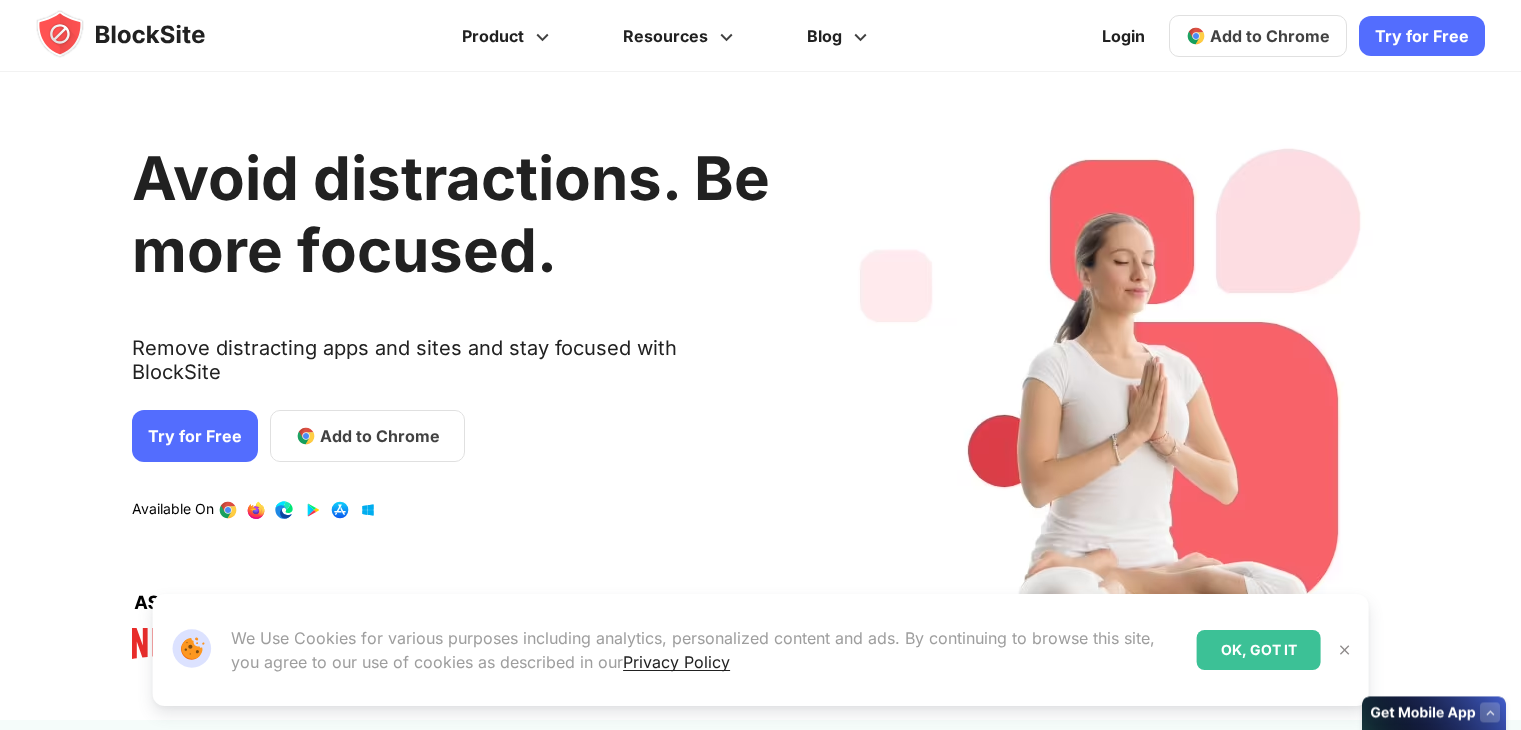 scroll, scrollTop: 0, scrollLeft: 0, axis: both 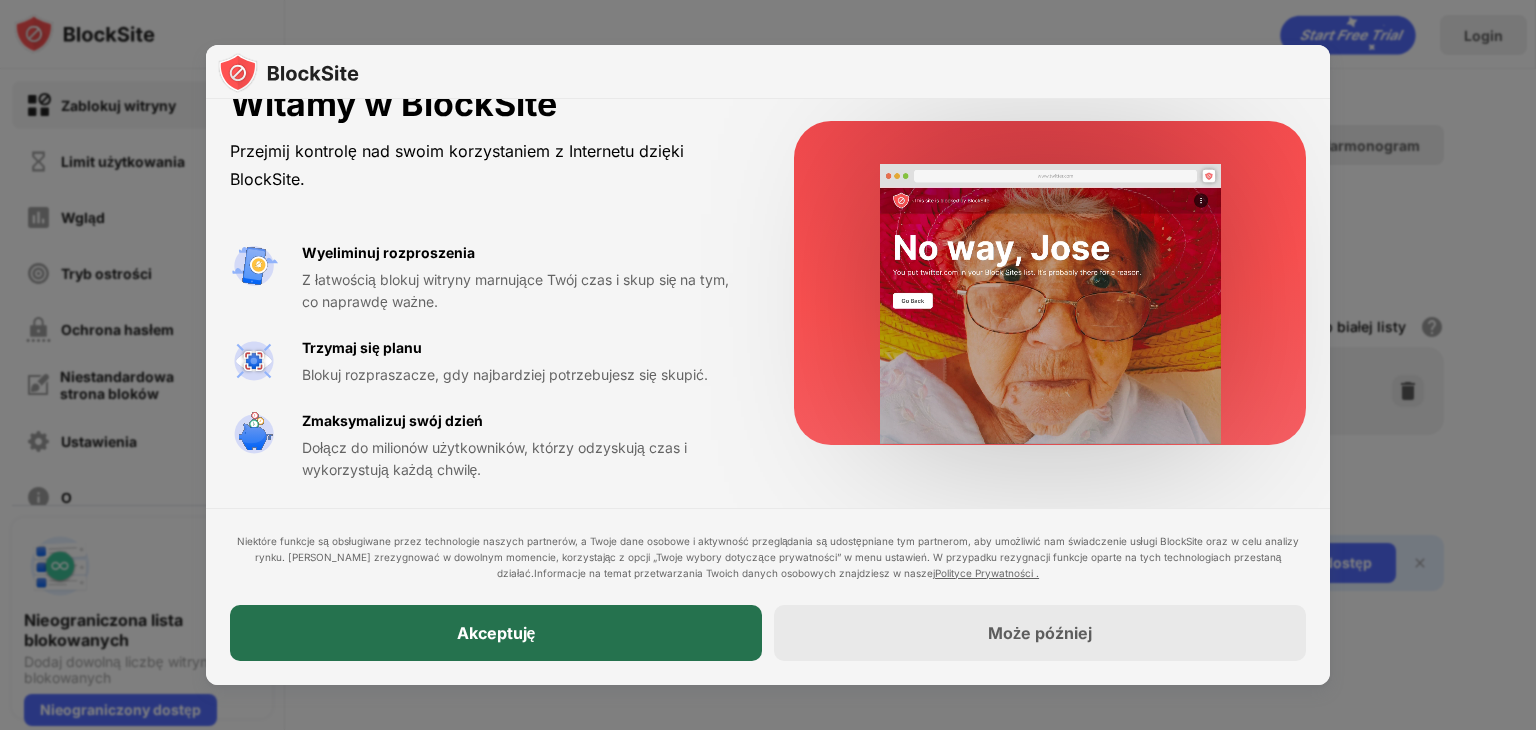 click on "Akceptuję" at bounding box center [496, 633] 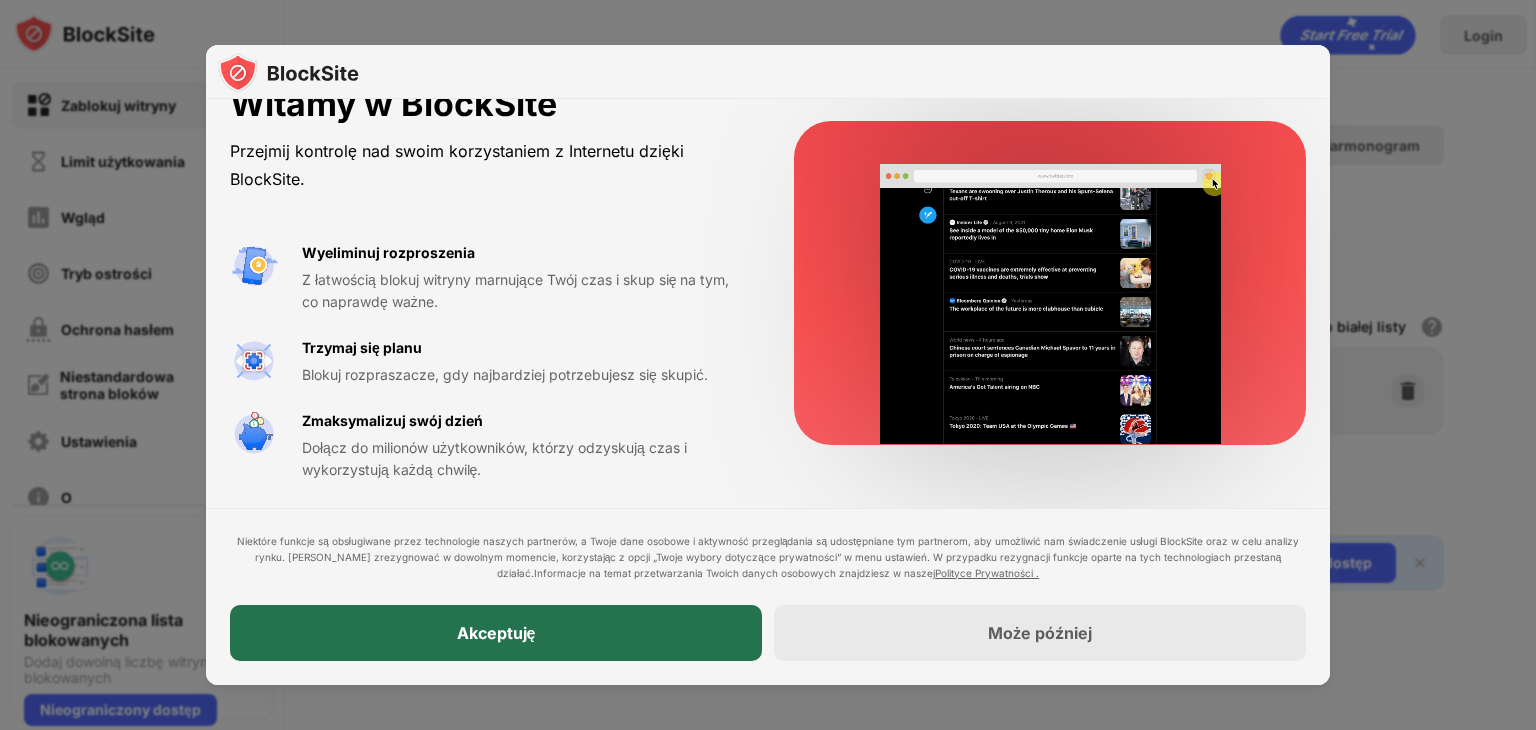 scroll, scrollTop: 0, scrollLeft: 0, axis: both 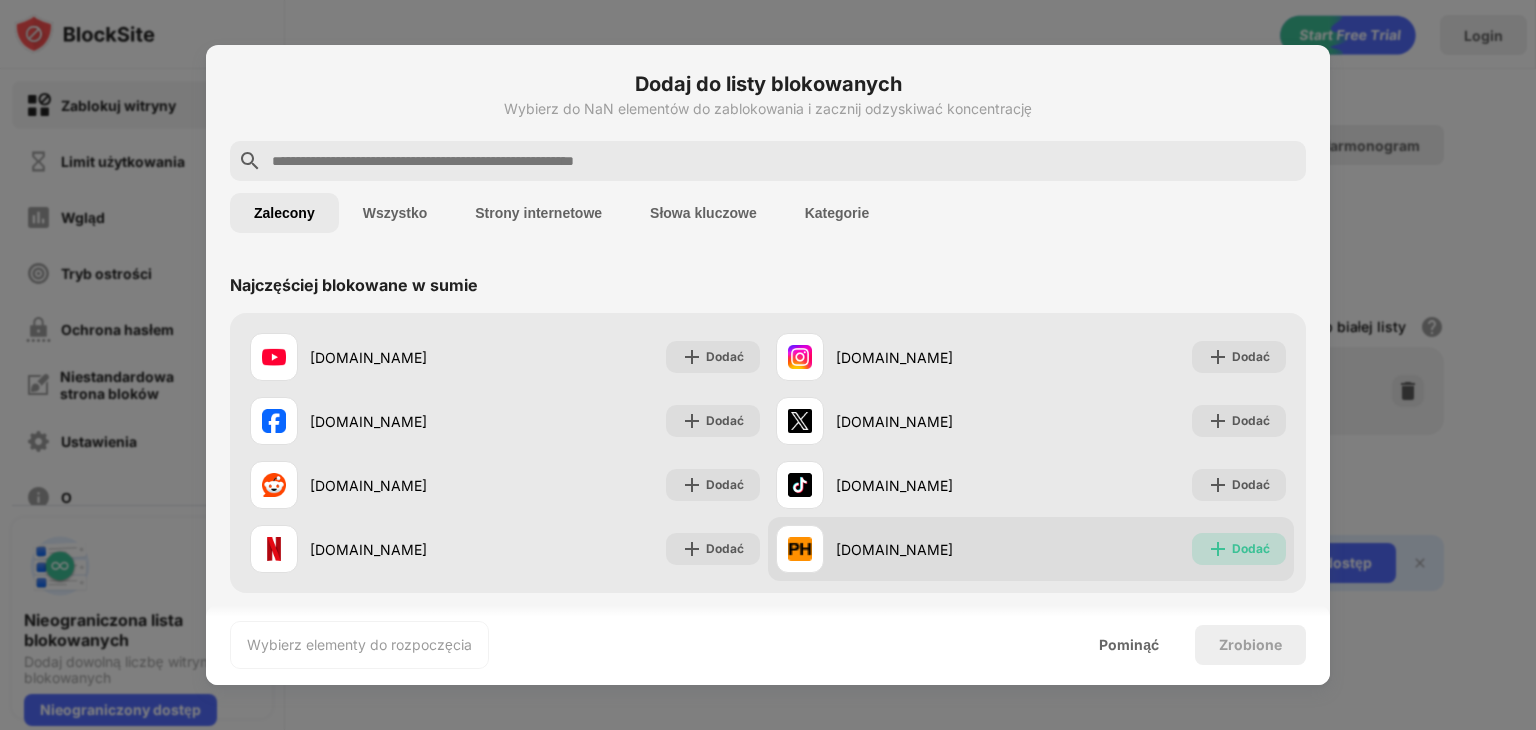 click on "Dodać" at bounding box center [1239, 549] 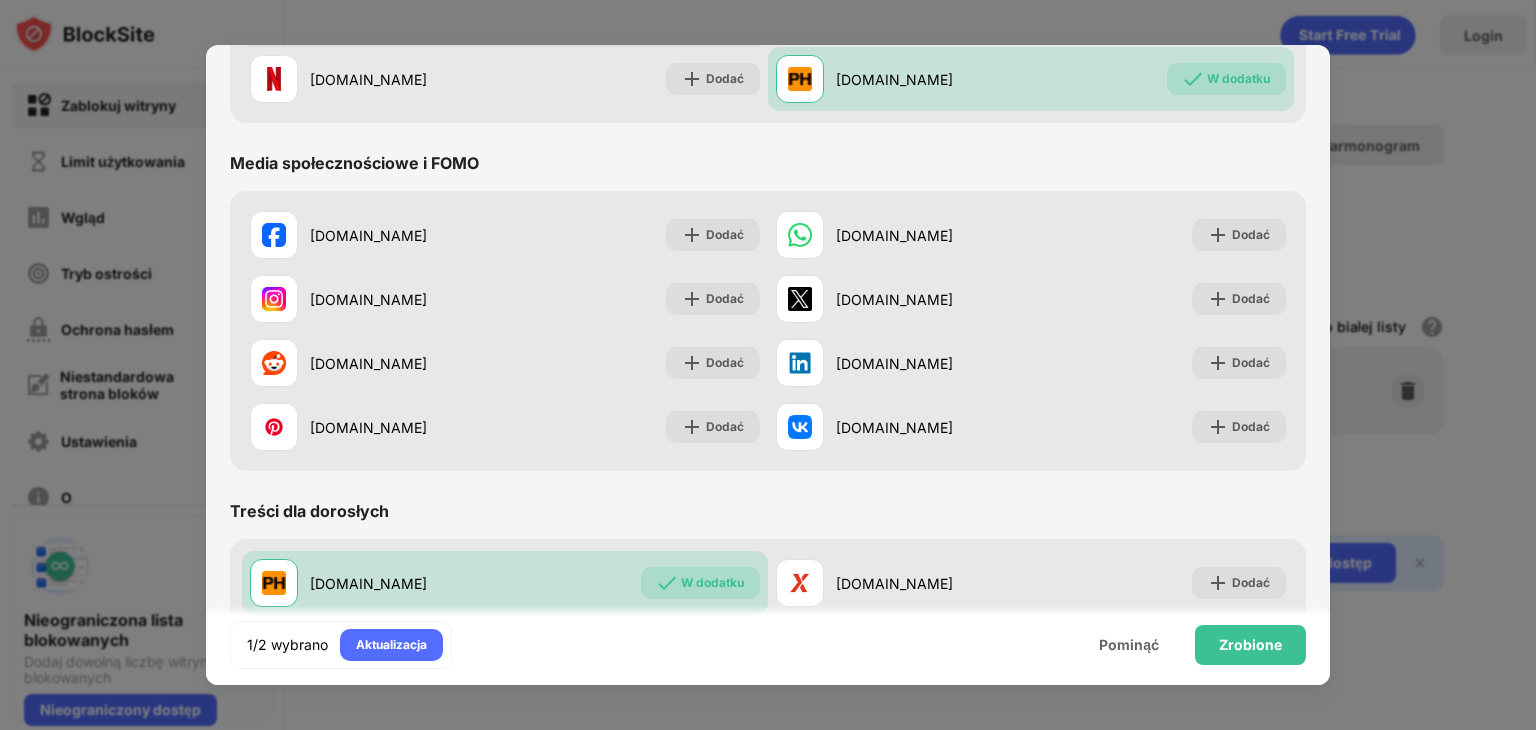 scroll, scrollTop: 484, scrollLeft: 0, axis: vertical 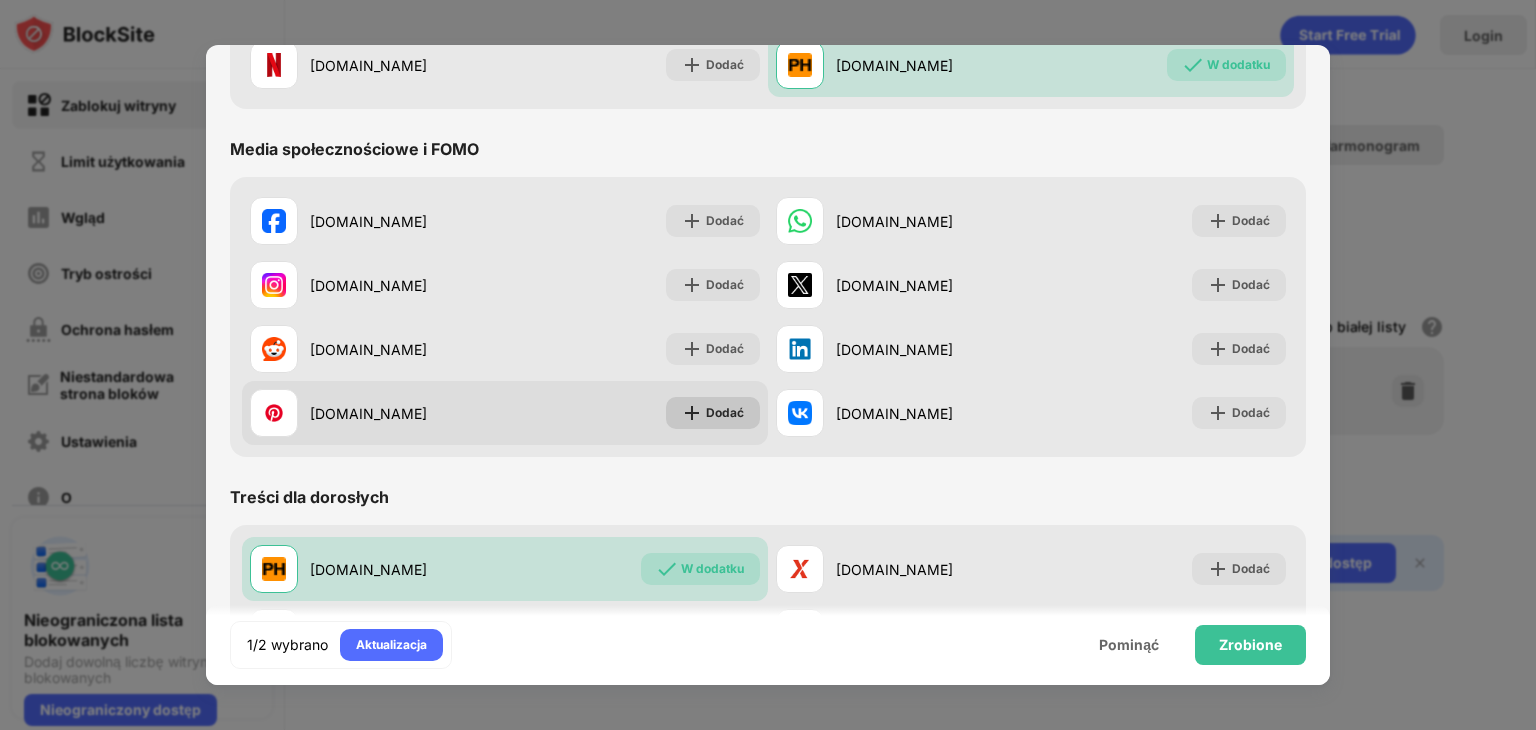 click on "Dodać" at bounding box center (725, 412) 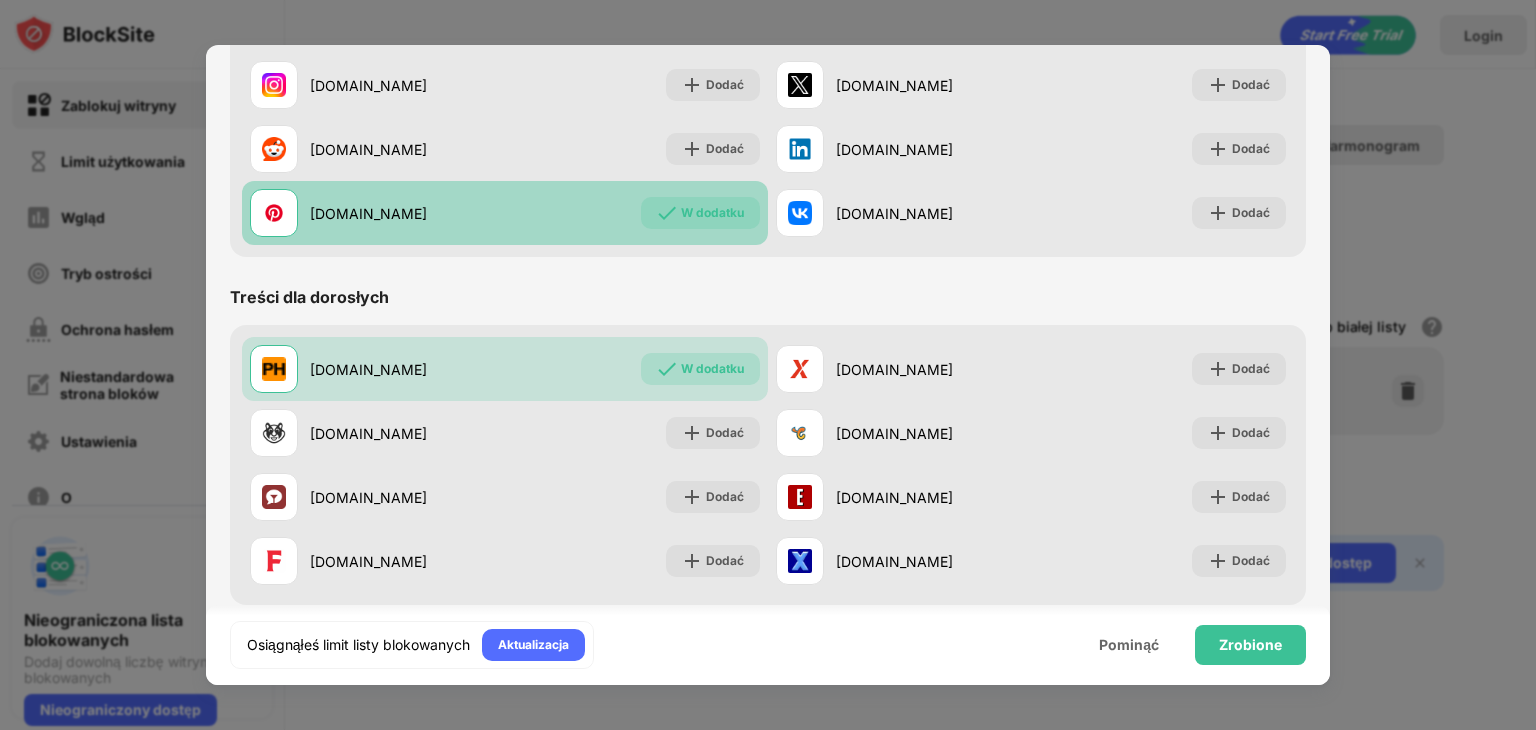 scroll, scrollTop: 662, scrollLeft: 0, axis: vertical 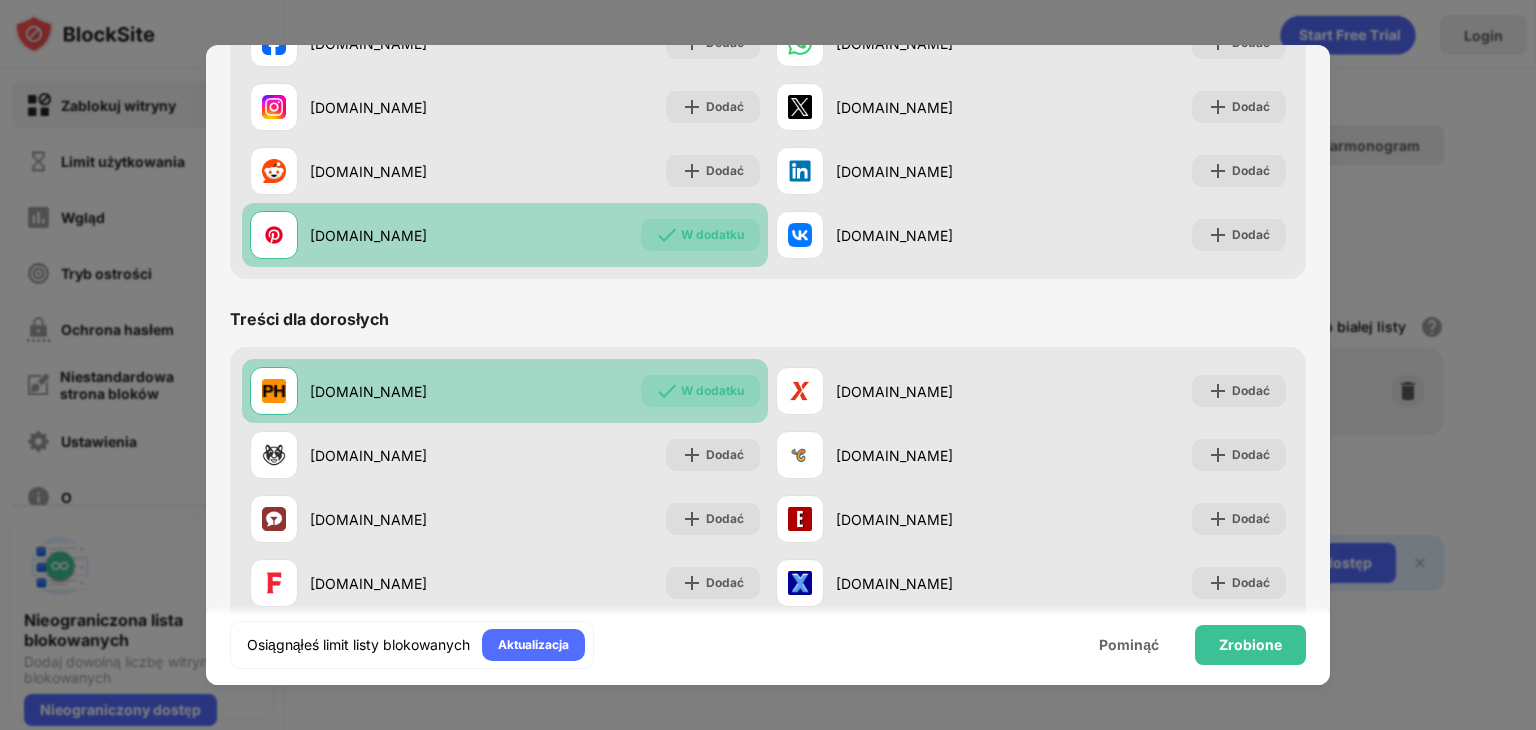 drag, startPoint x: 700, startPoint y: 417, endPoint x: 648, endPoint y: 380, distance: 63.82006 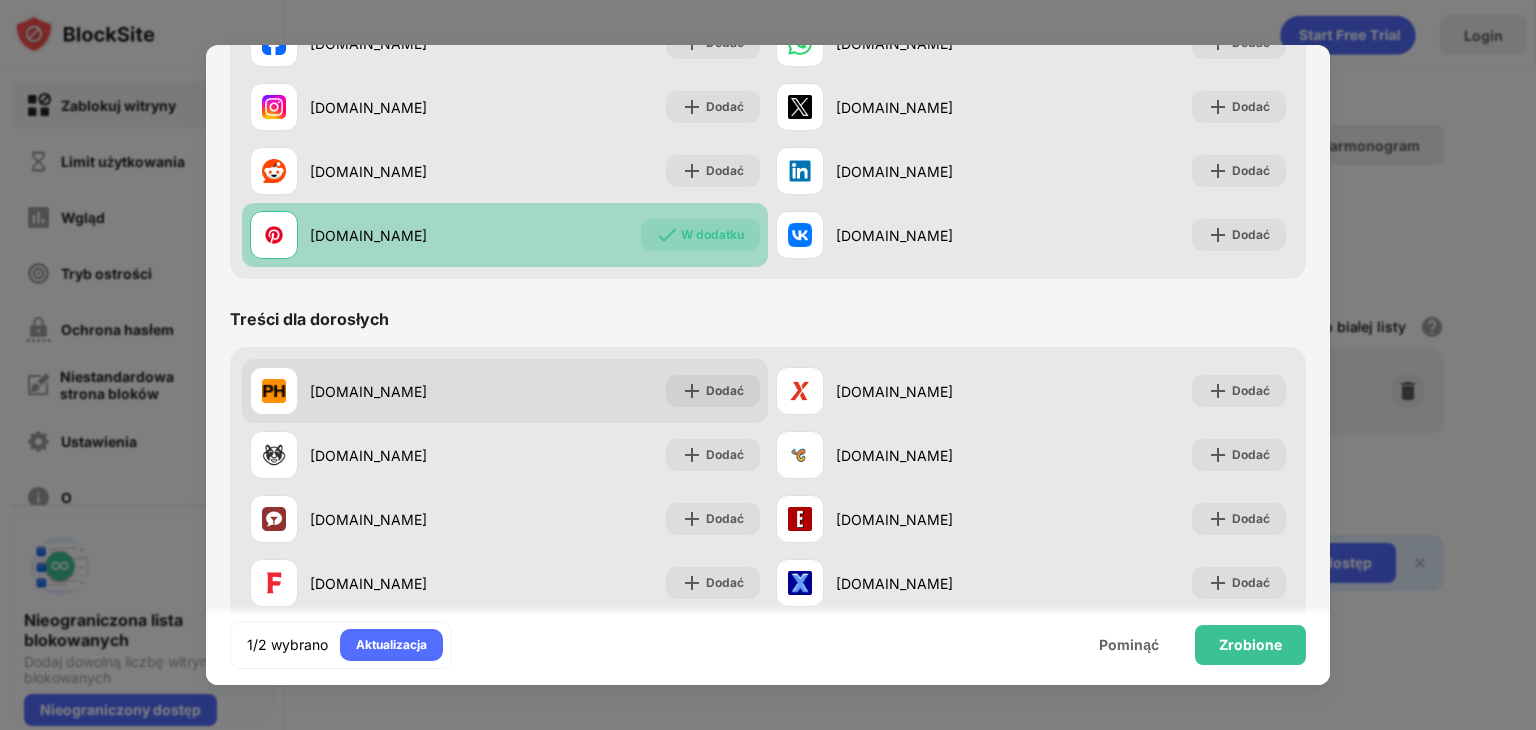 click on "[DOMAIN_NAME] Dodać" at bounding box center [505, 391] 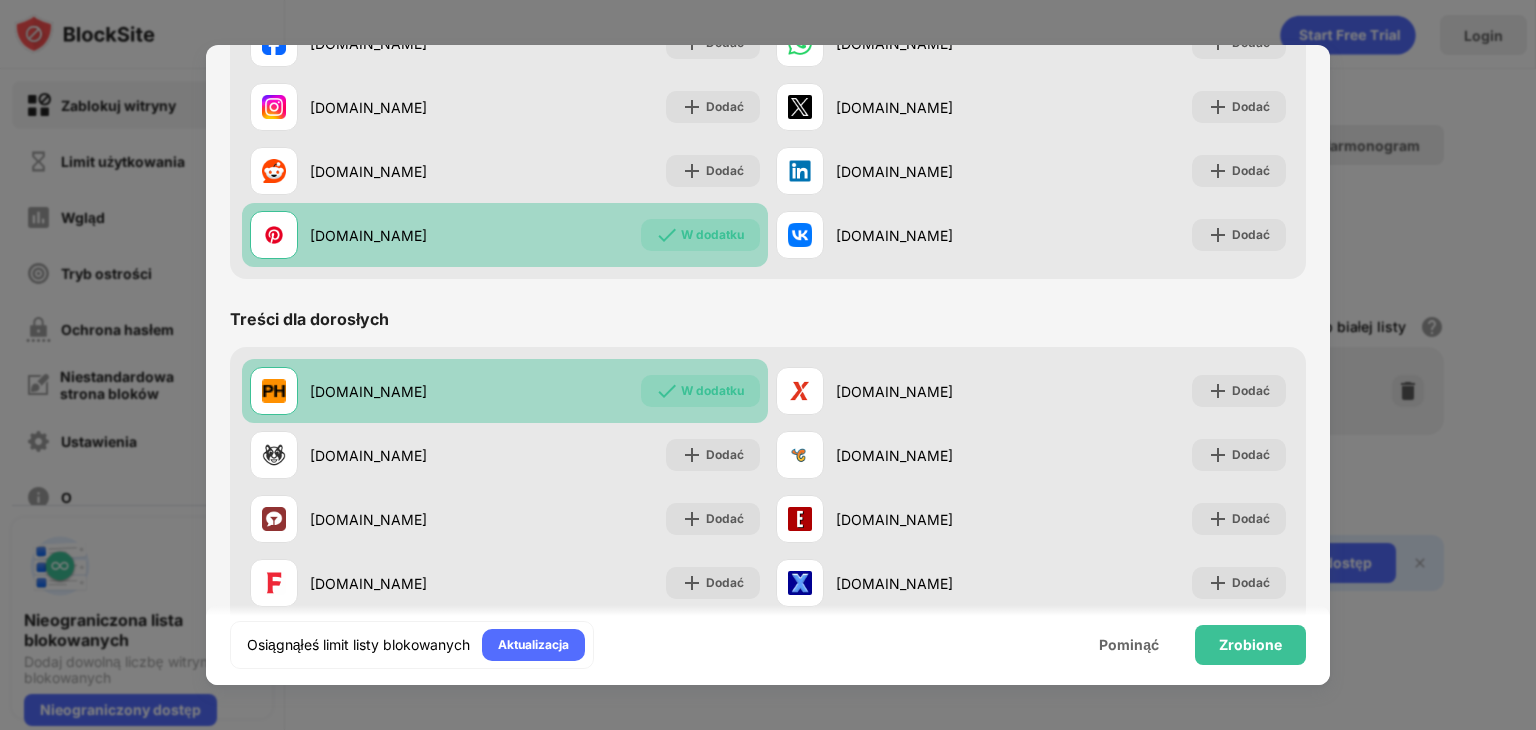 click at bounding box center [667, 391] 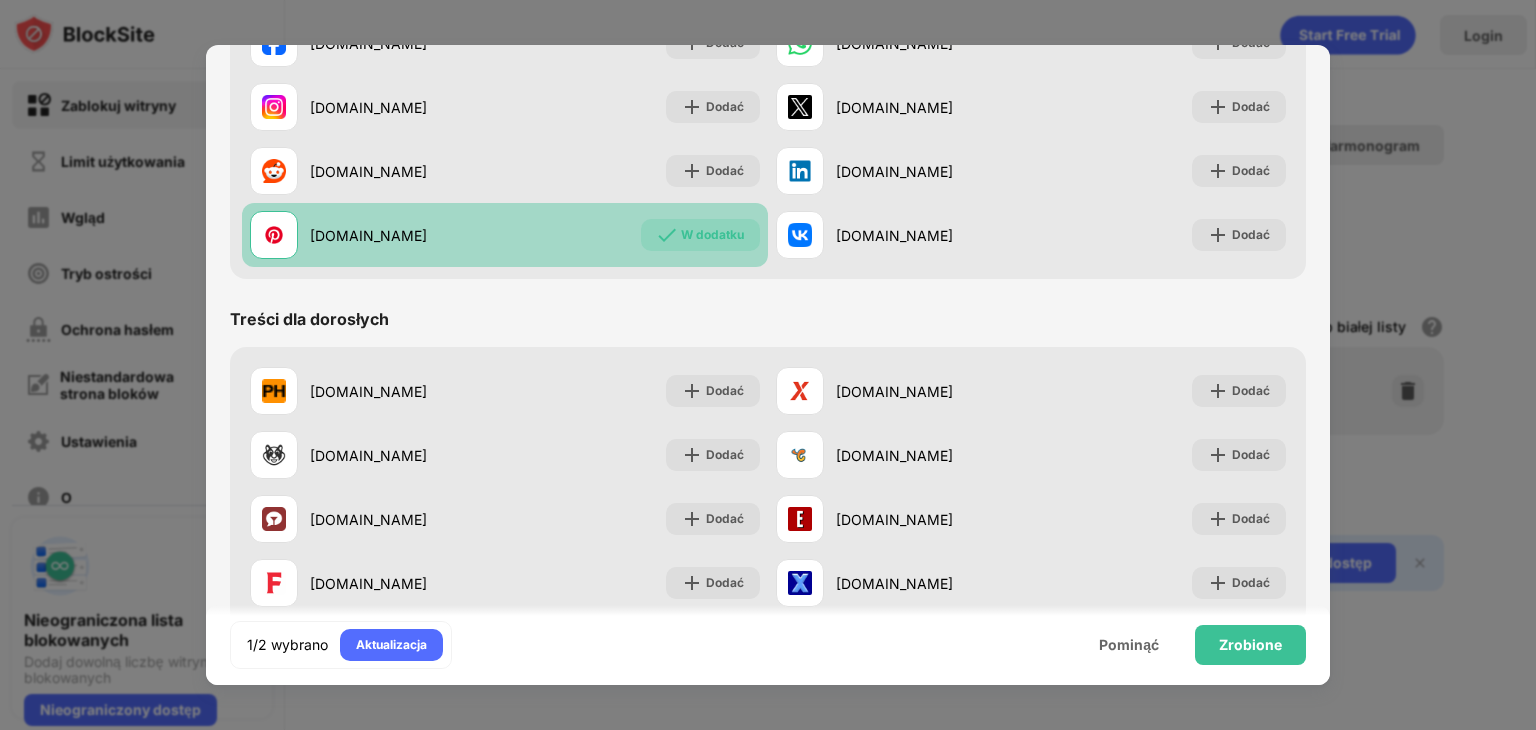 click on "W dodatku" at bounding box center [712, 235] 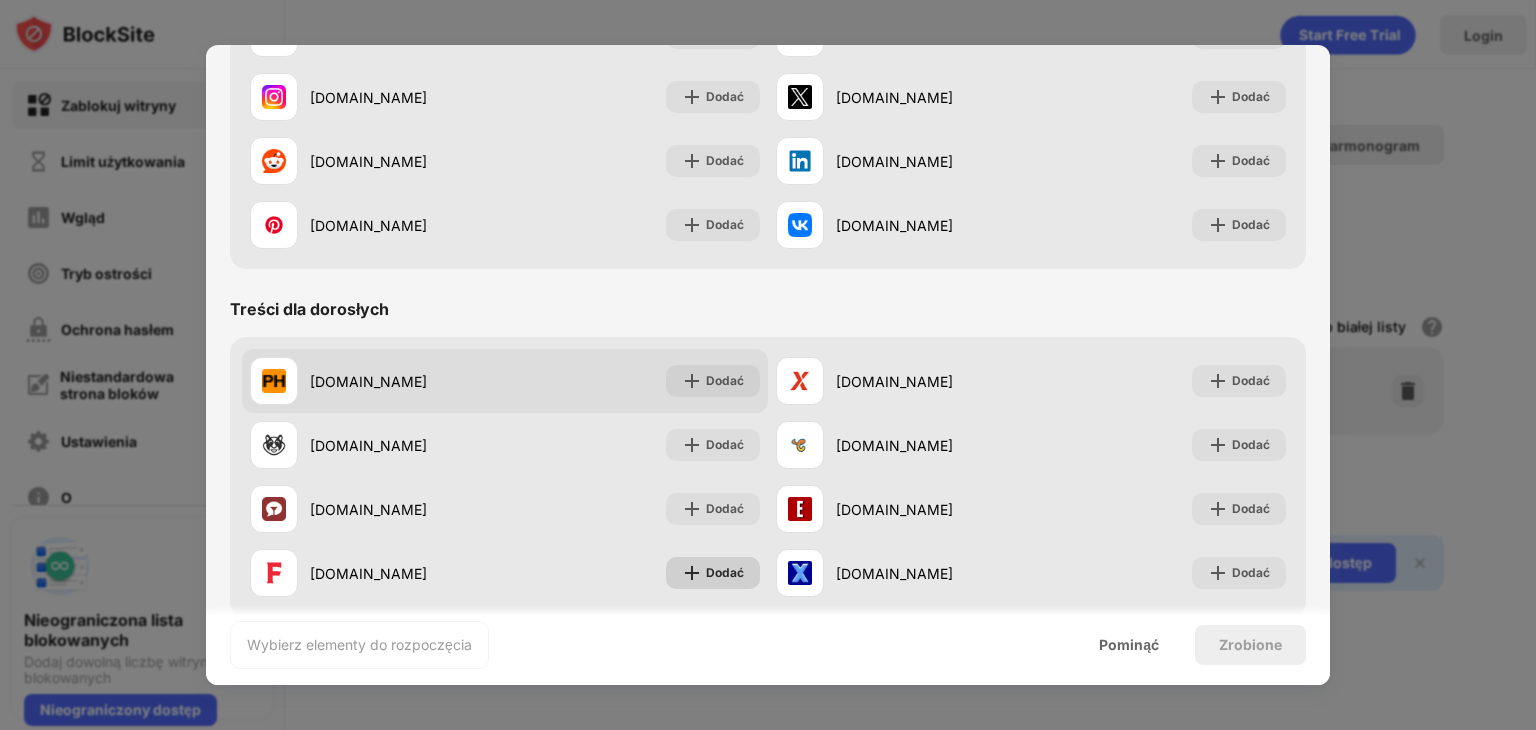 scroll, scrollTop: 662, scrollLeft: 0, axis: vertical 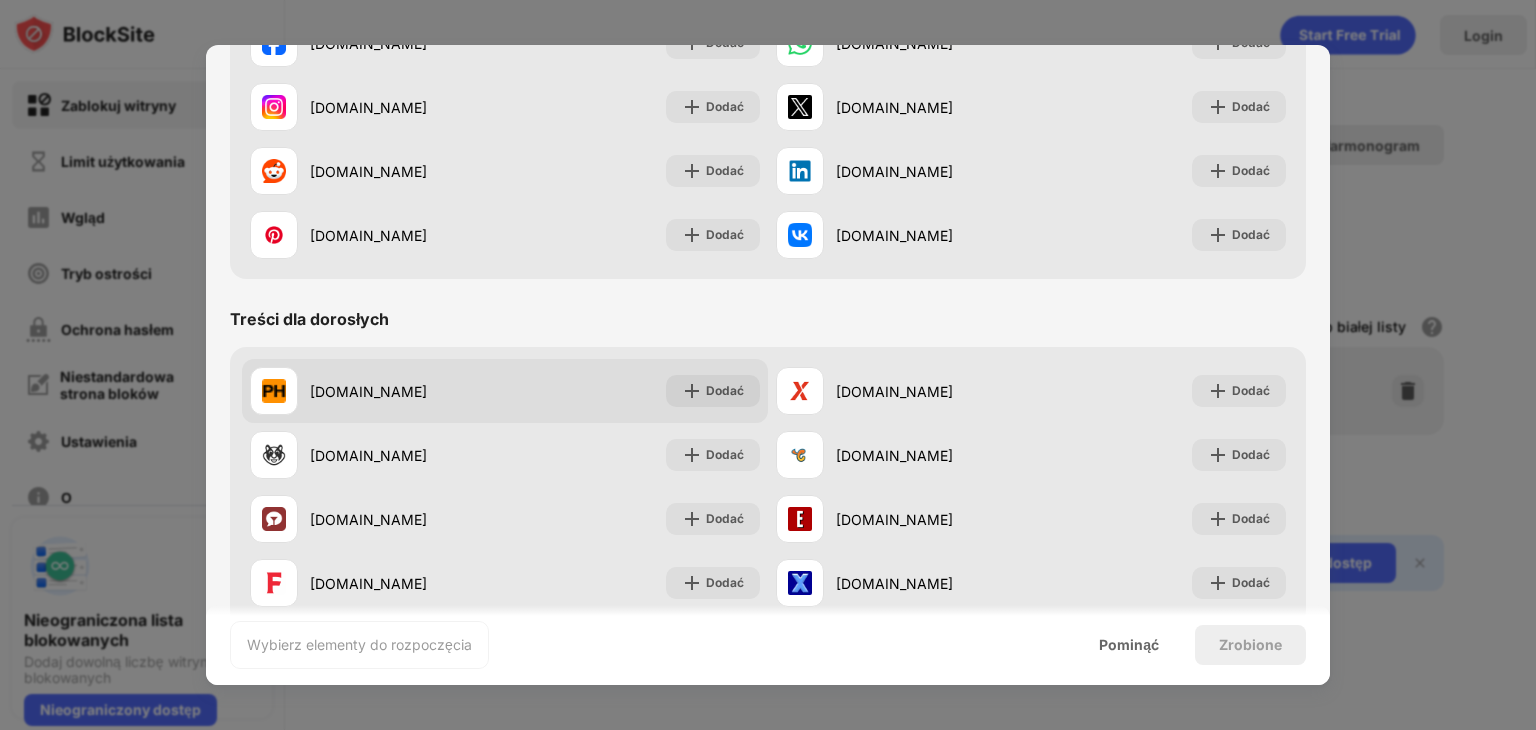 click on "[DOMAIN_NAME] Dodać" at bounding box center [505, 391] 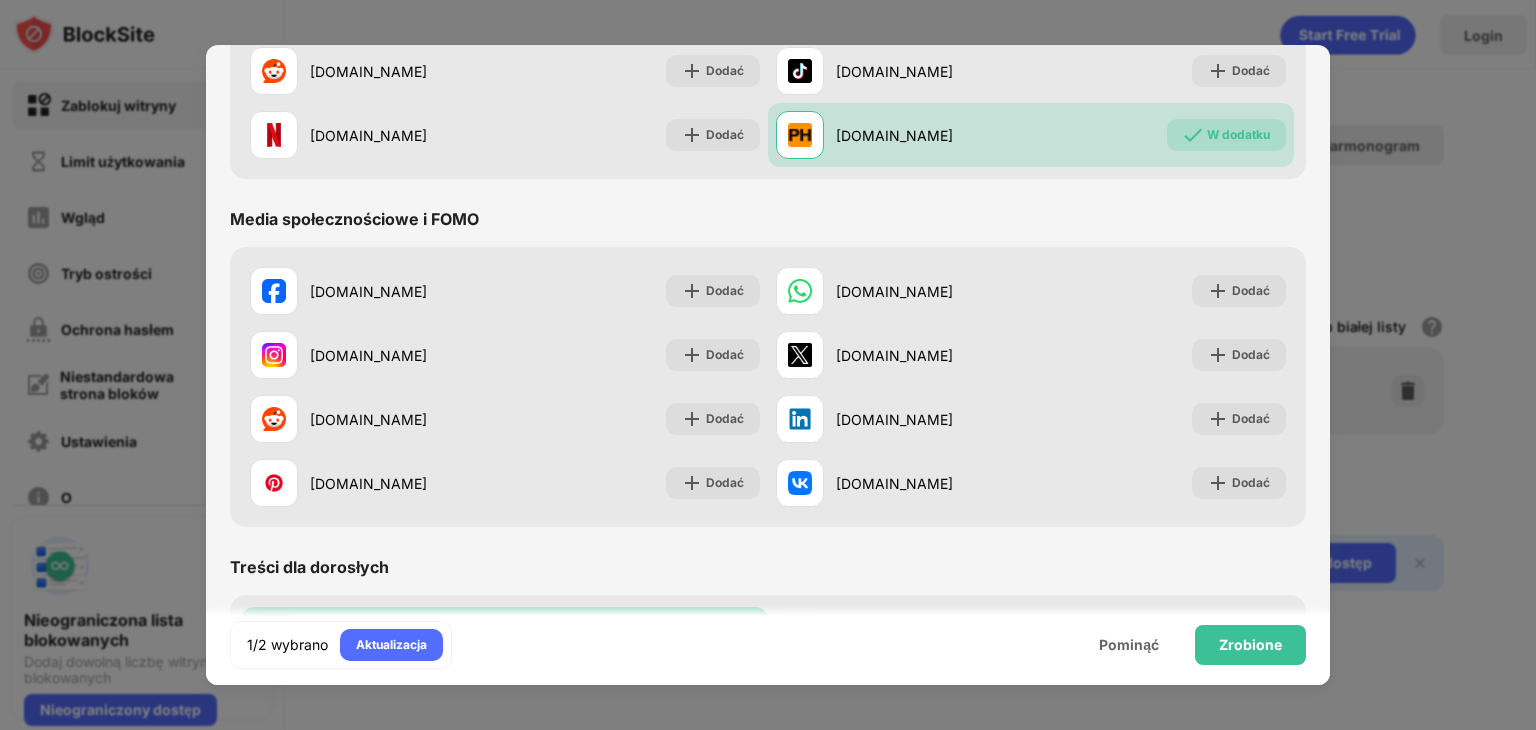 scroll, scrollTop: 428, scrollLeft: 0, axis: vertical 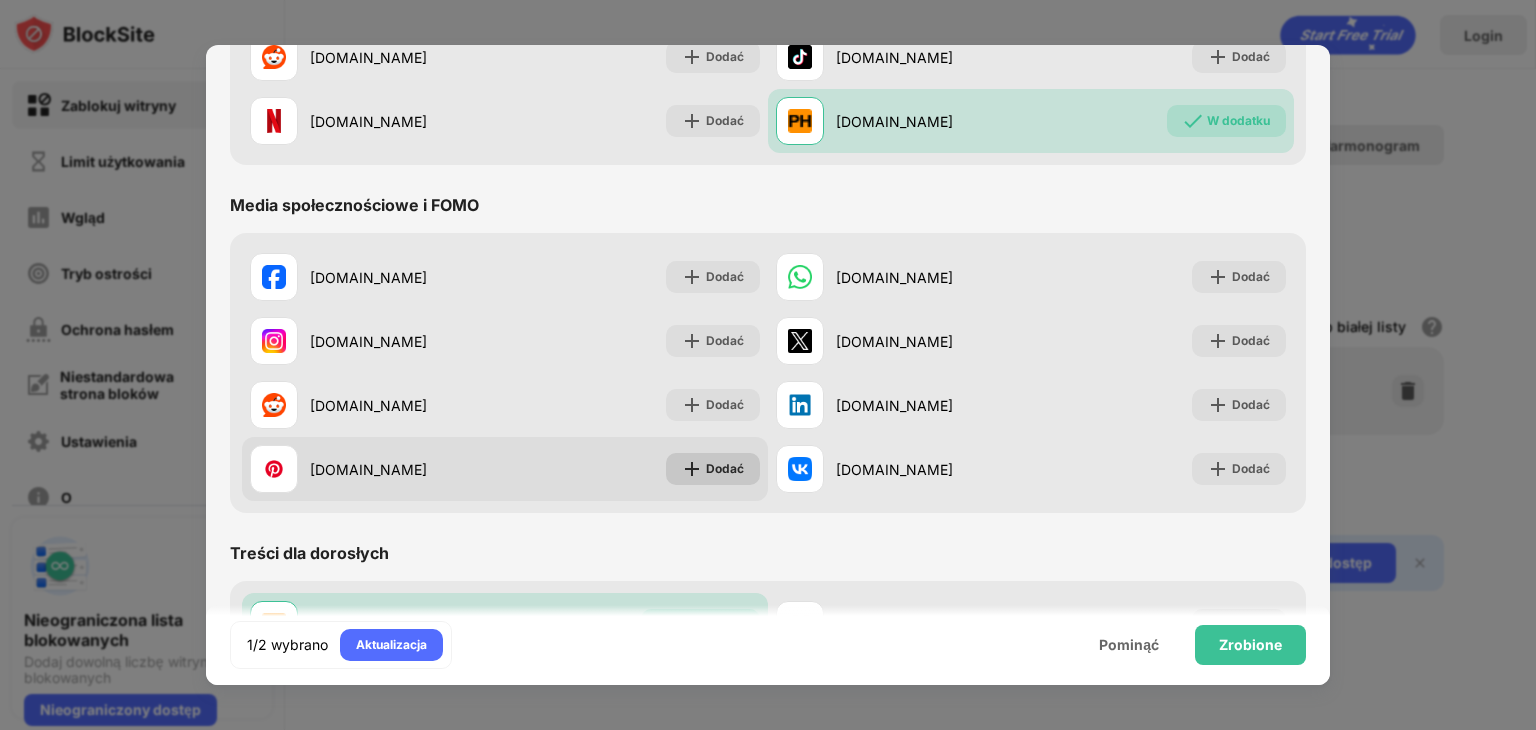 click on "Dodać" at bounding box center [725, 468] 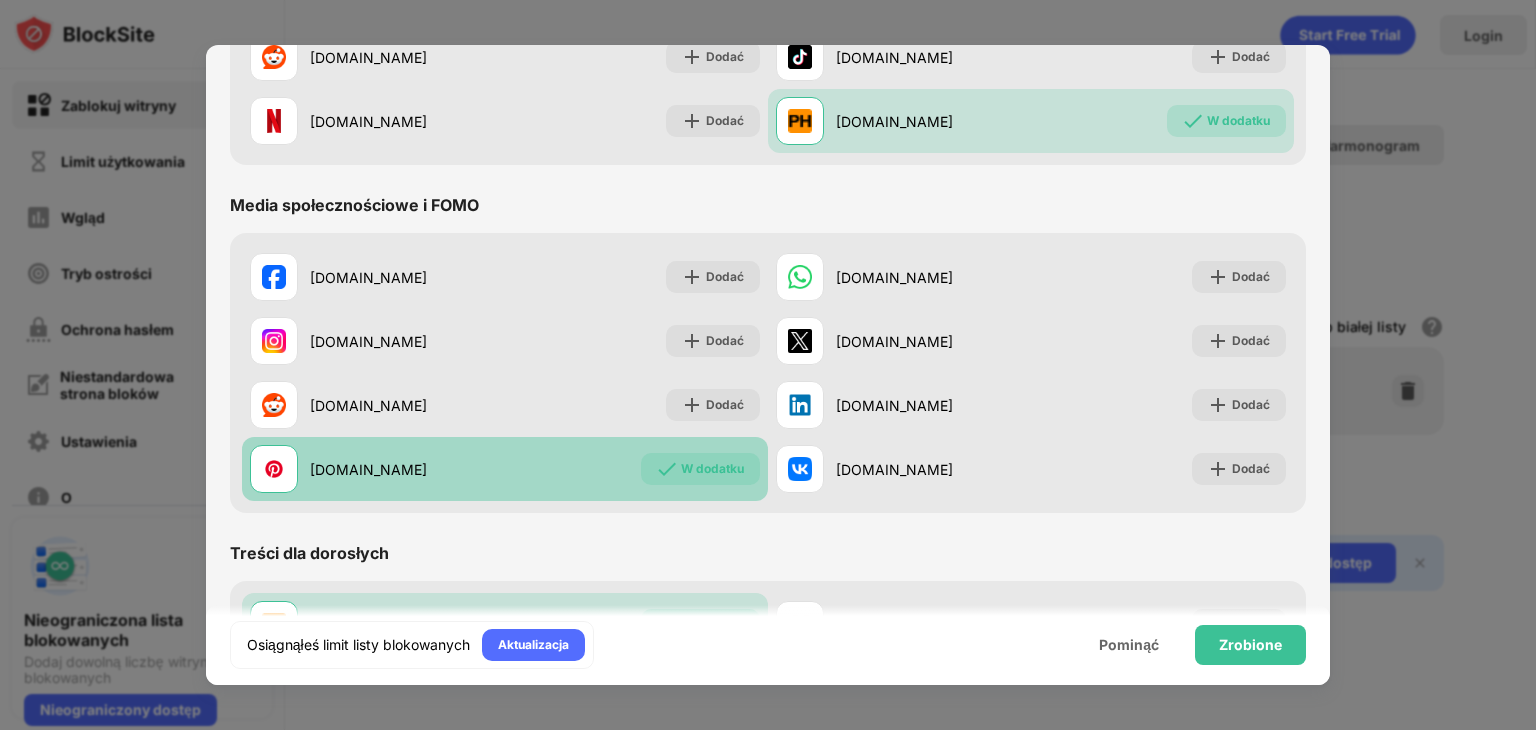 click on "Osiągnąłeś limit listy blokowanych Aktualizacja Pominąć Zrobione" at bounding box center (768, 645) 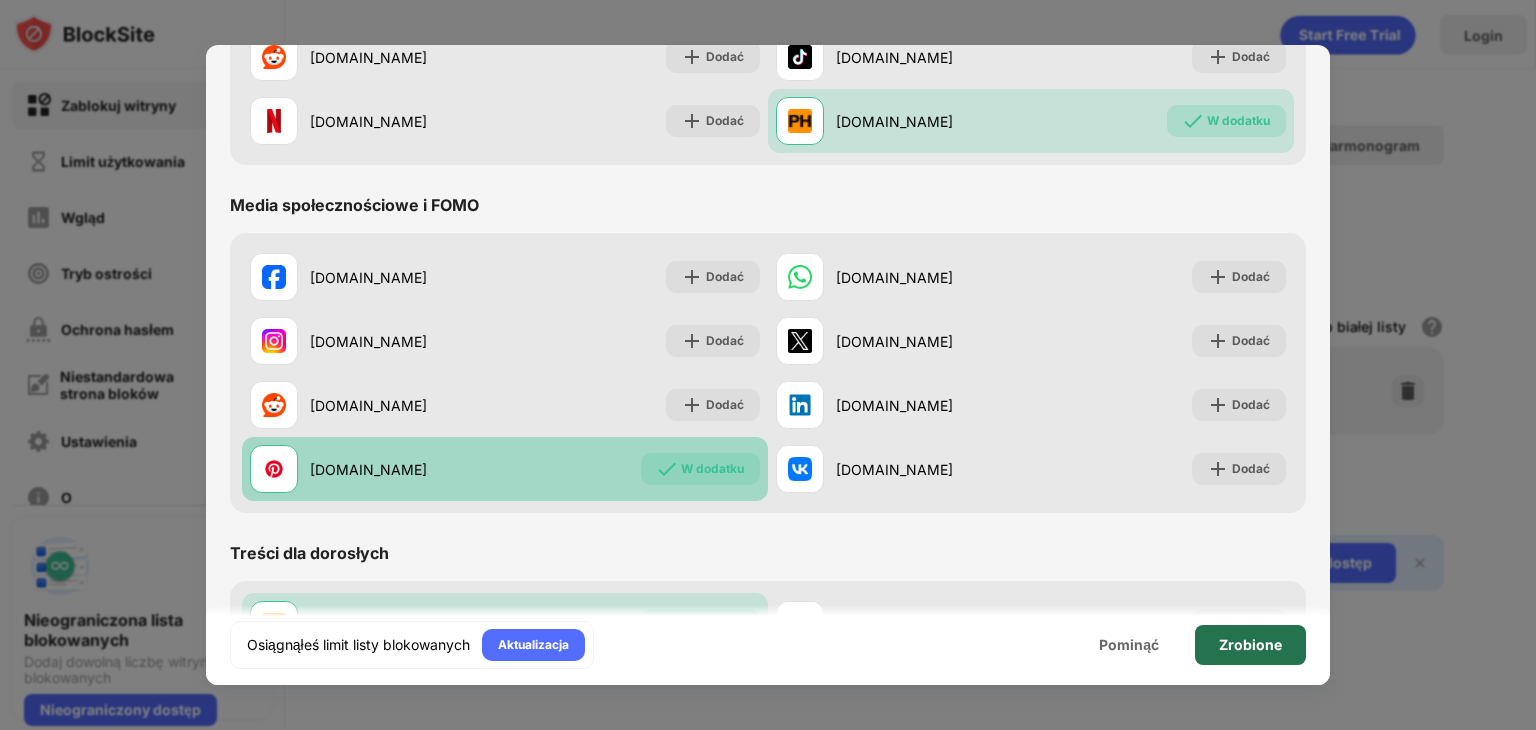click on "Zrobione" at bounding box center [1250, 644] 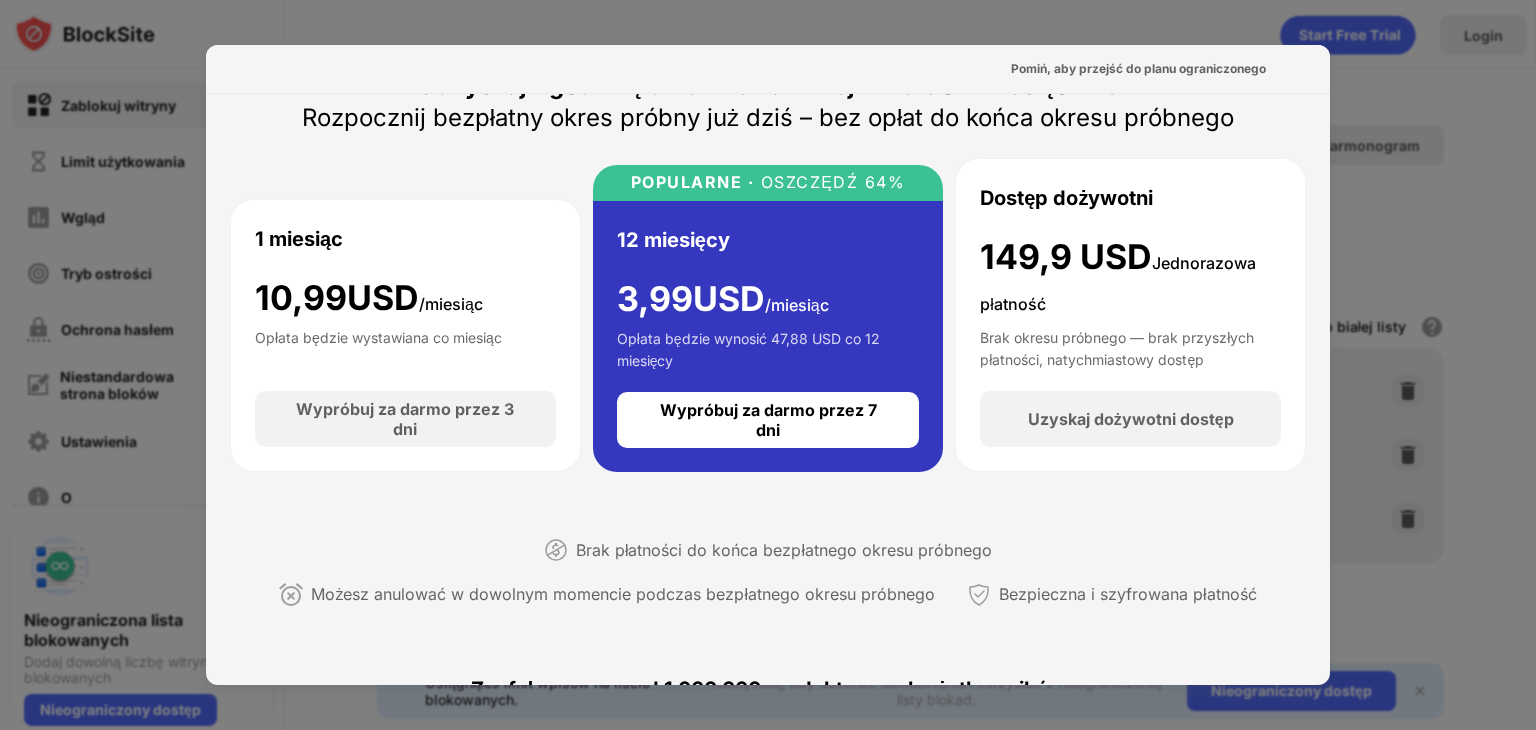 scroll, scrollTop: 0, scrollLeft: 0, axis: both 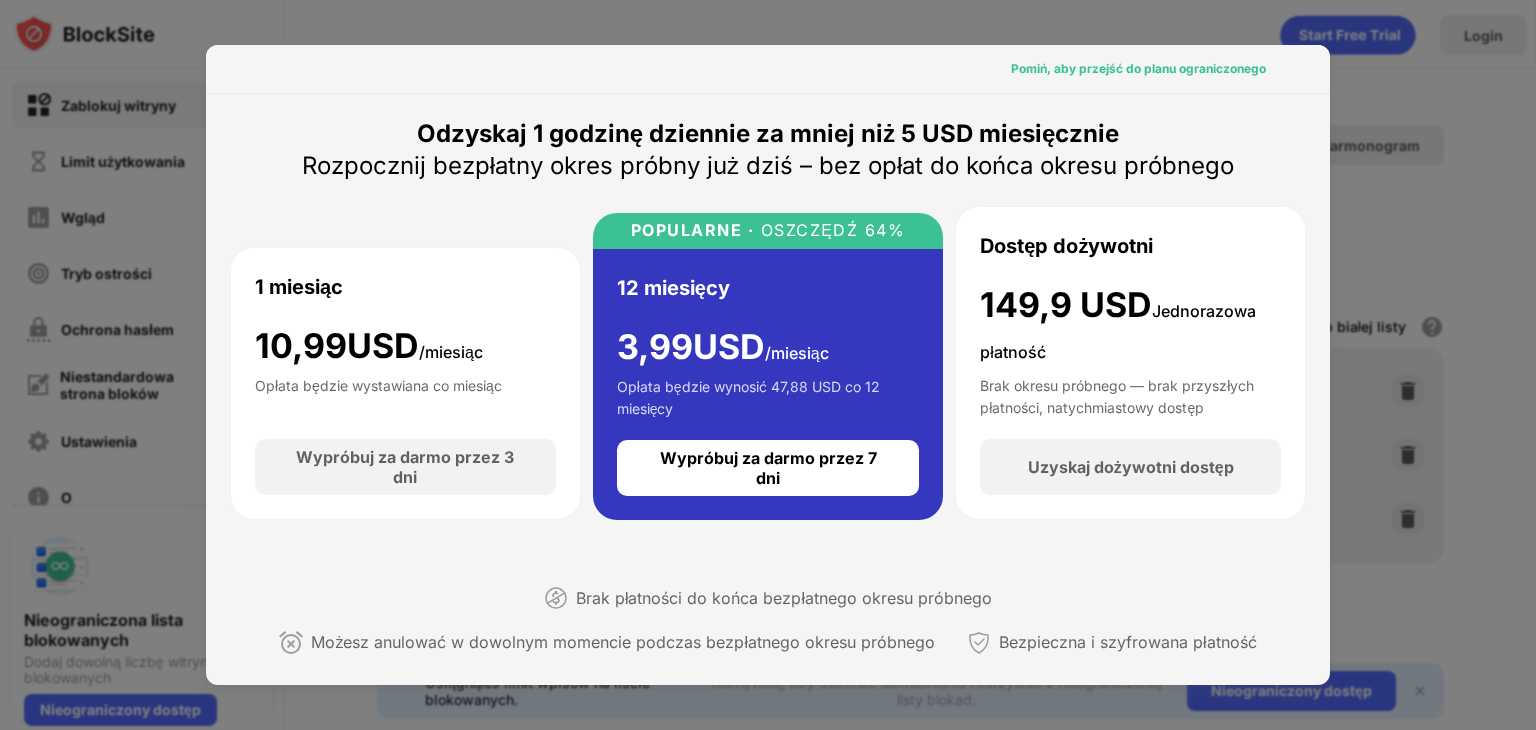 click on "Pomiń, aby przejść do planu ograniczonego" at bounding box center [1138, 68] 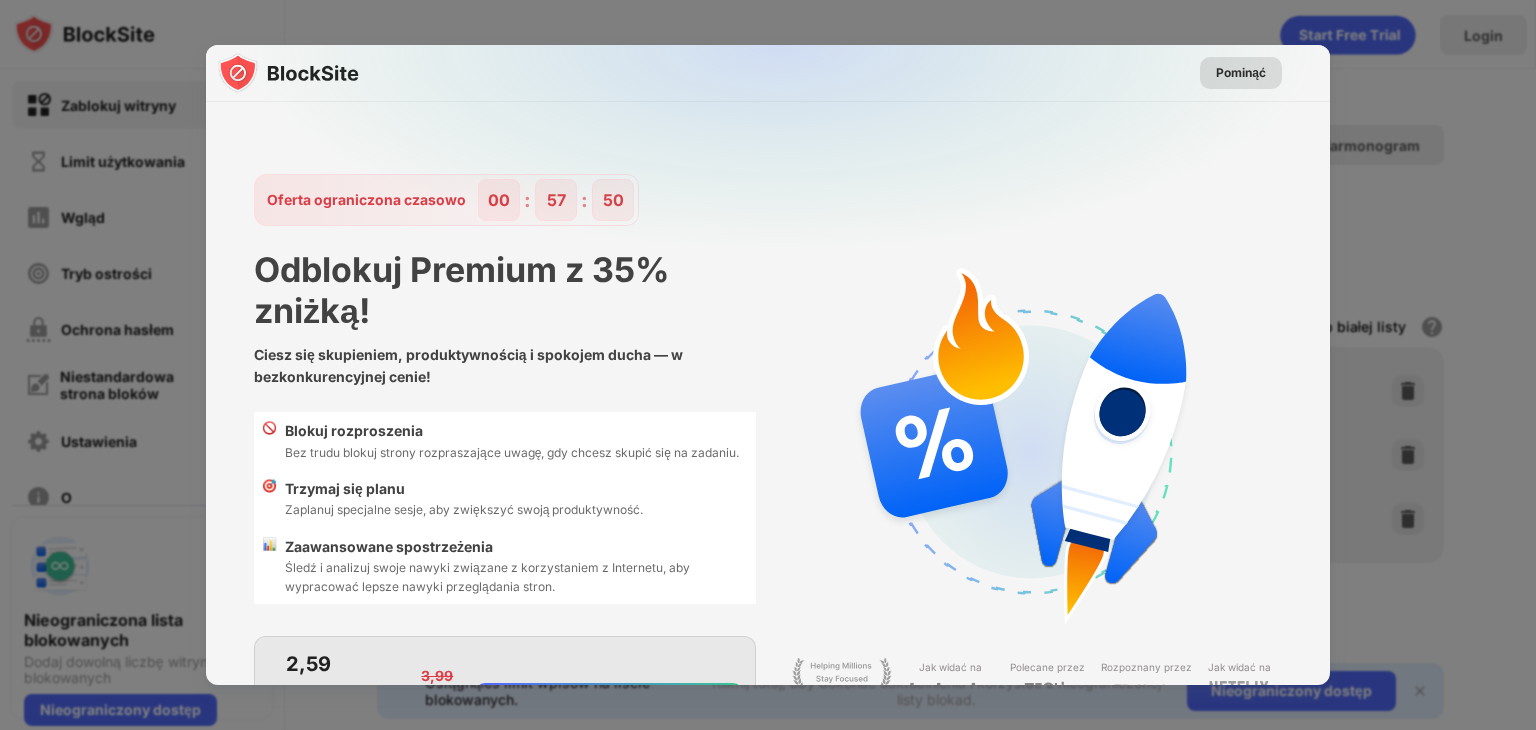 click on "Pominąć" at bounding box center [1241, 72] 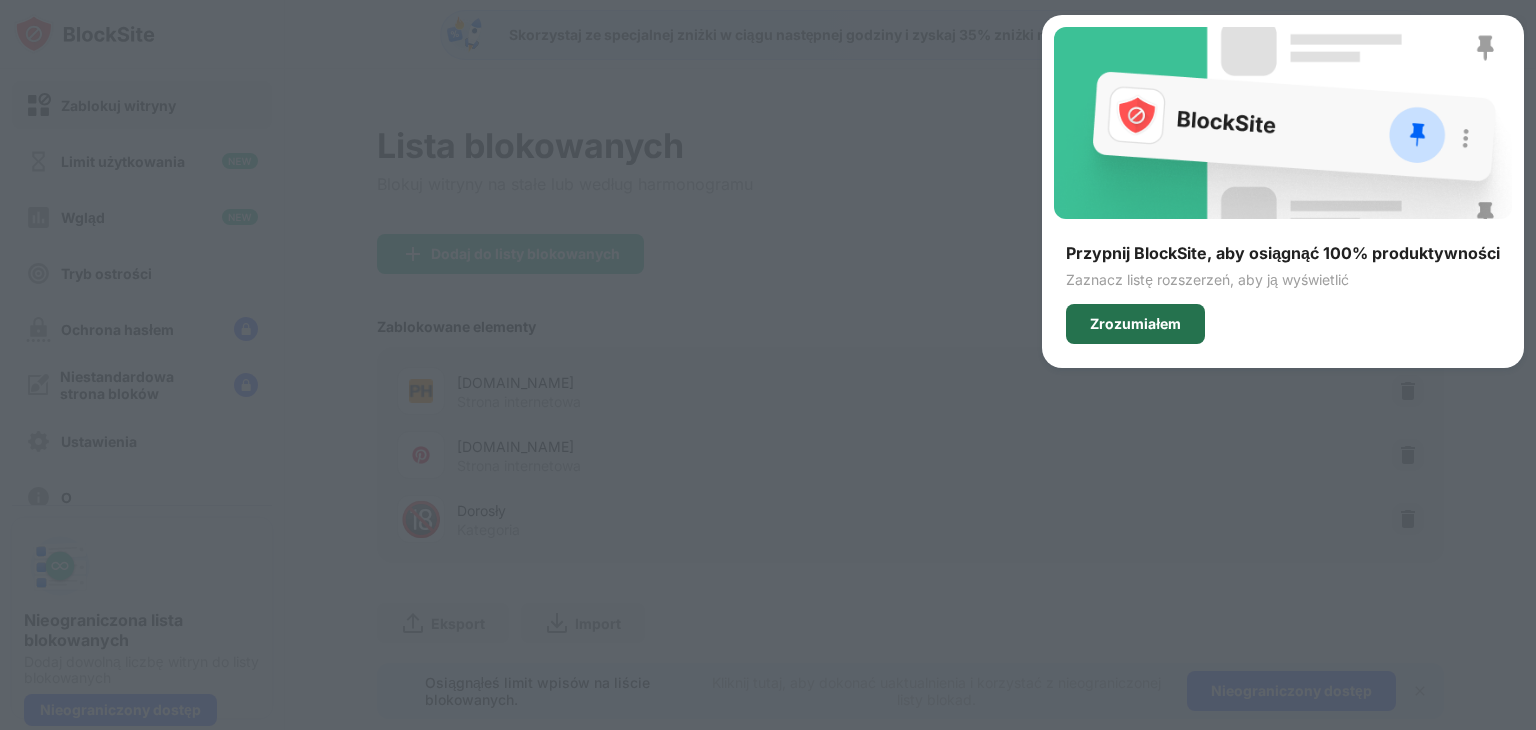 click on "Zrozumiałem" at bounding box center [1135, 324] 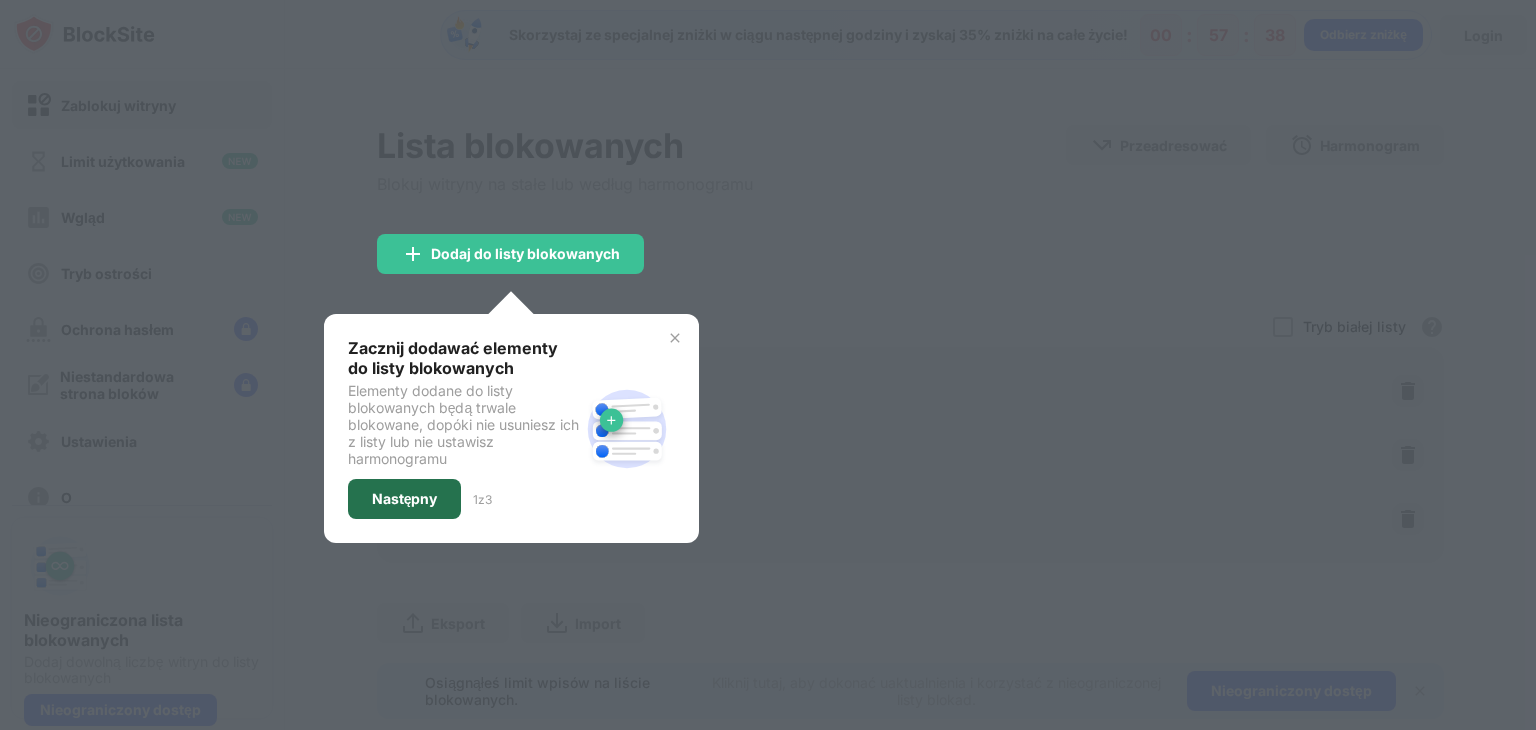 click on "Następny" at bounding box center [405, 499] 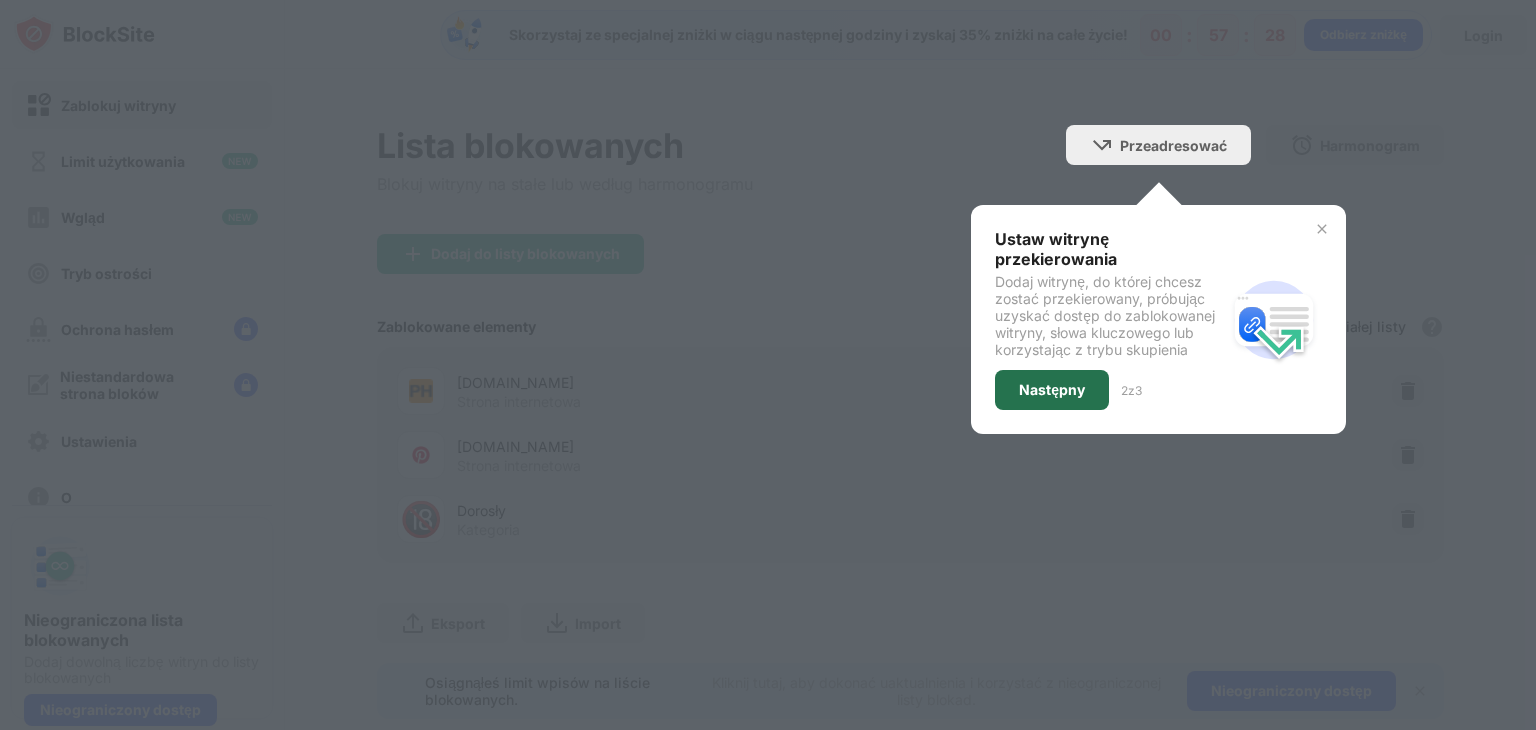 click on "Następny" at bounding box center (1052, 390) 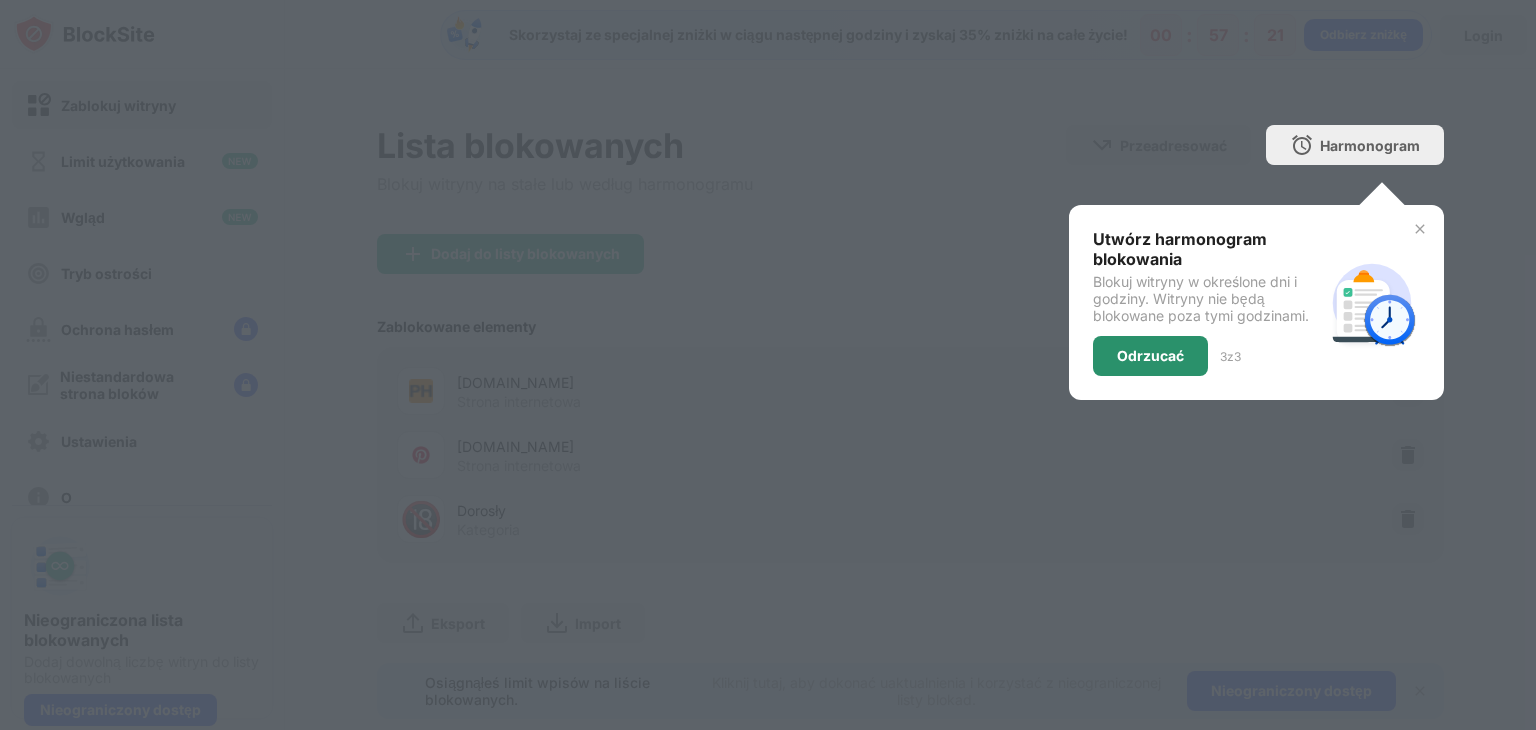 click on "Odrzucać" at bounding box center (1150, 355) 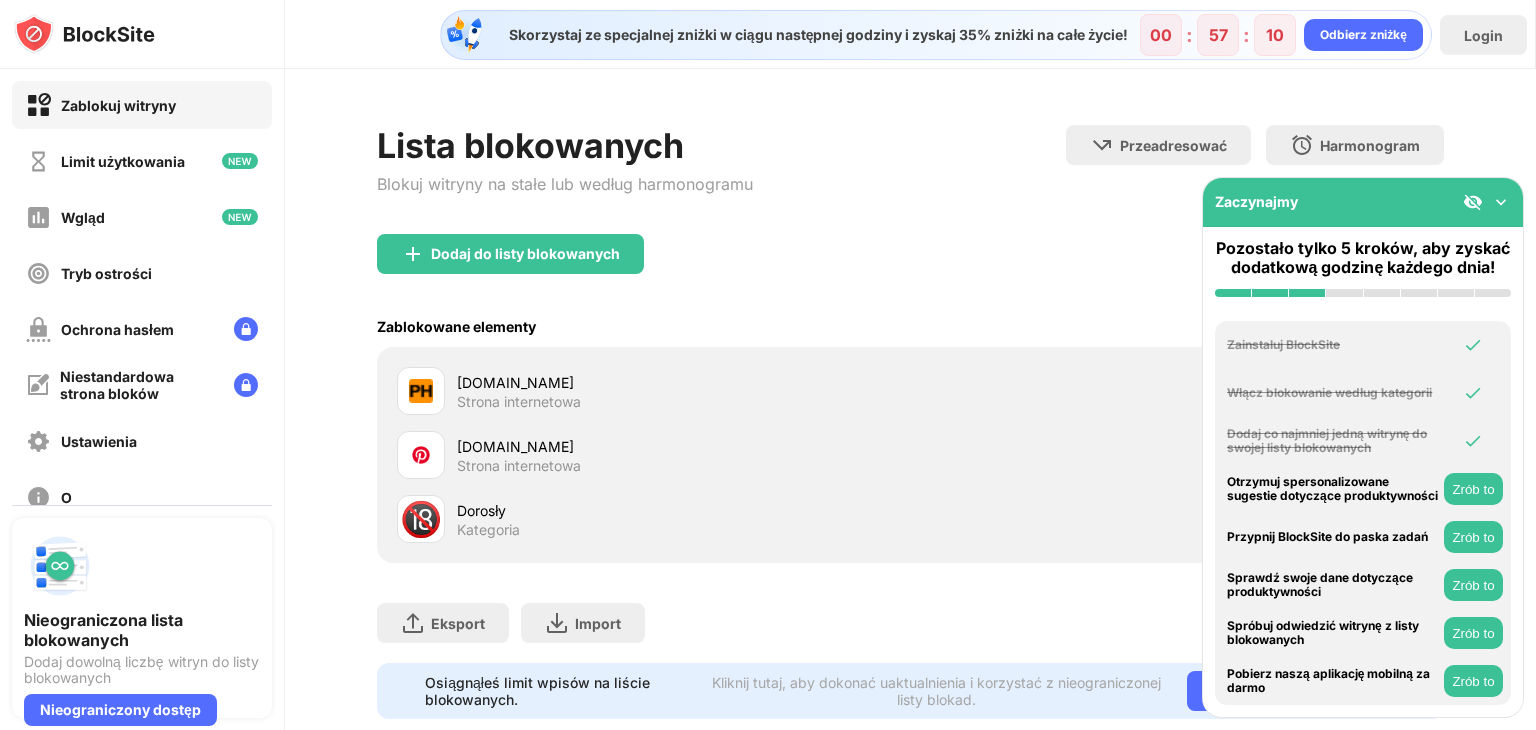 scroll, scrollTop: 59, scrollLeft: 0, axis: vertical 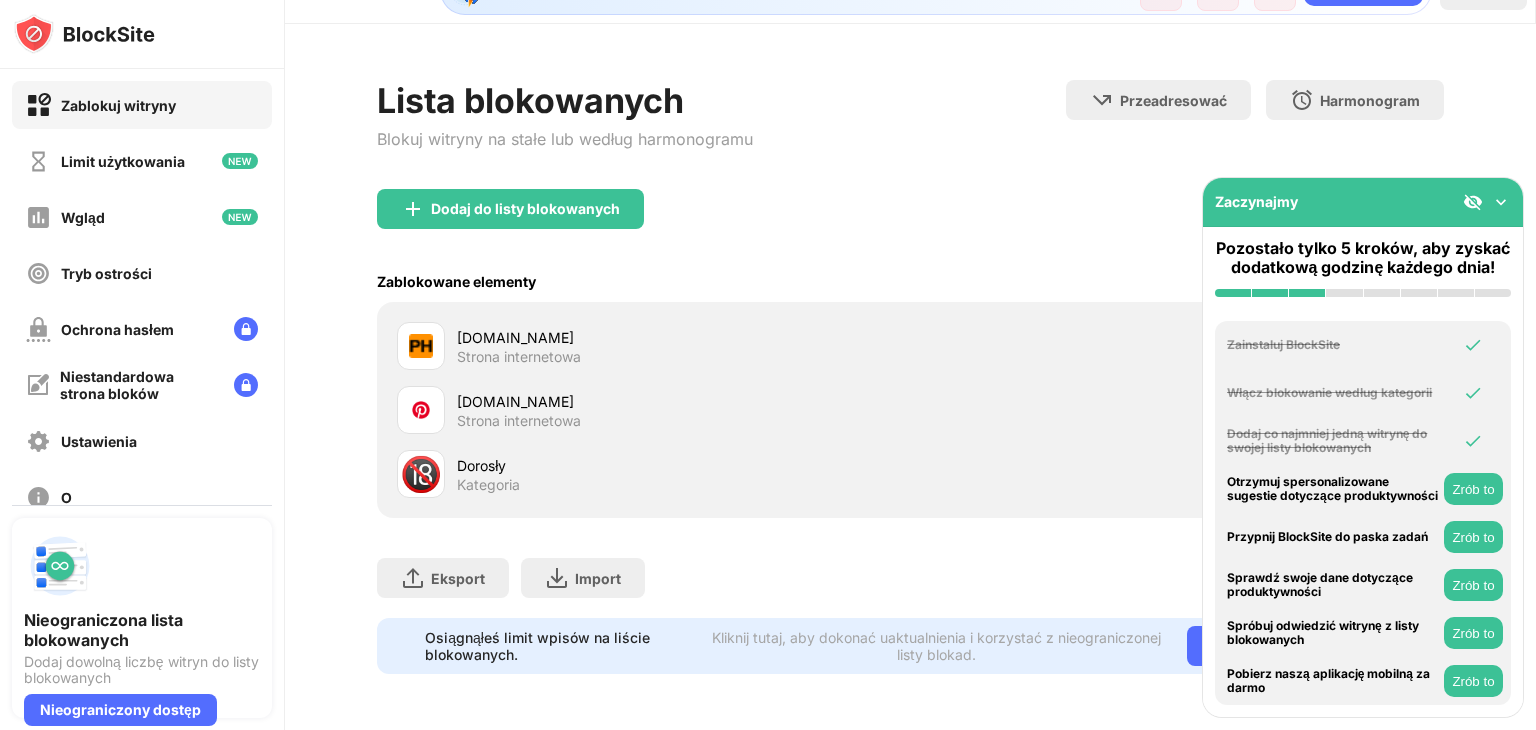 click at bounding box center (1501, 202) 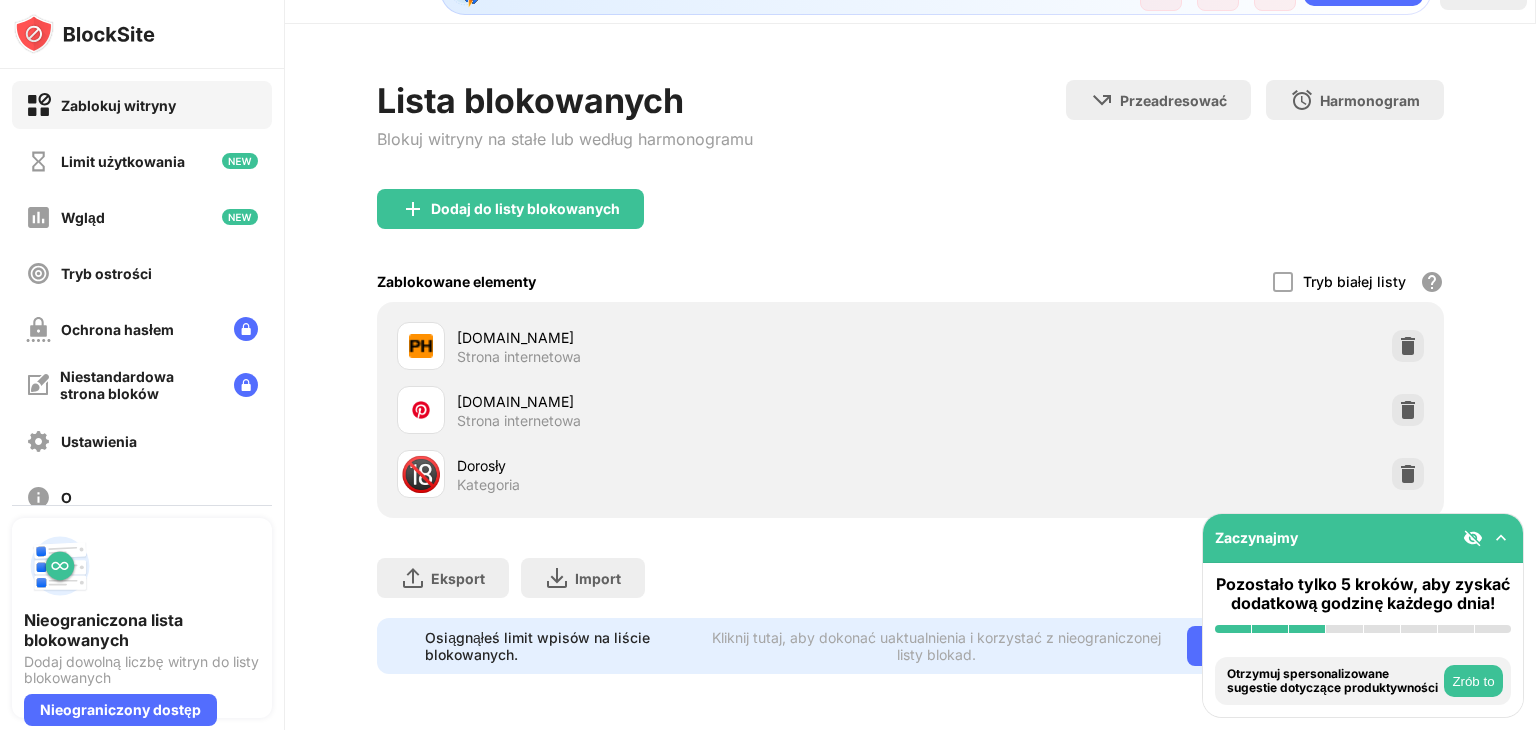 scroll, scrollTop: 59, scrollLeft: 4, axis: both 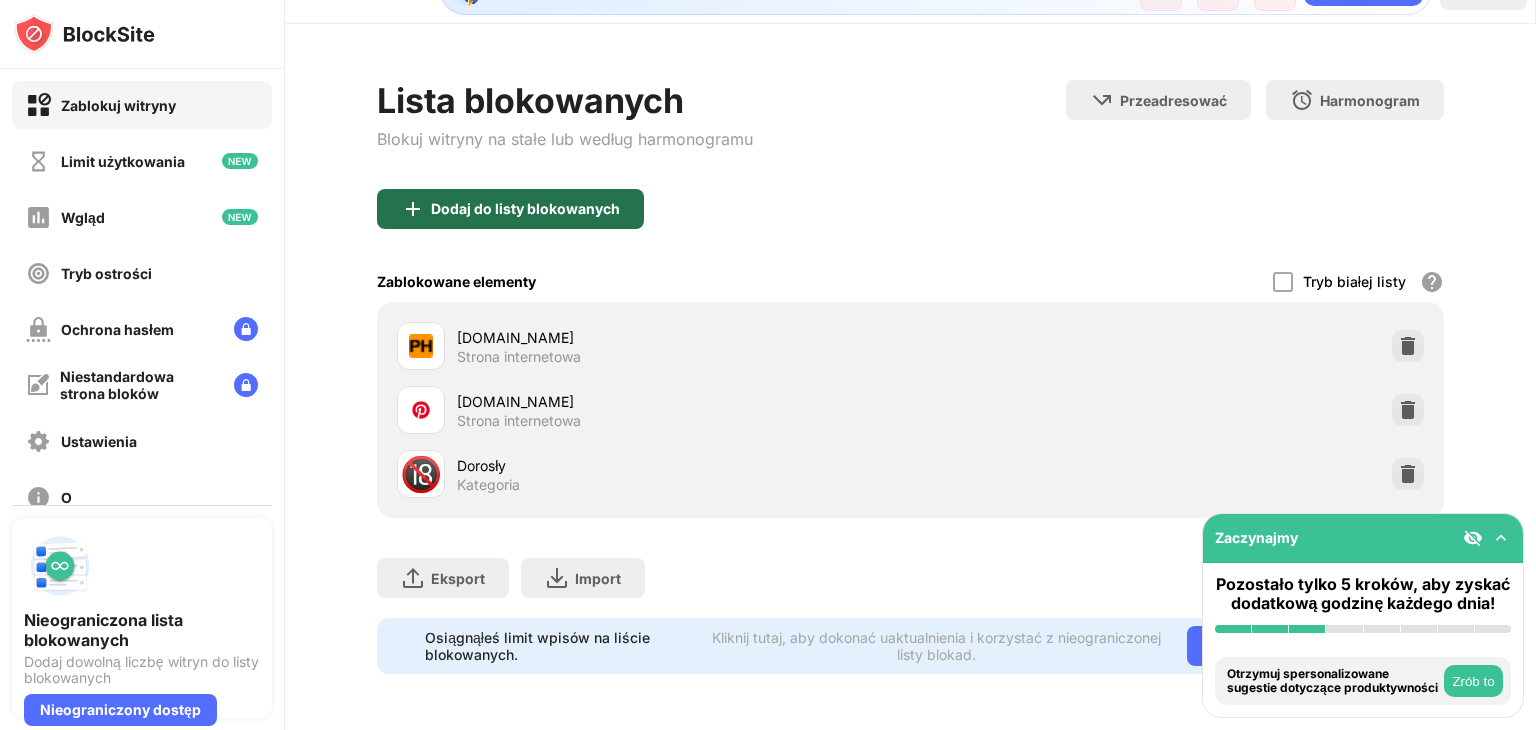 click on "Dodaj do listy blokowanych" at bounding box center [525, 208] 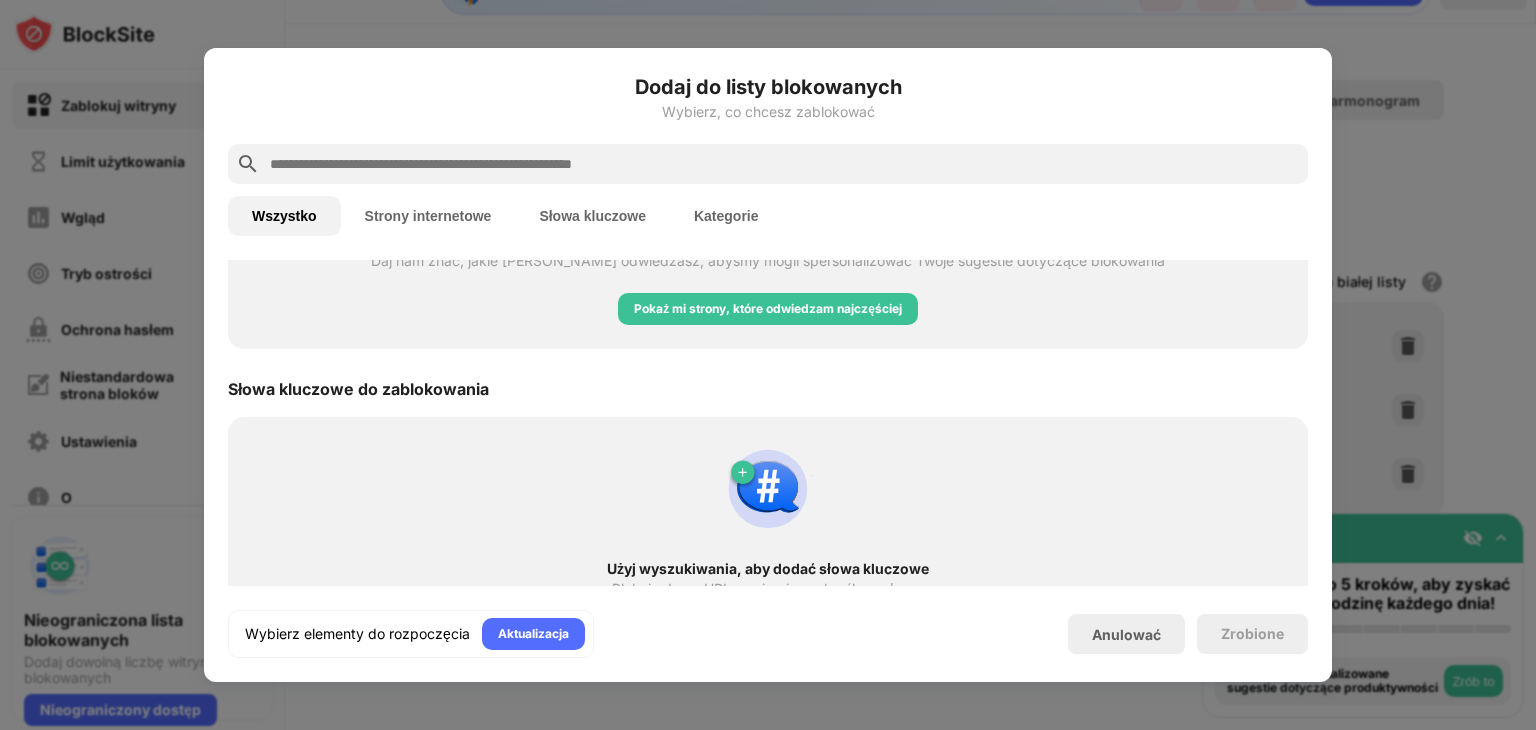 scroll, scrollTop: 958, scrollLeft: 0, axis: vertical 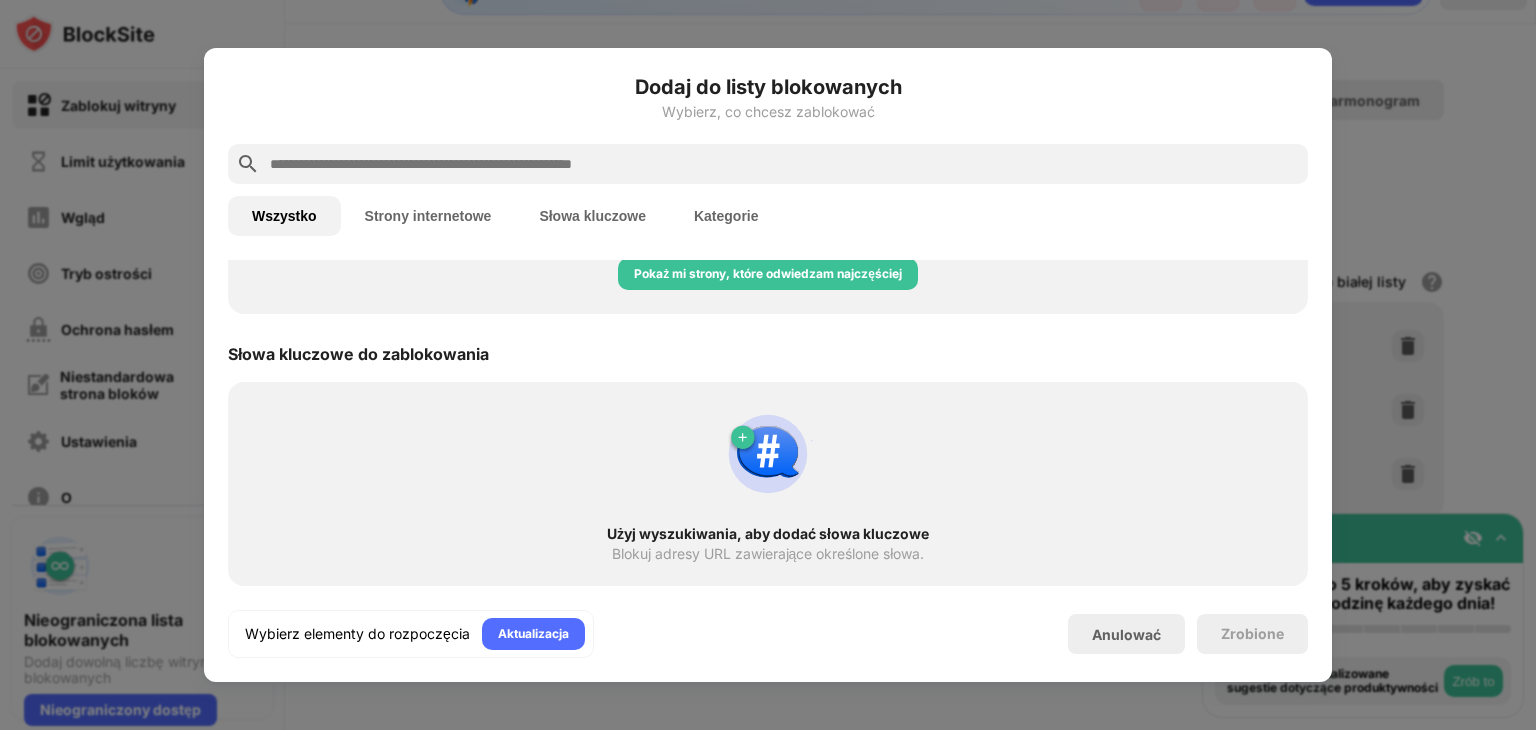 click on "Użyj wyszukiwania, aby dodać słowa kluczowe Blokuj adresy URL zawierające określone słowa." at bounding box center (768, 484) 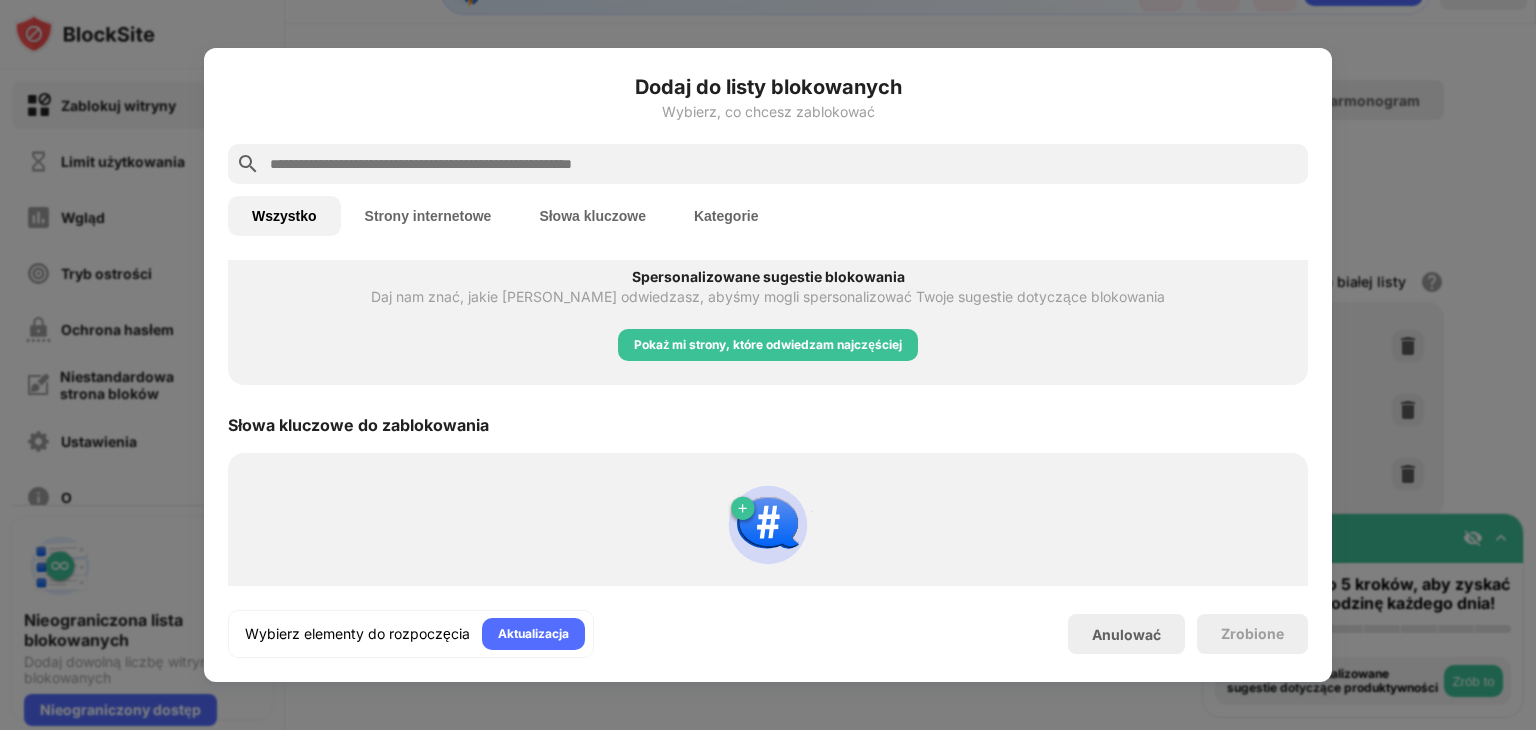 scroll, scrollTop: 883, scrollLeft: 0, axis: vertical 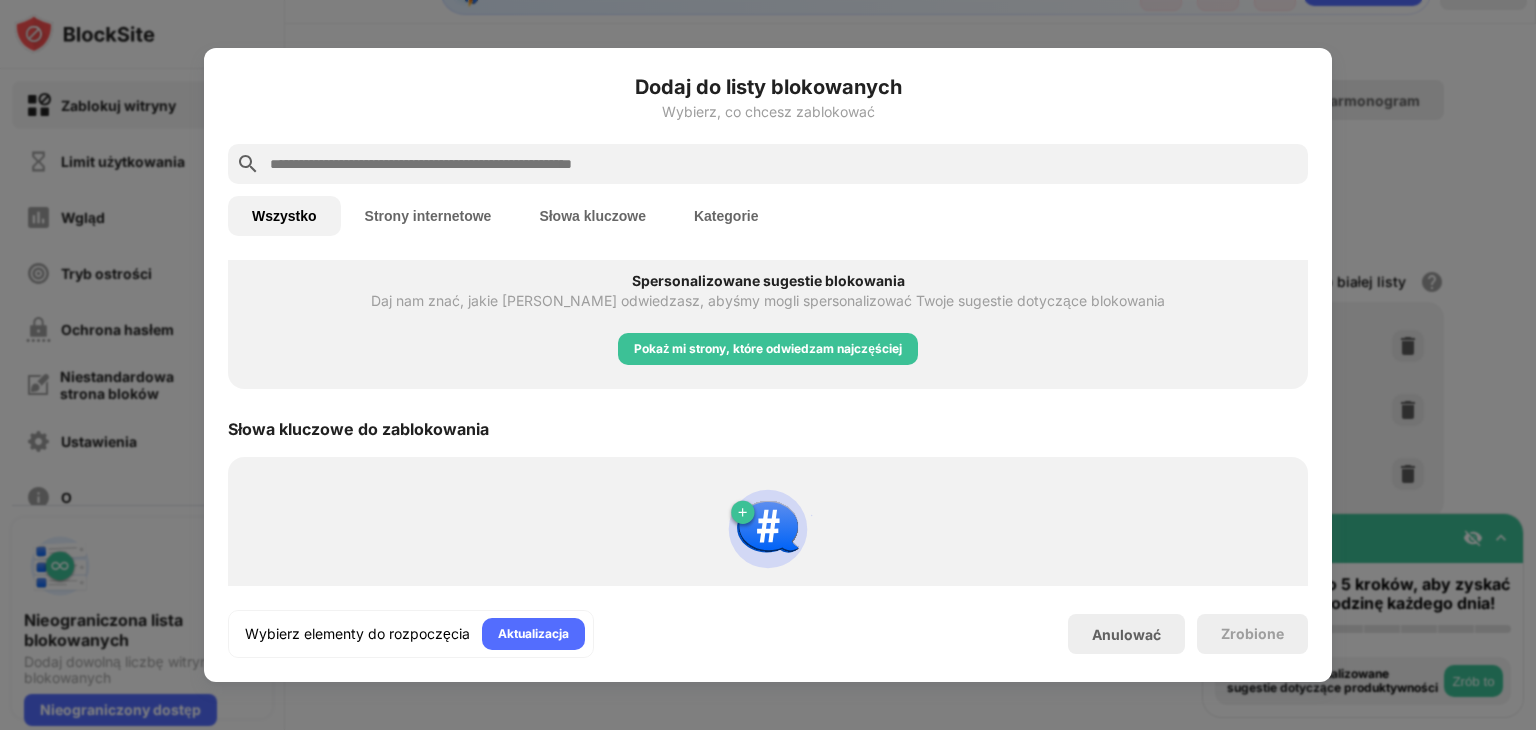 click on "Strony internetowe" at bounding box center (428, 216) 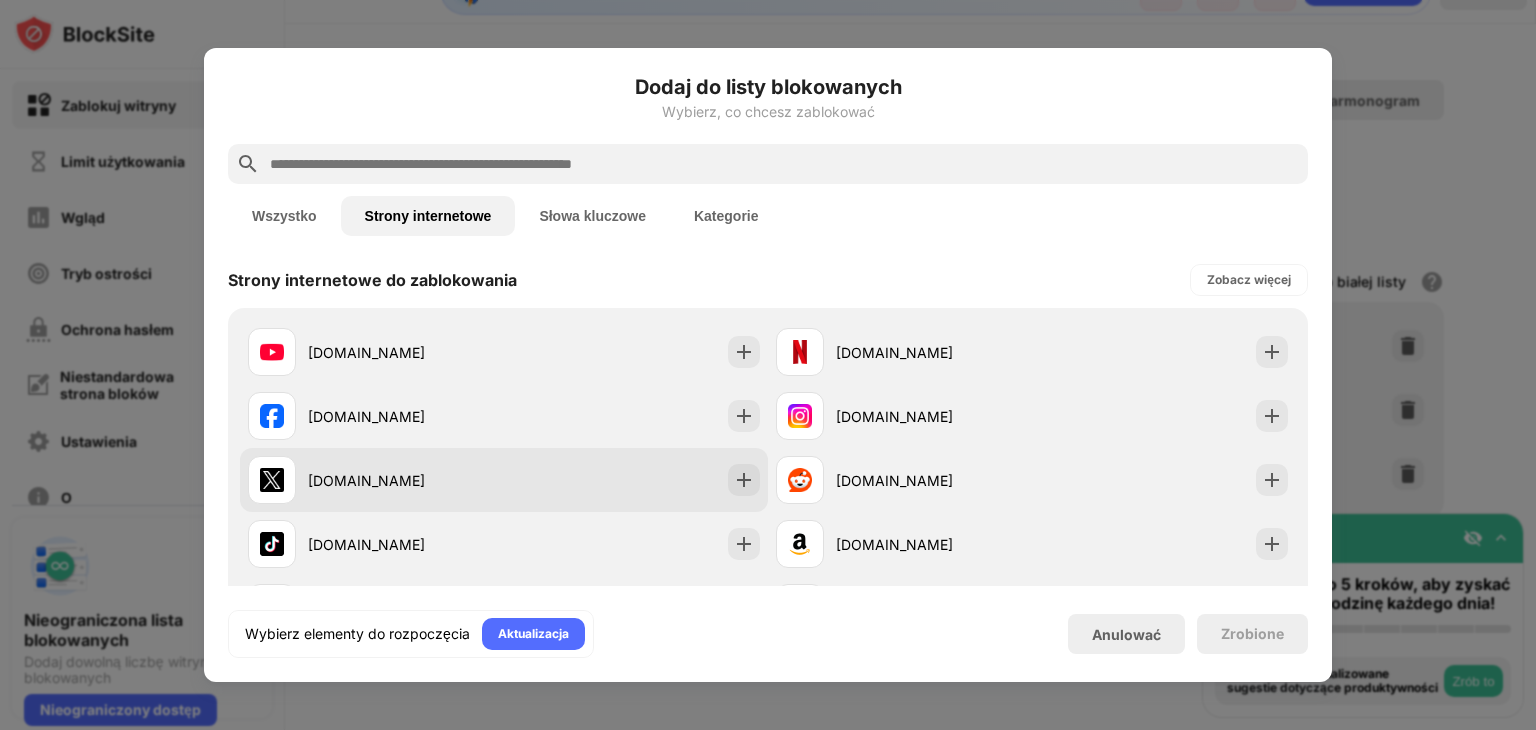 scroll, scrollTop: 0, scrollLeft: 0, axis: both 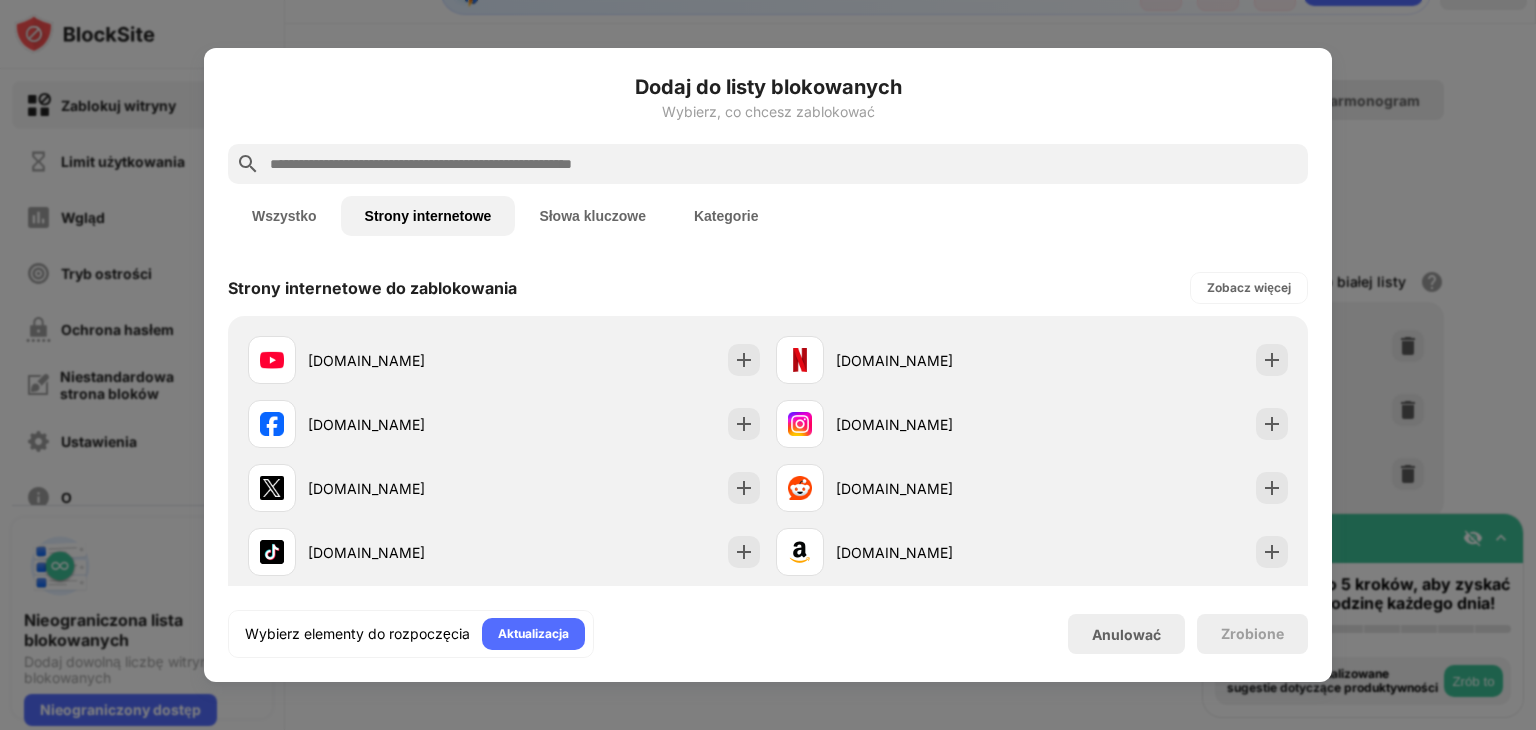 click on "Słowa kluczowe" at bounding box center (592, 216) 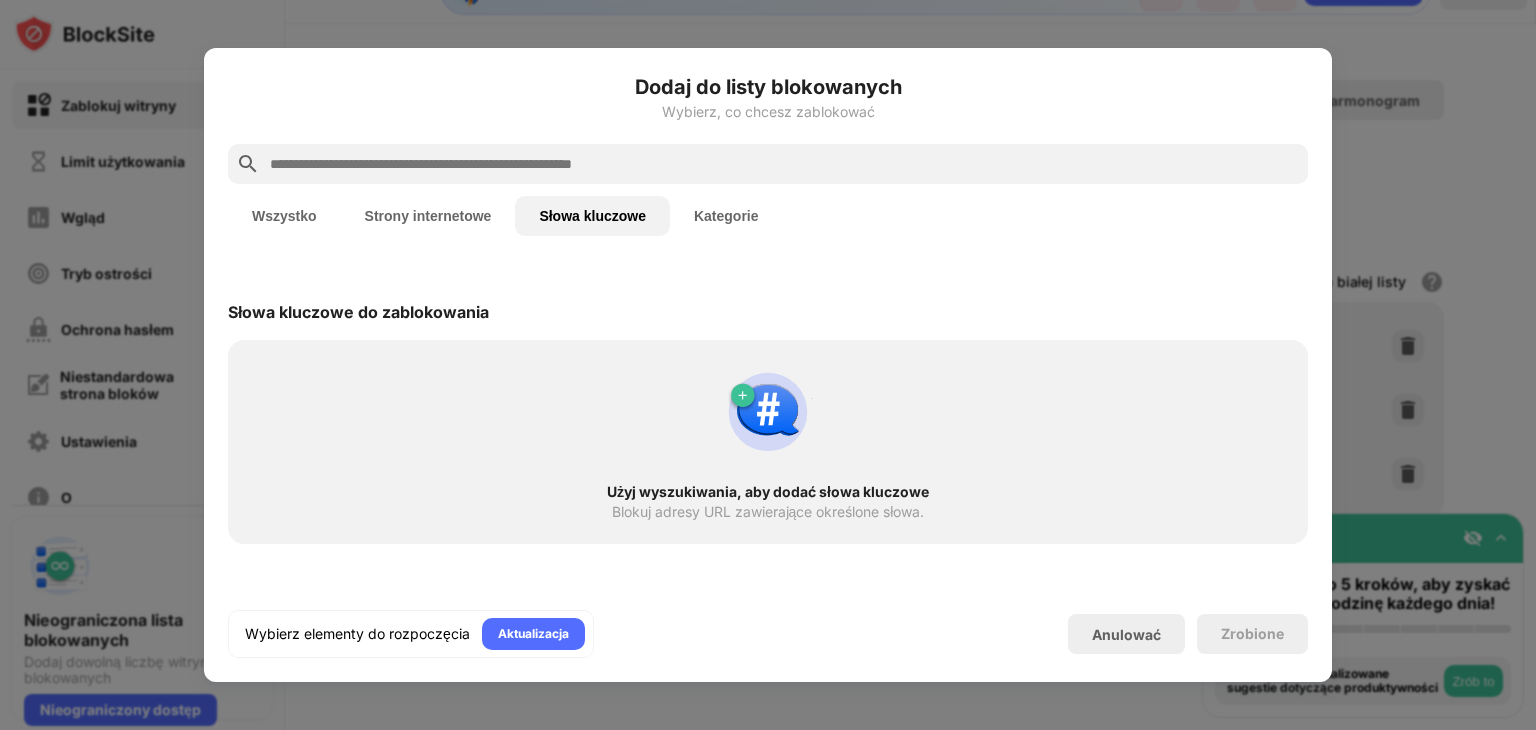 click on "Kategorie" at bounding box center [726, 216] 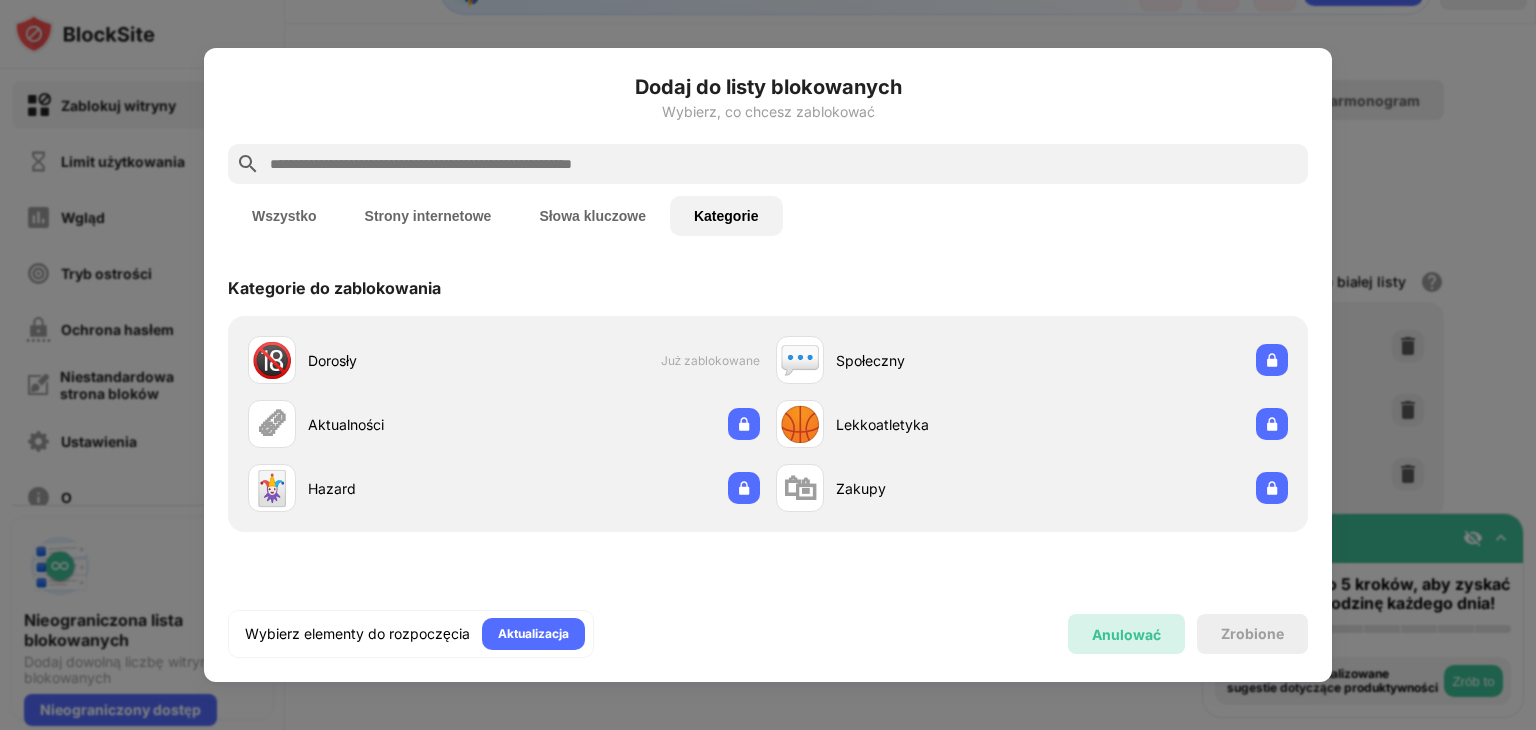 click on "Anulować" at bounding box center (1126, 634) 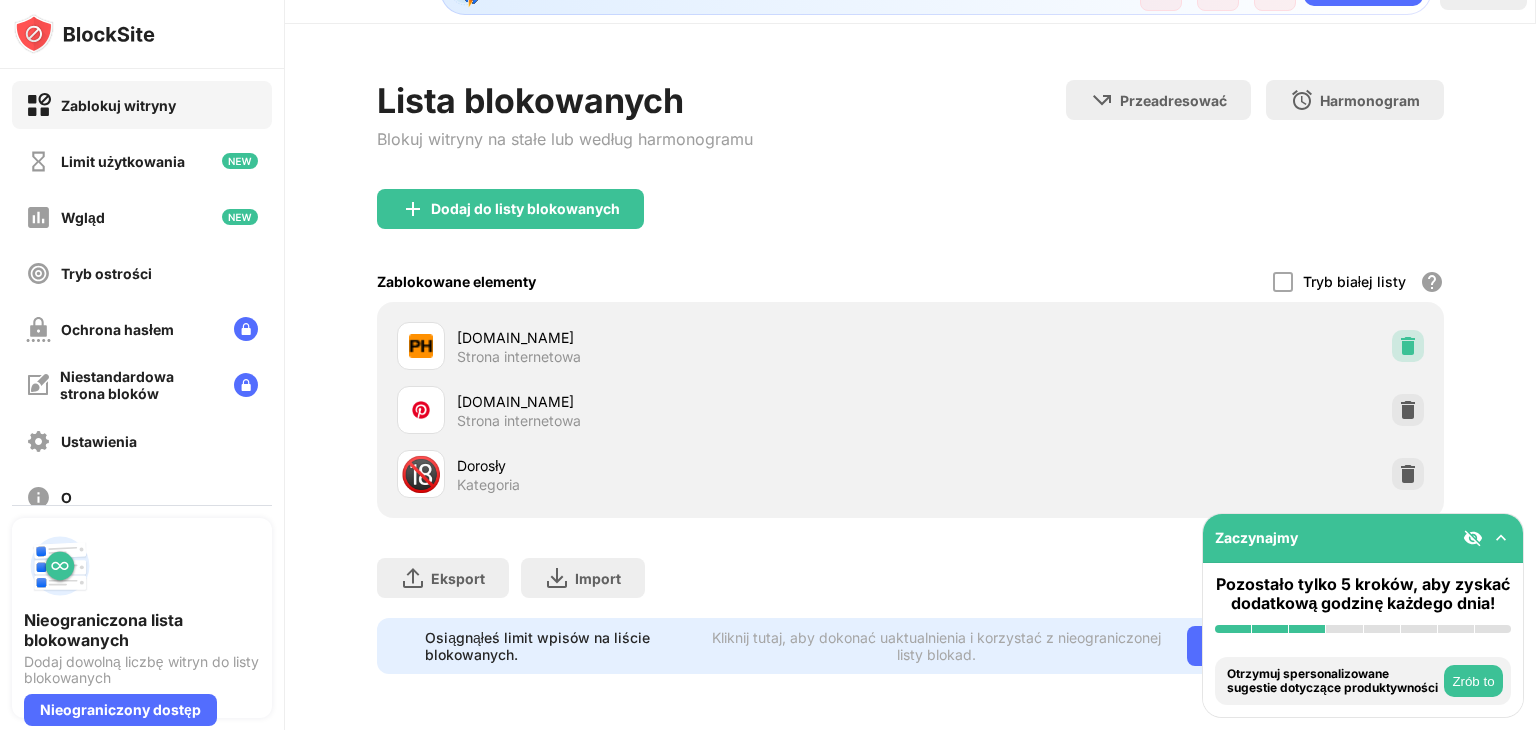 click at bounding box center [1408, 346] 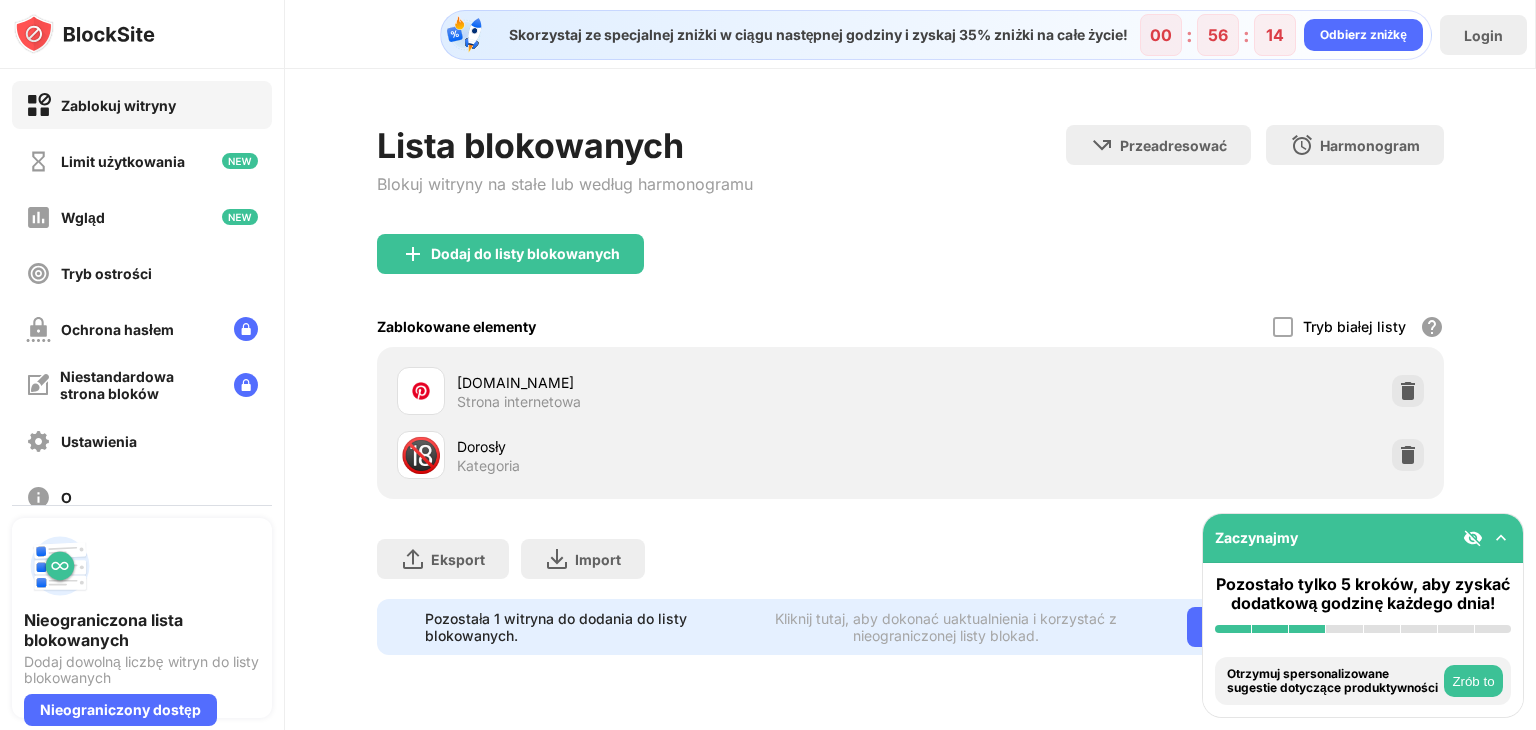 scroll, scrollTop: 0, scrollLeft: 0, axis: both 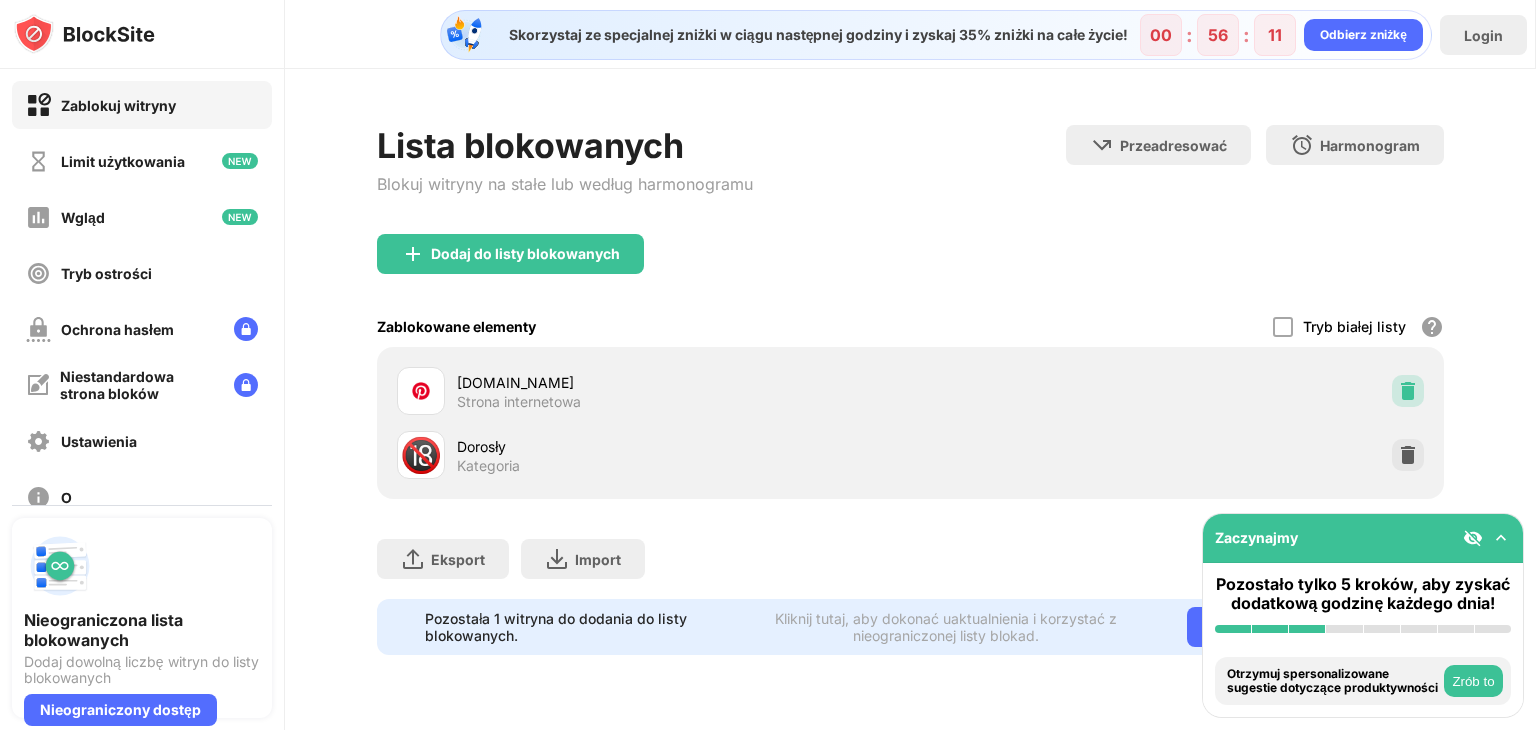 click at bounding box center (1408, 391) 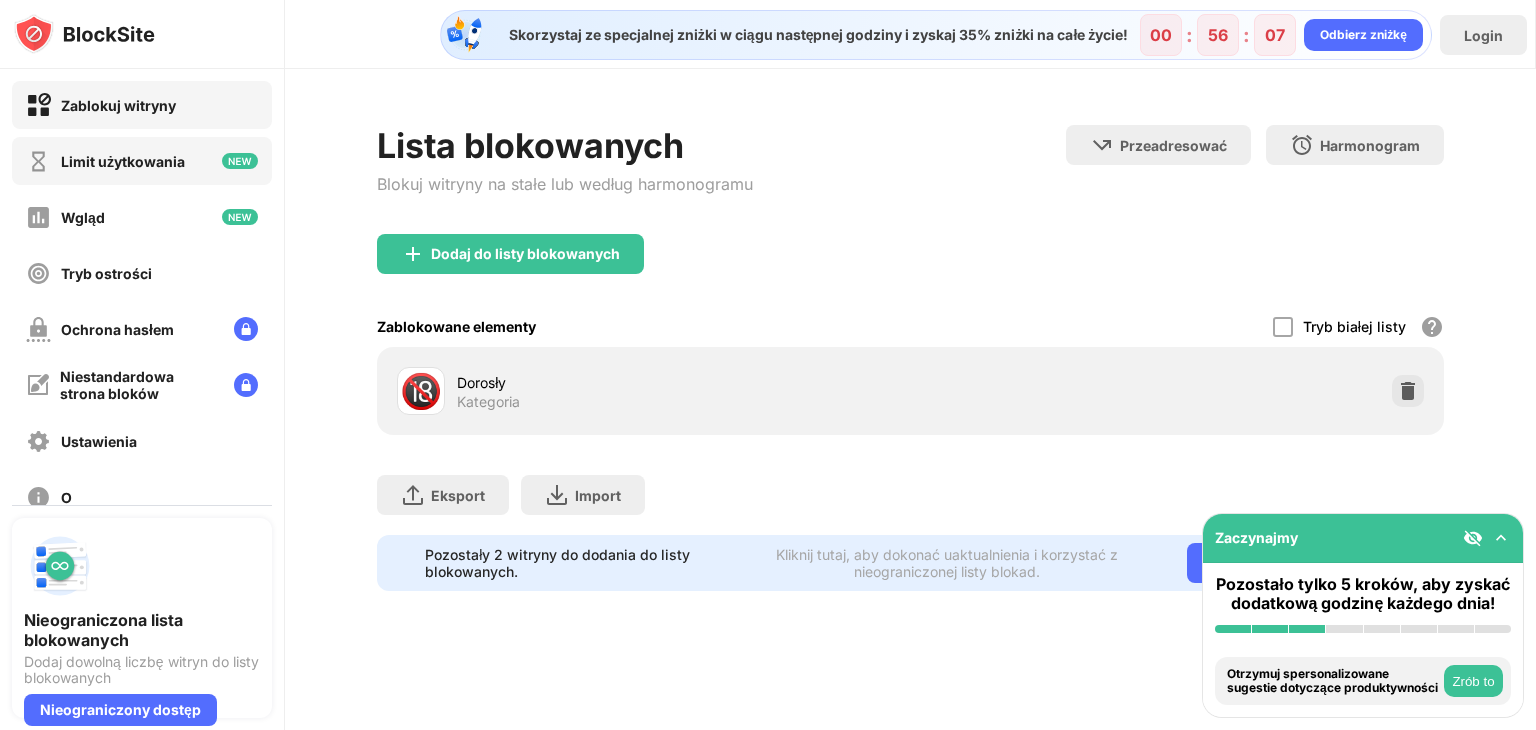 click on "Limit użytkowania" at bounding box center (123, 161) 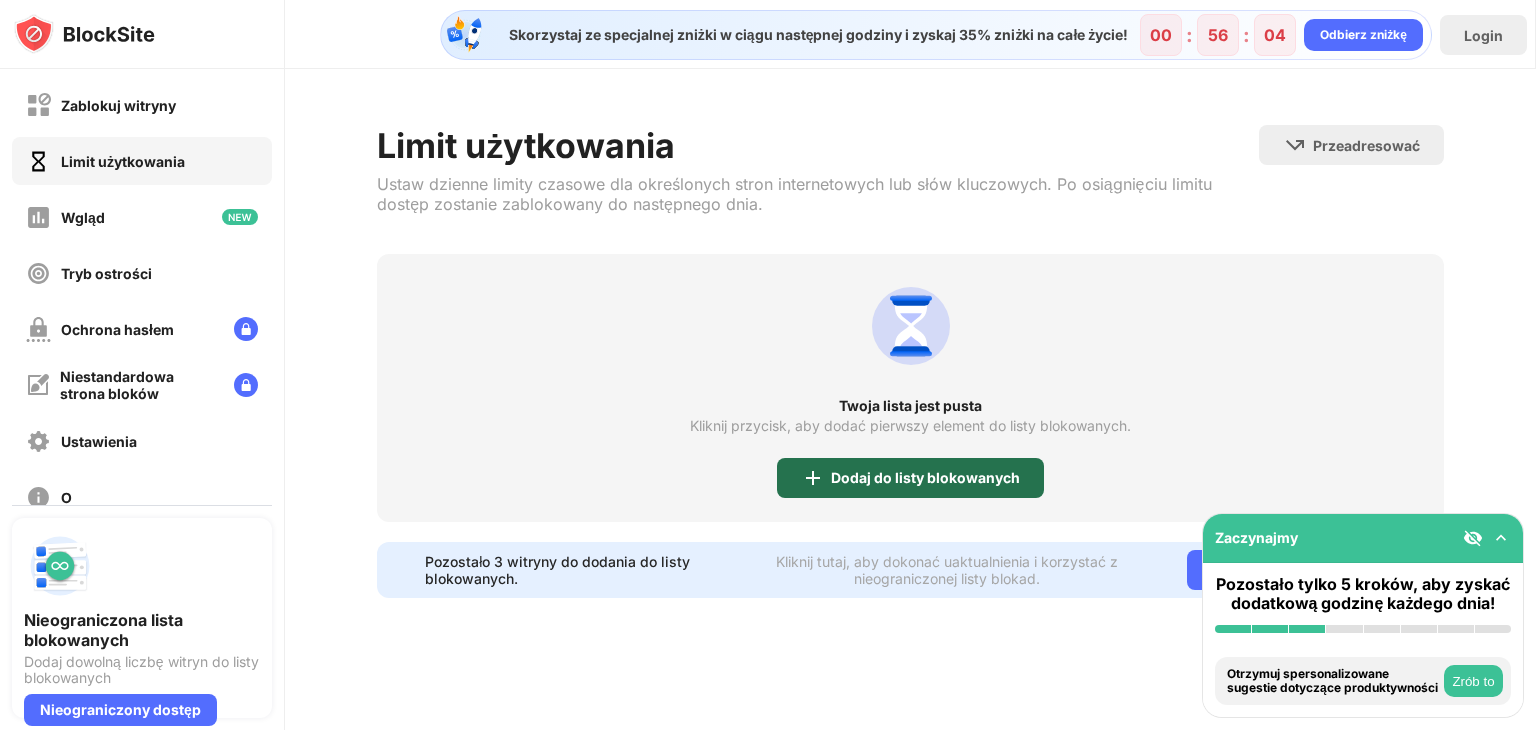 click on "Dodaj do listy blokowanych" at bounding box center (910, 478) 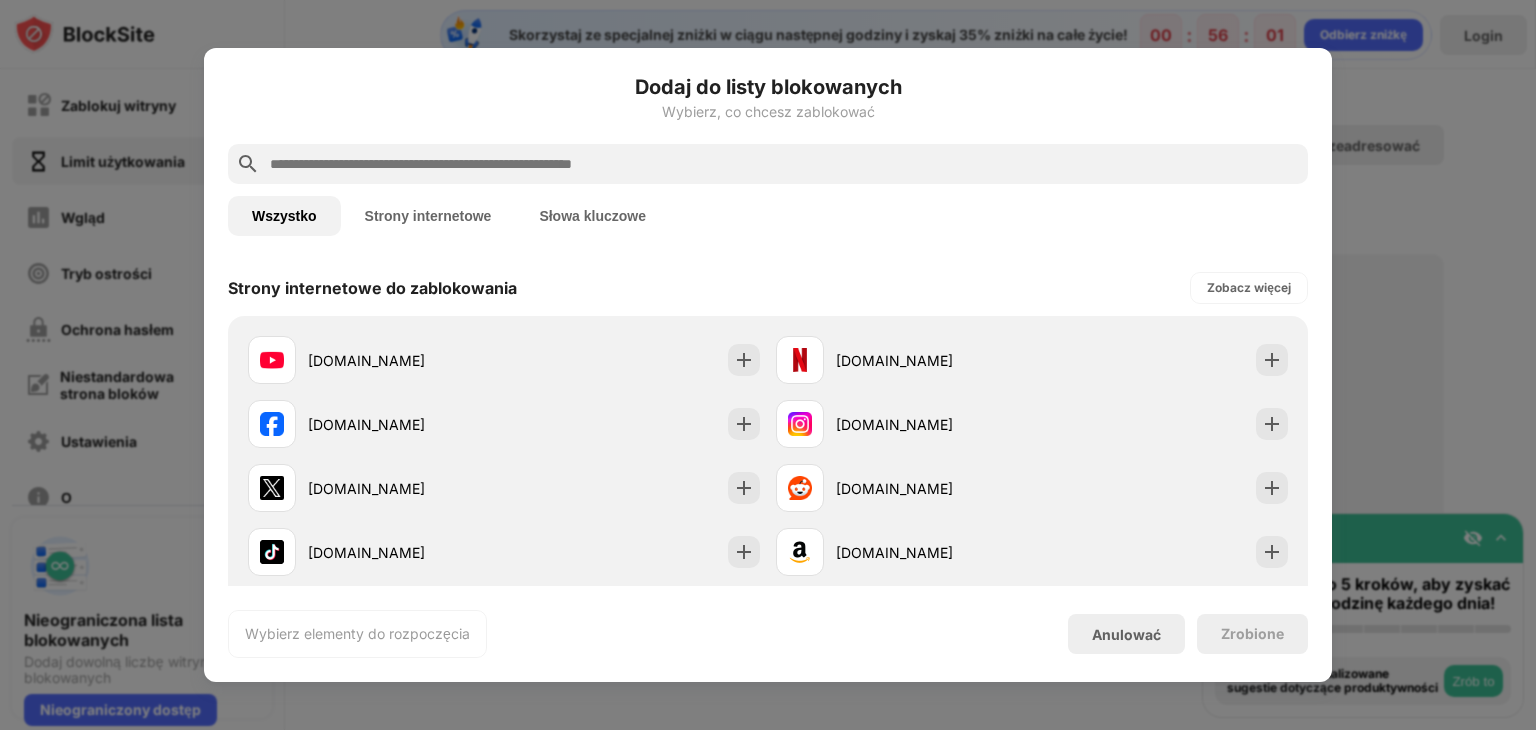 click at bounding box center [768, 365] 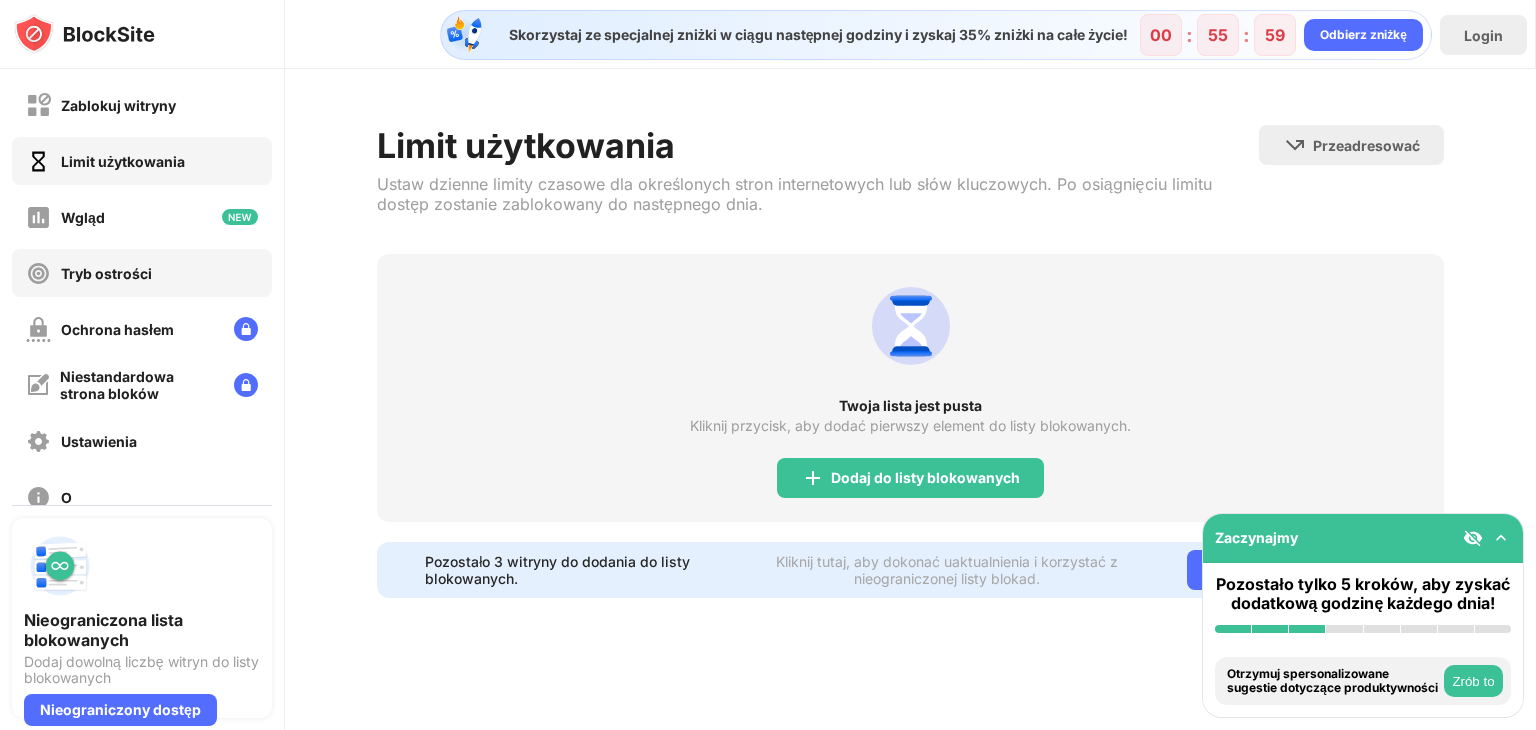 click on "Tryb ostrości" at bounding box center [142, 273] 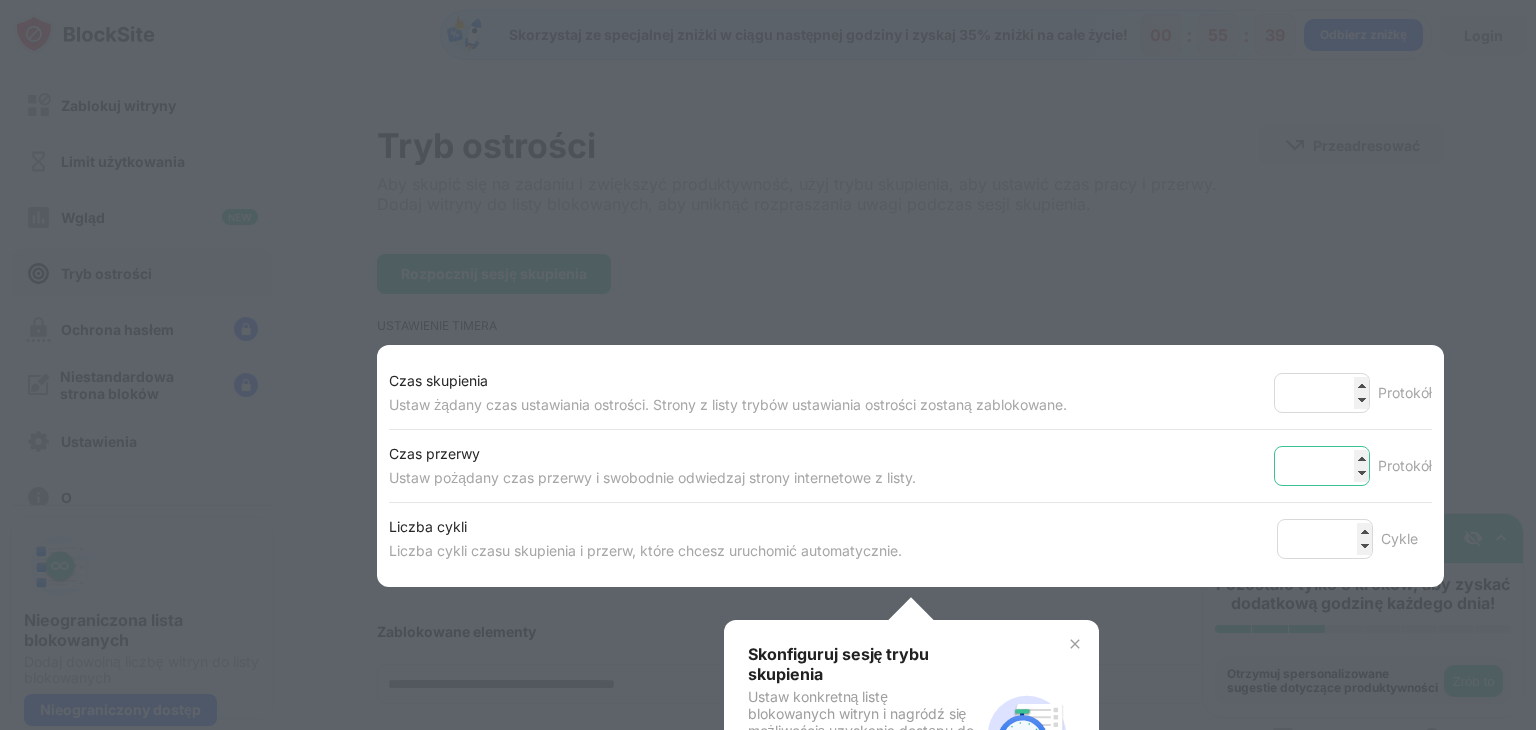 click on "*" at bounding box center (1322, 466) 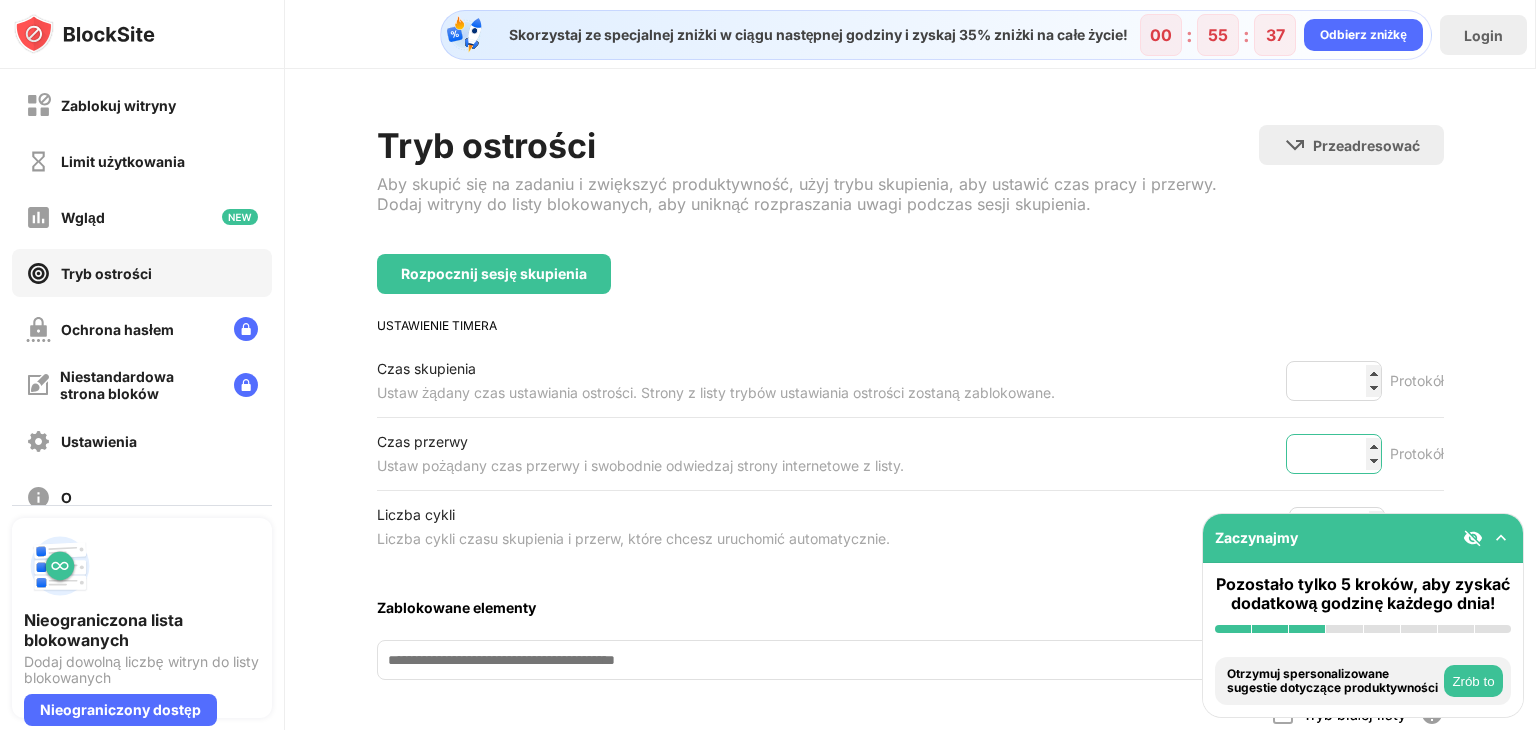 type on "*" 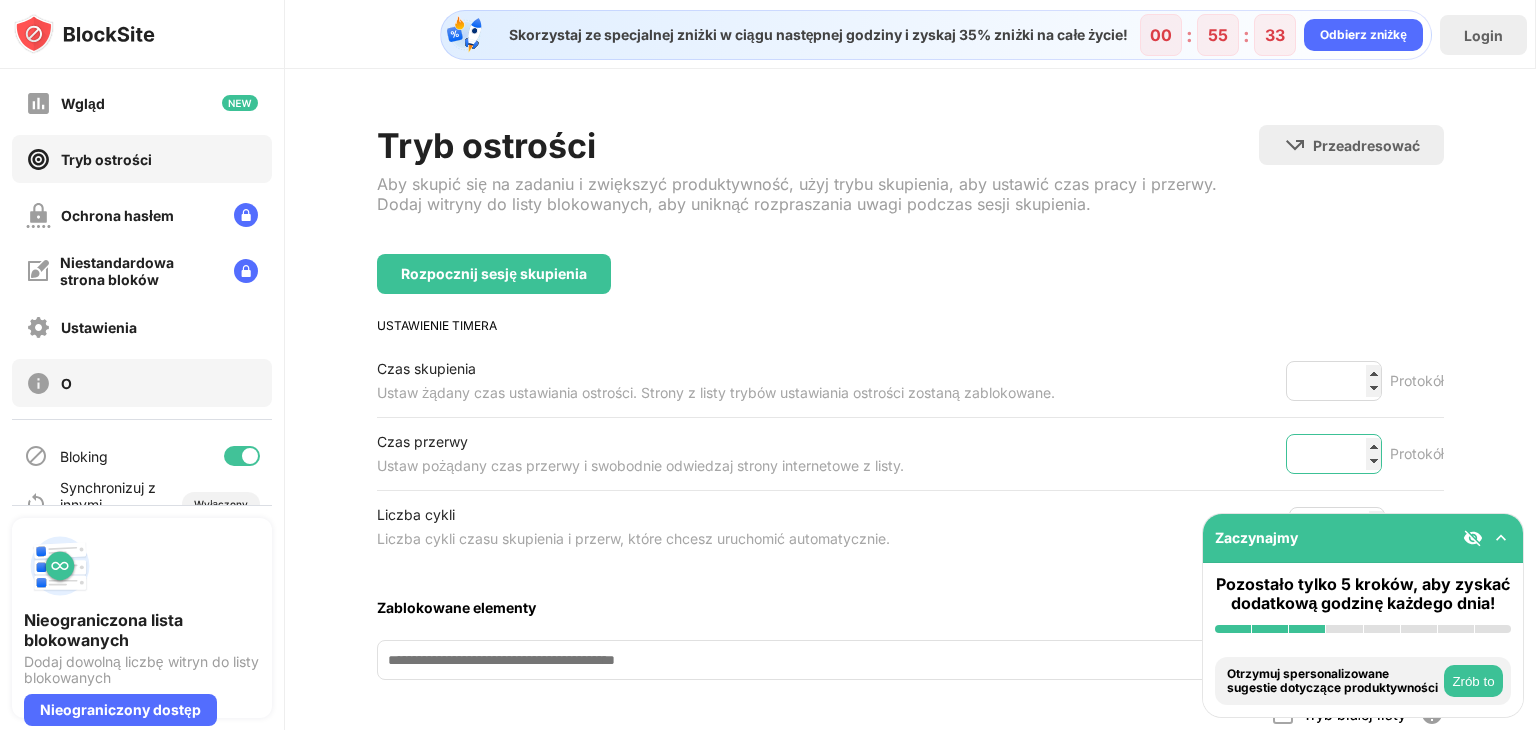 scroll, scrollTop: 148, scrollLeft: 0, axis: vertical 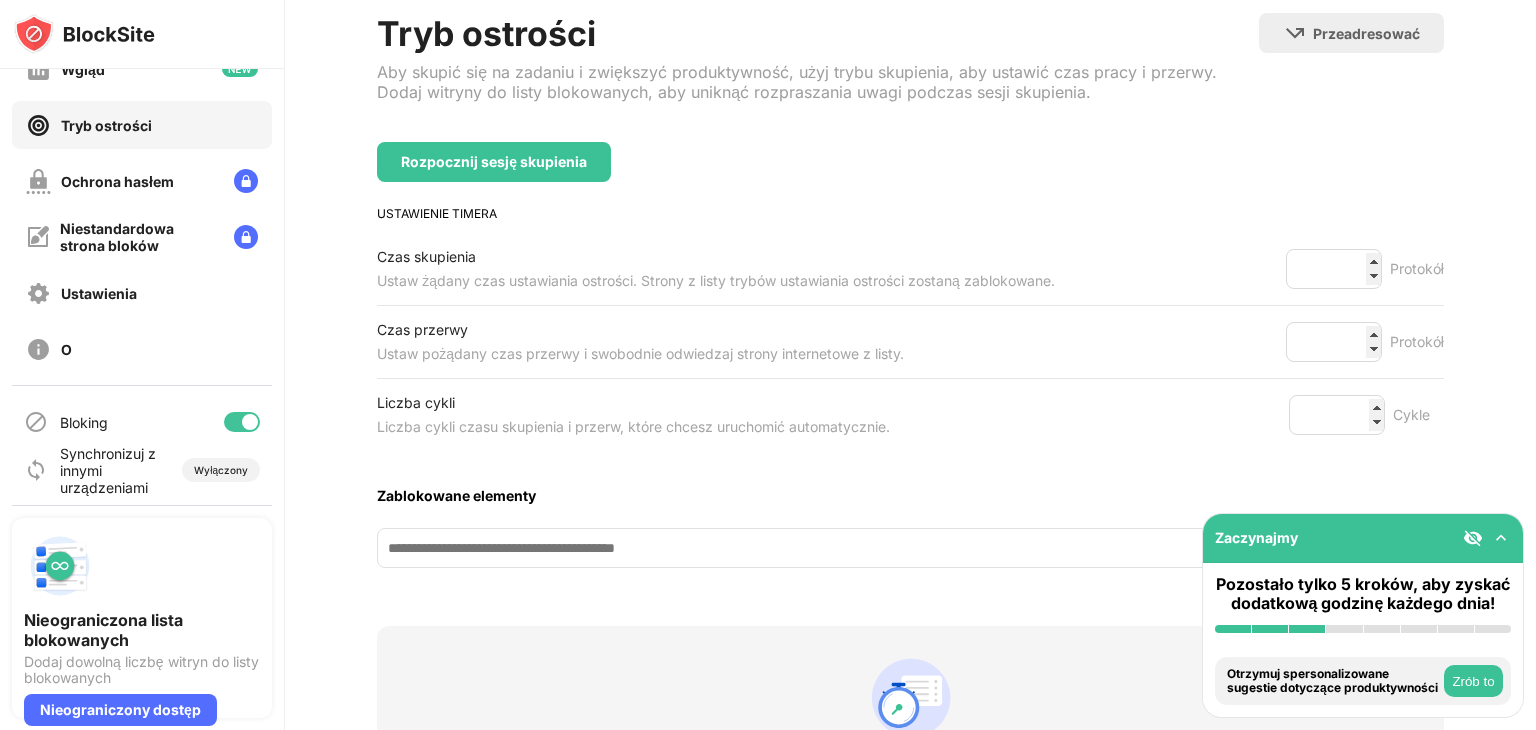 click at bounding box center (1501, 538) 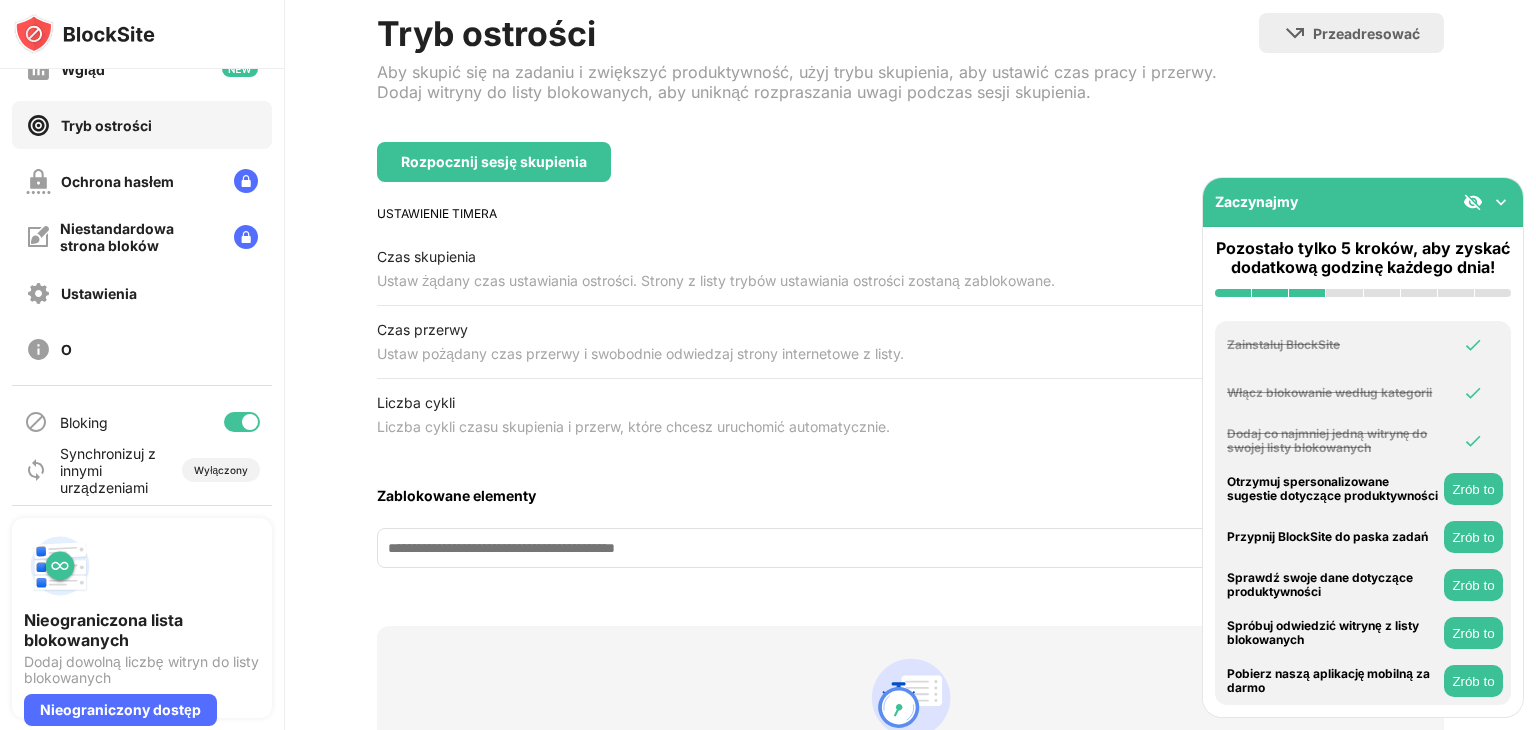 click at bounding box center (1501, 202) 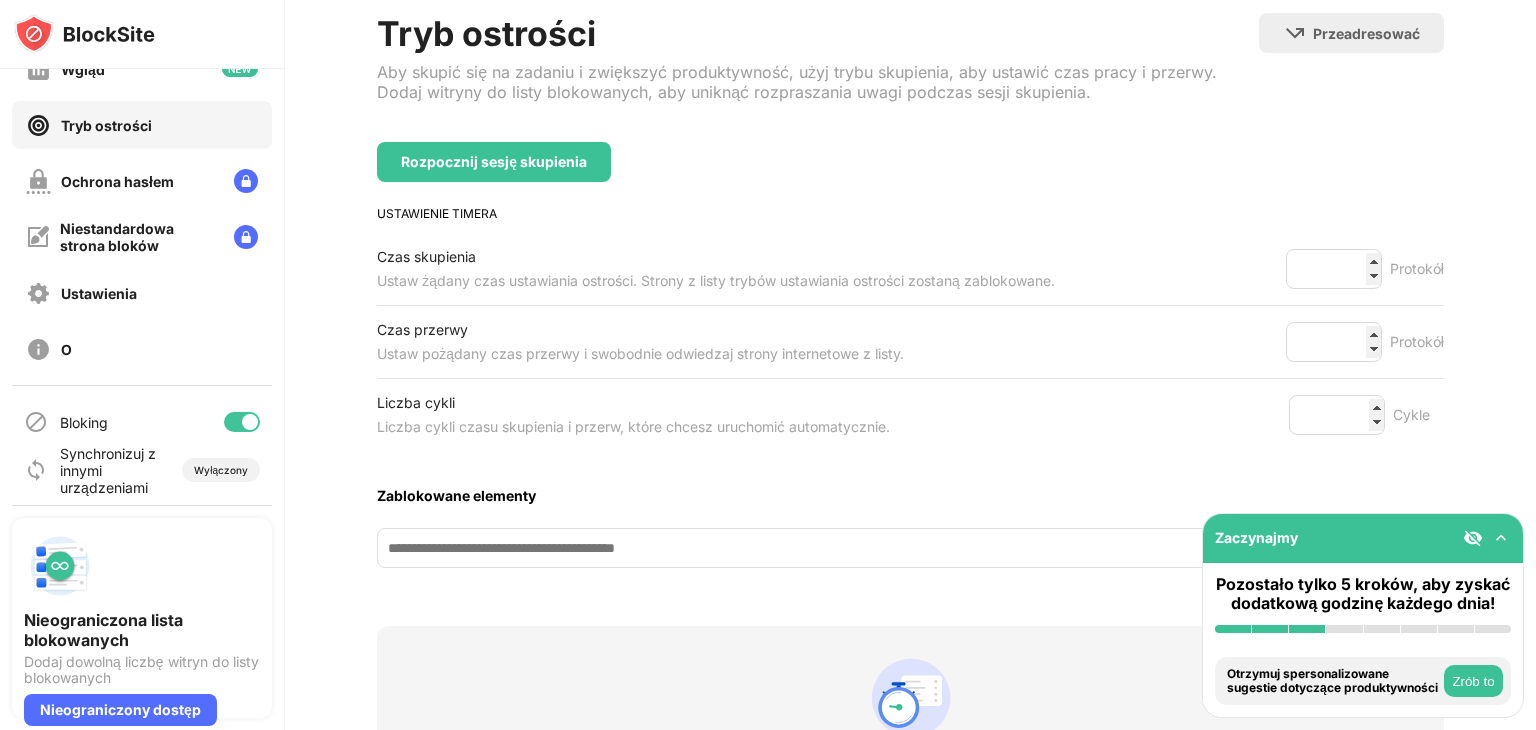 scroll, scrollTop: 0, scrollLeft: 0, axis: both 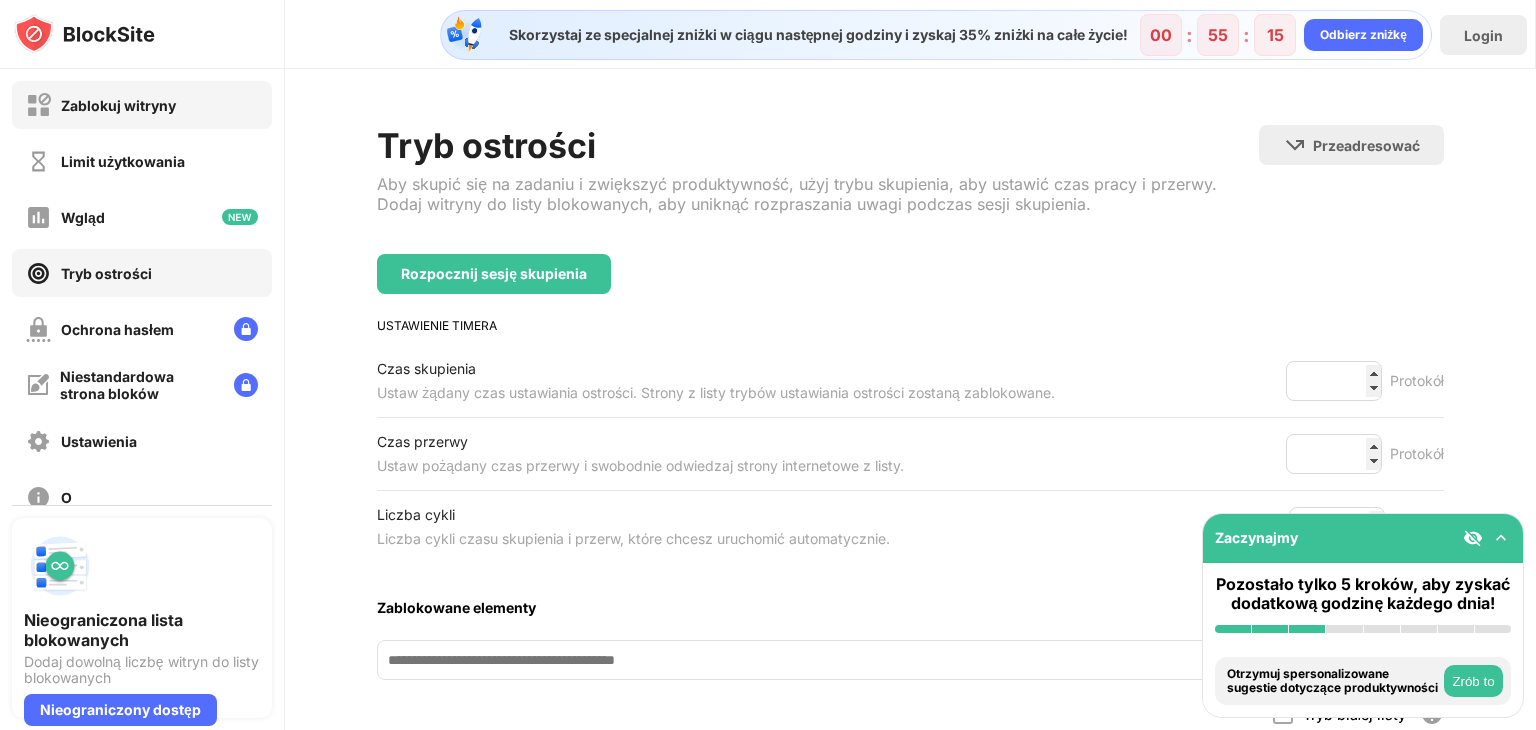 click on "Zablokuj witryny" at bounding box center [142, 105] 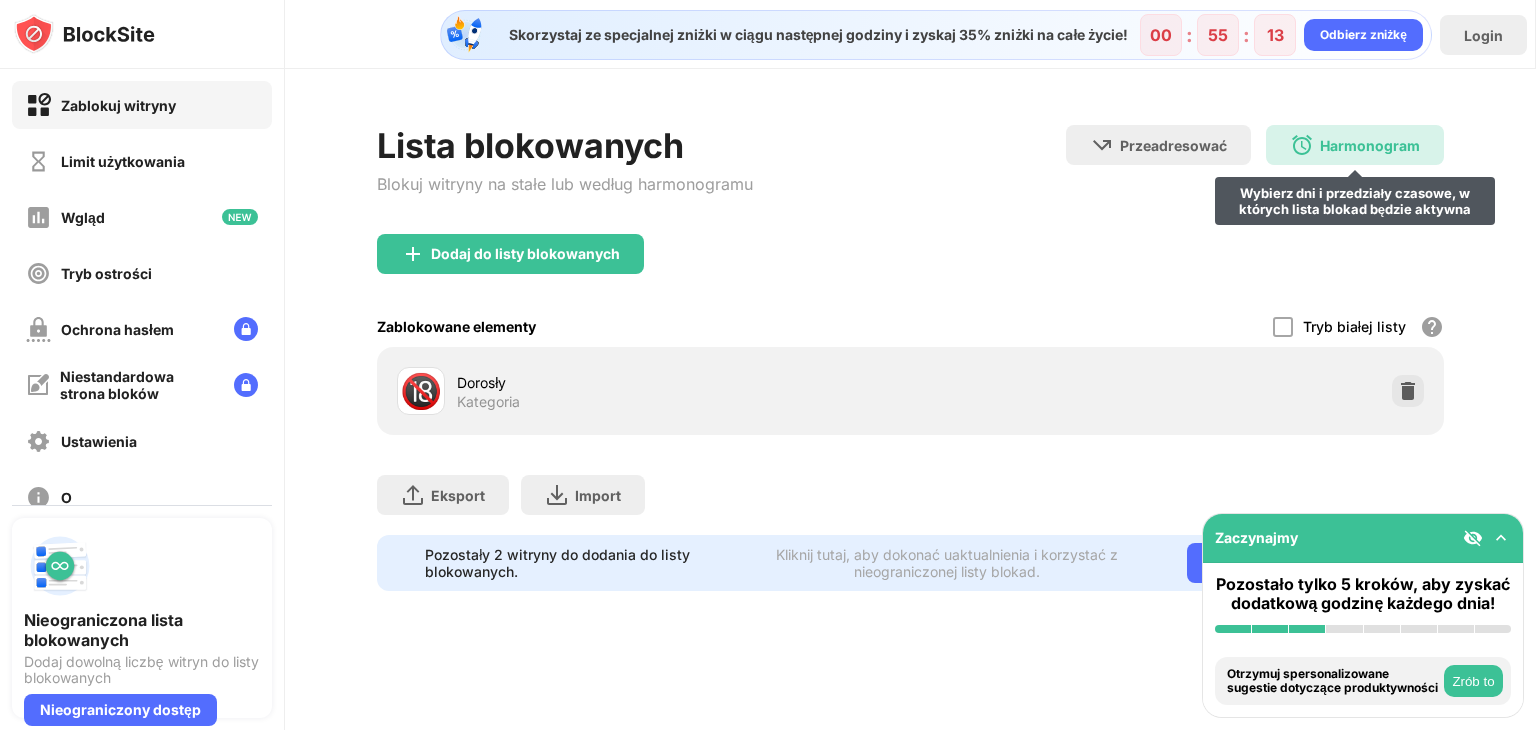 click at bounding box center (1302, 145) 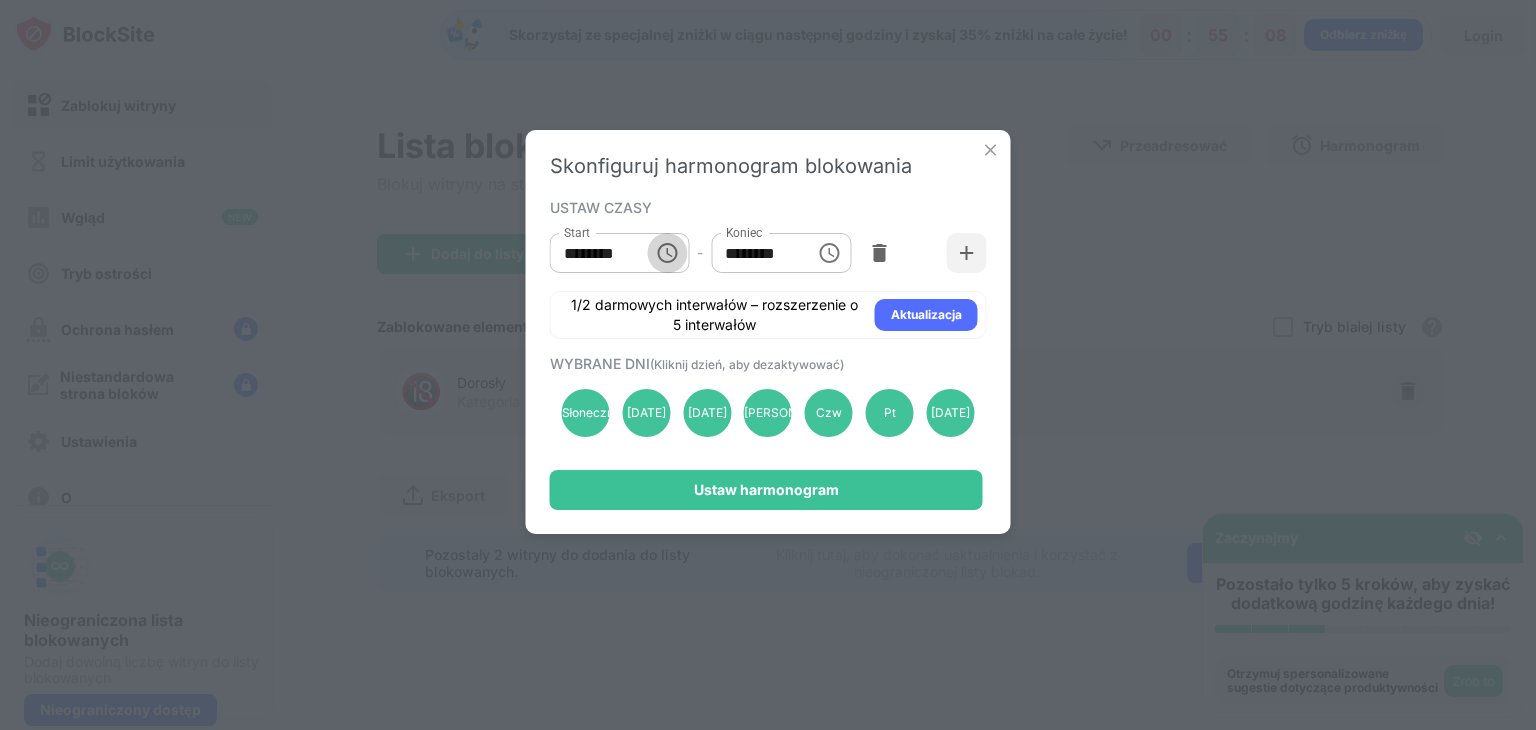 click 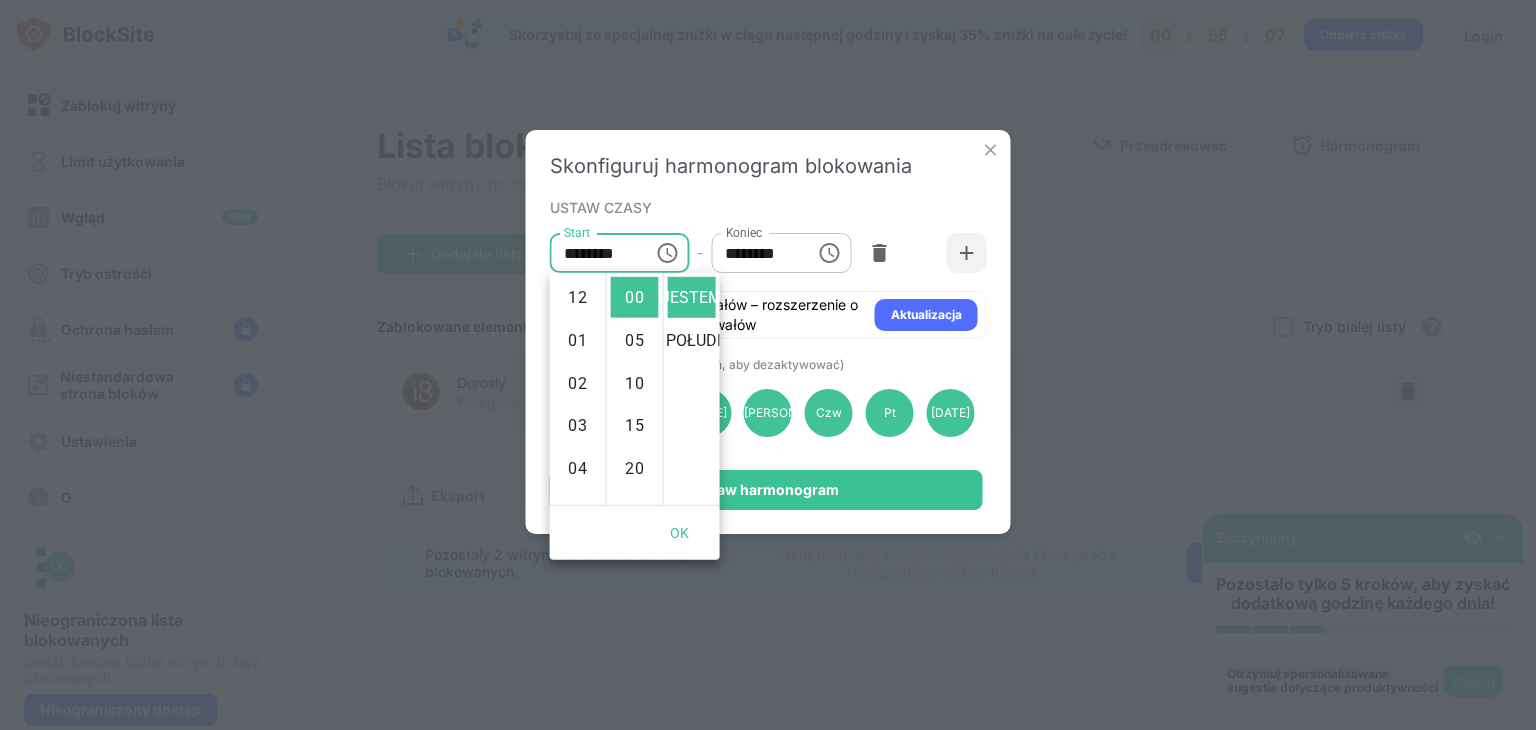 scroll, scrollTop: 432, scrollLeft: 0, axis: vertical 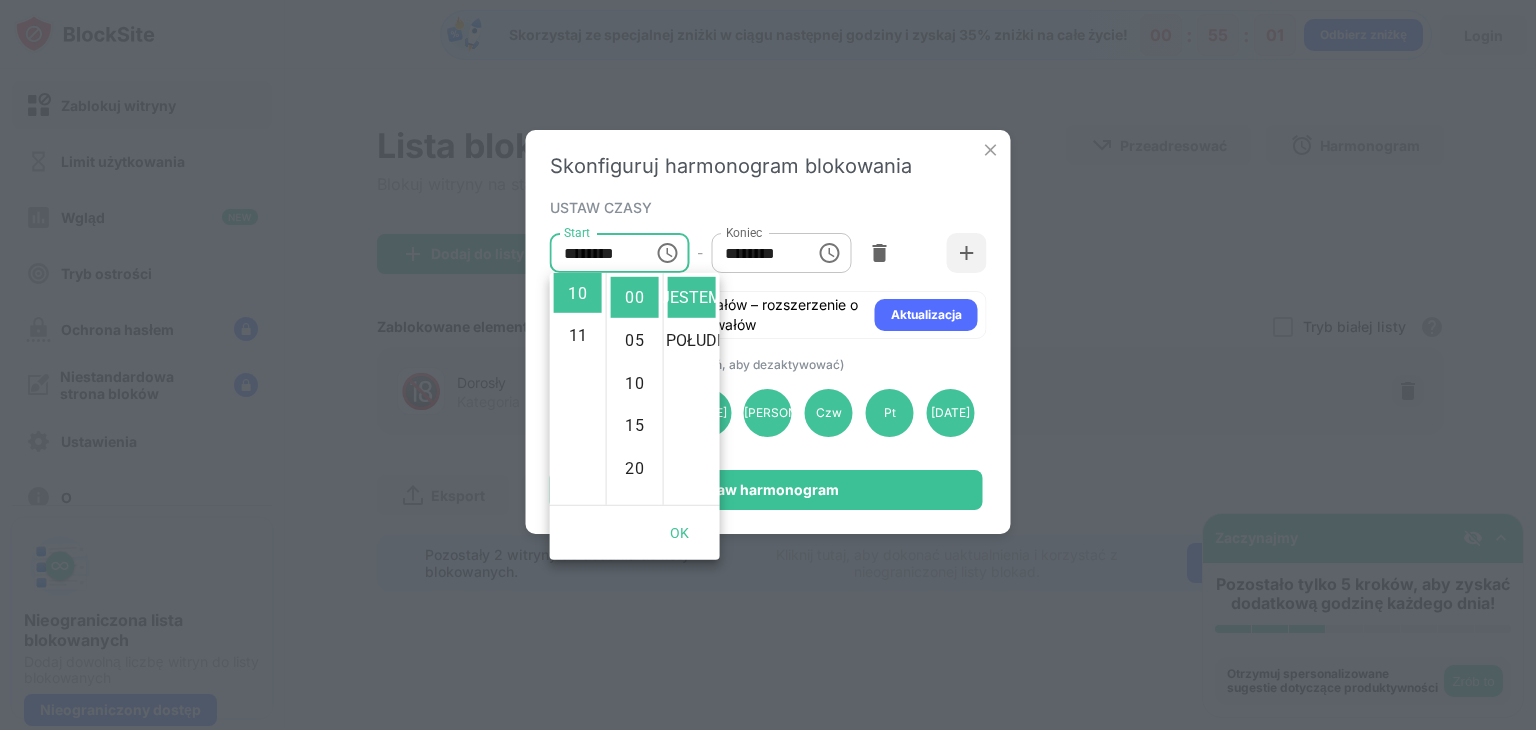 click on "********" at bounding box center (595, 253) 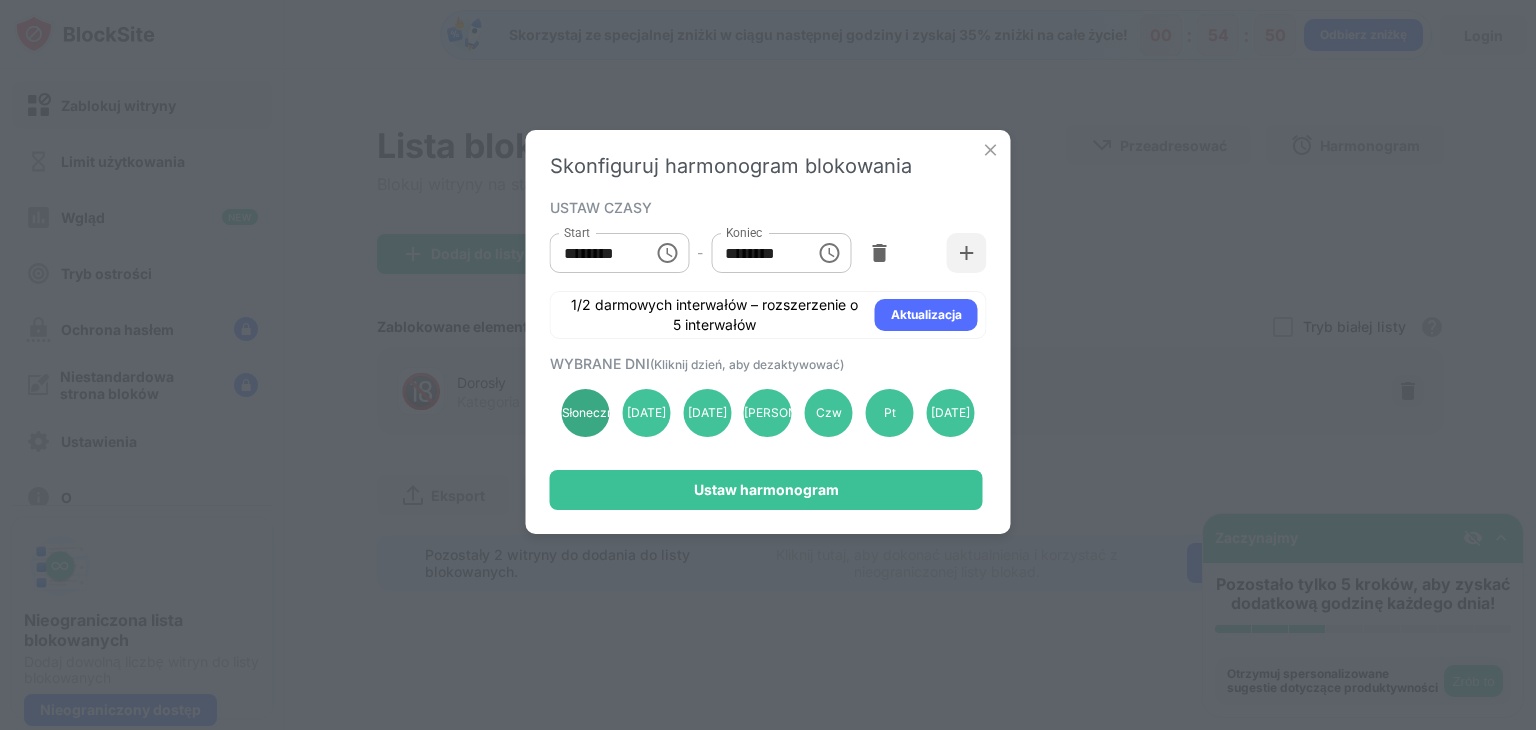 click on "Słoneczny" at bounding box center [586, 413] 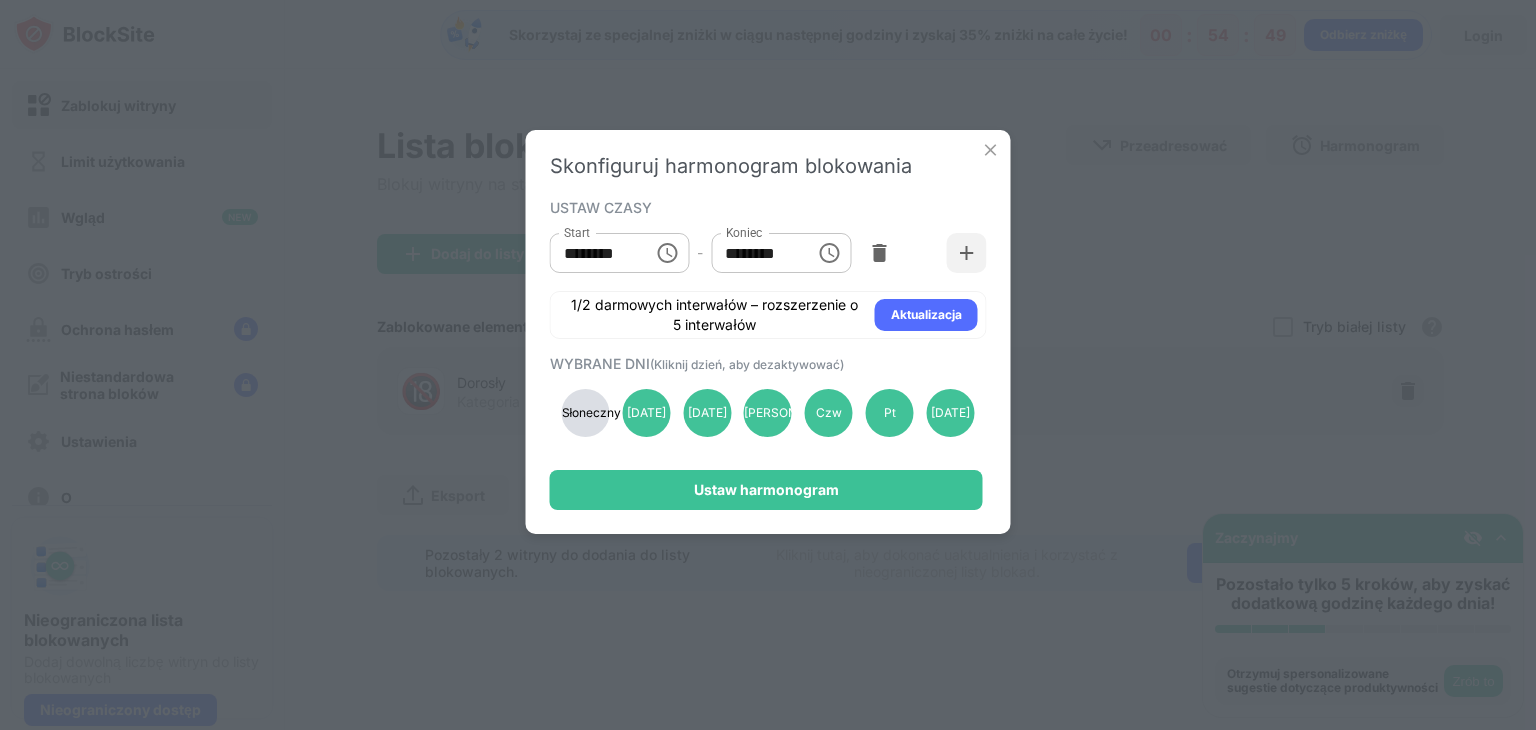 click on "Słoneczny" at bounding box center (586, 413) 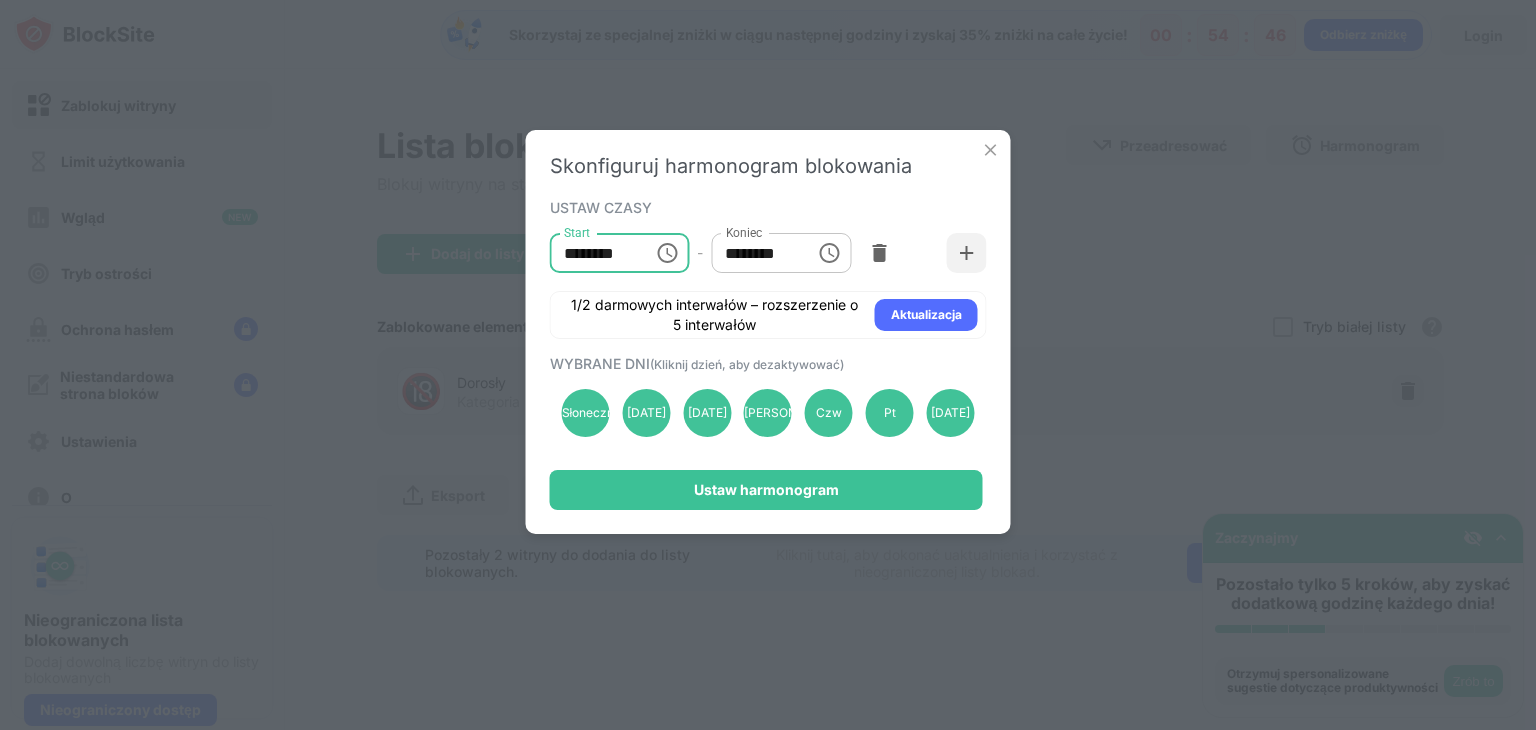 click on "********" at bounding box center (595, 253) 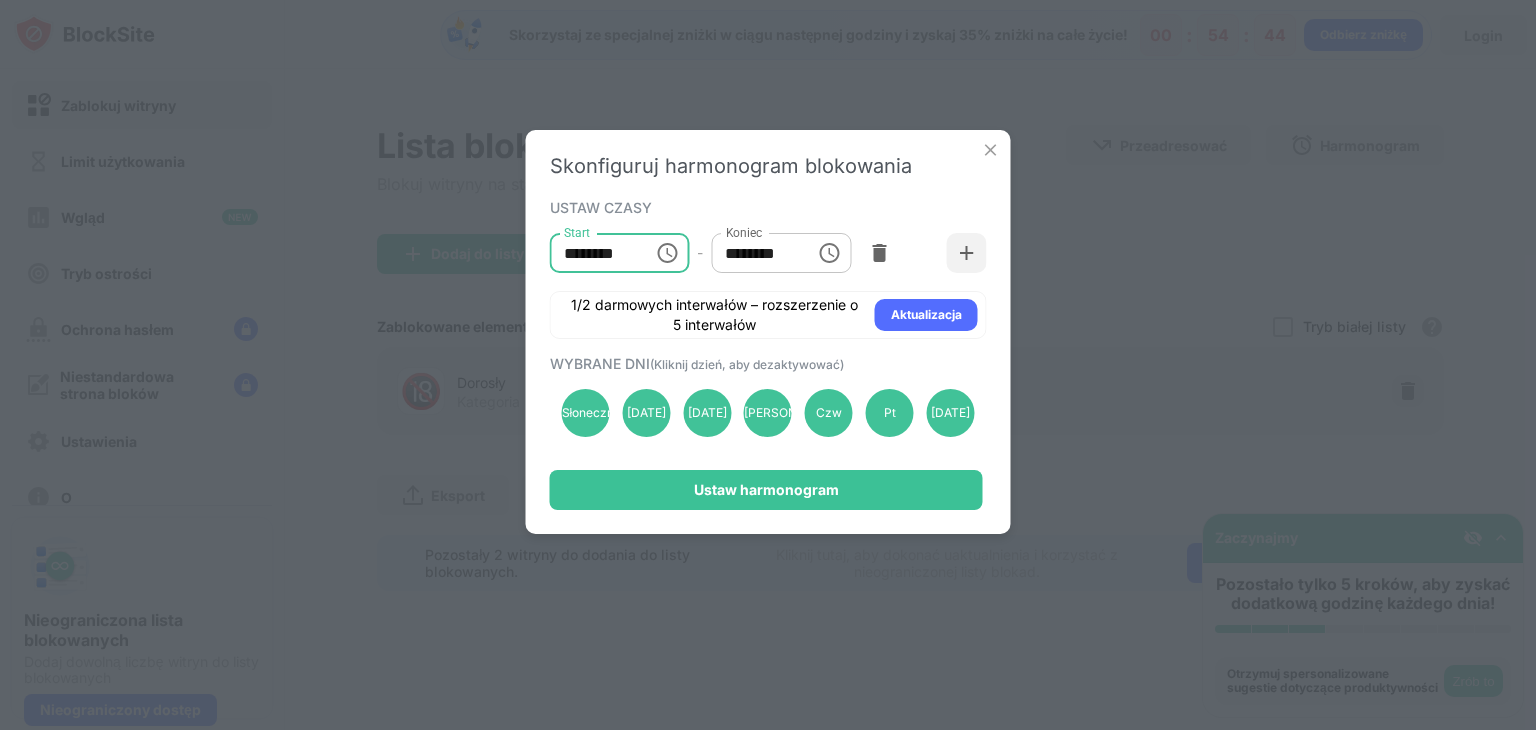 click on "********" at bounding box center (595, 253) 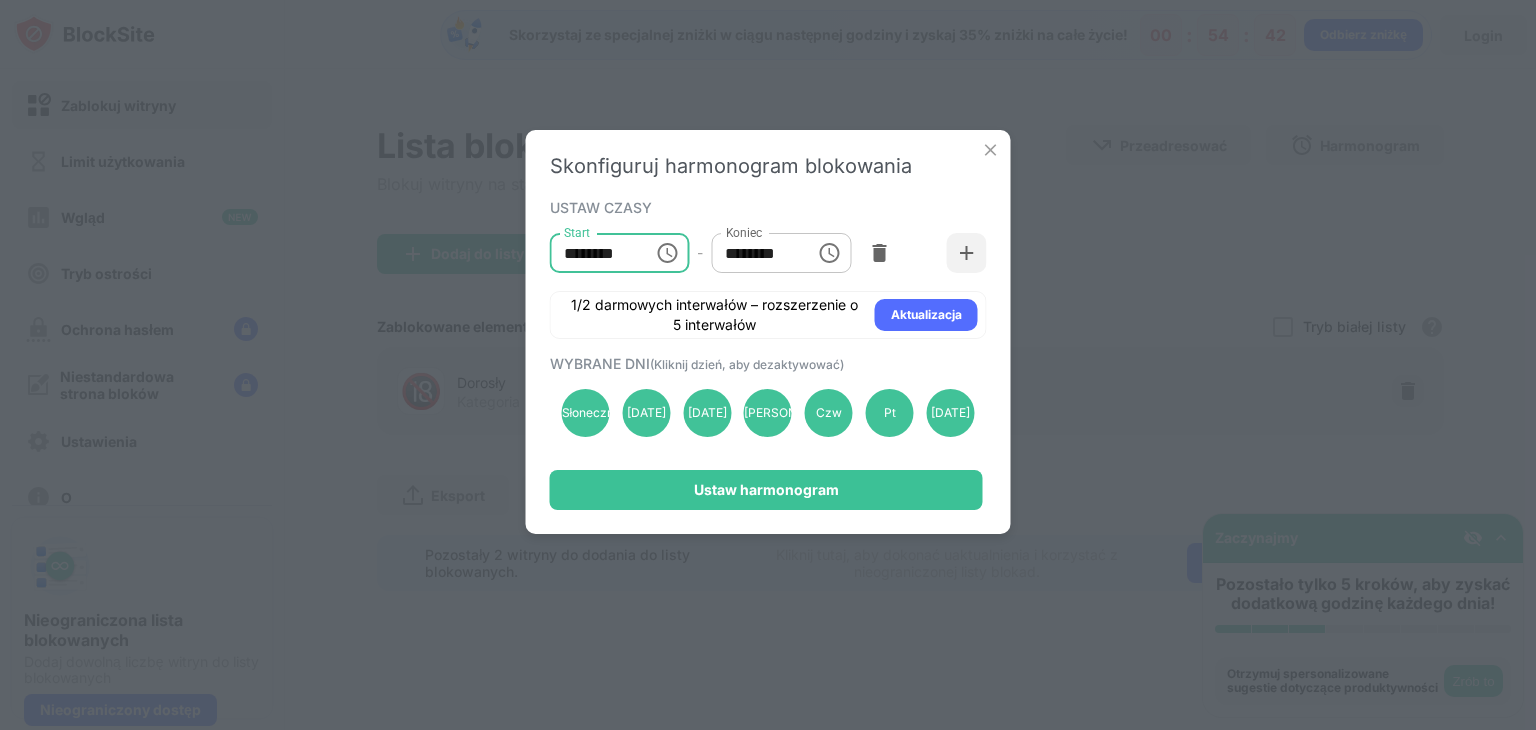 click on "********" at bounding box center [595, 253] 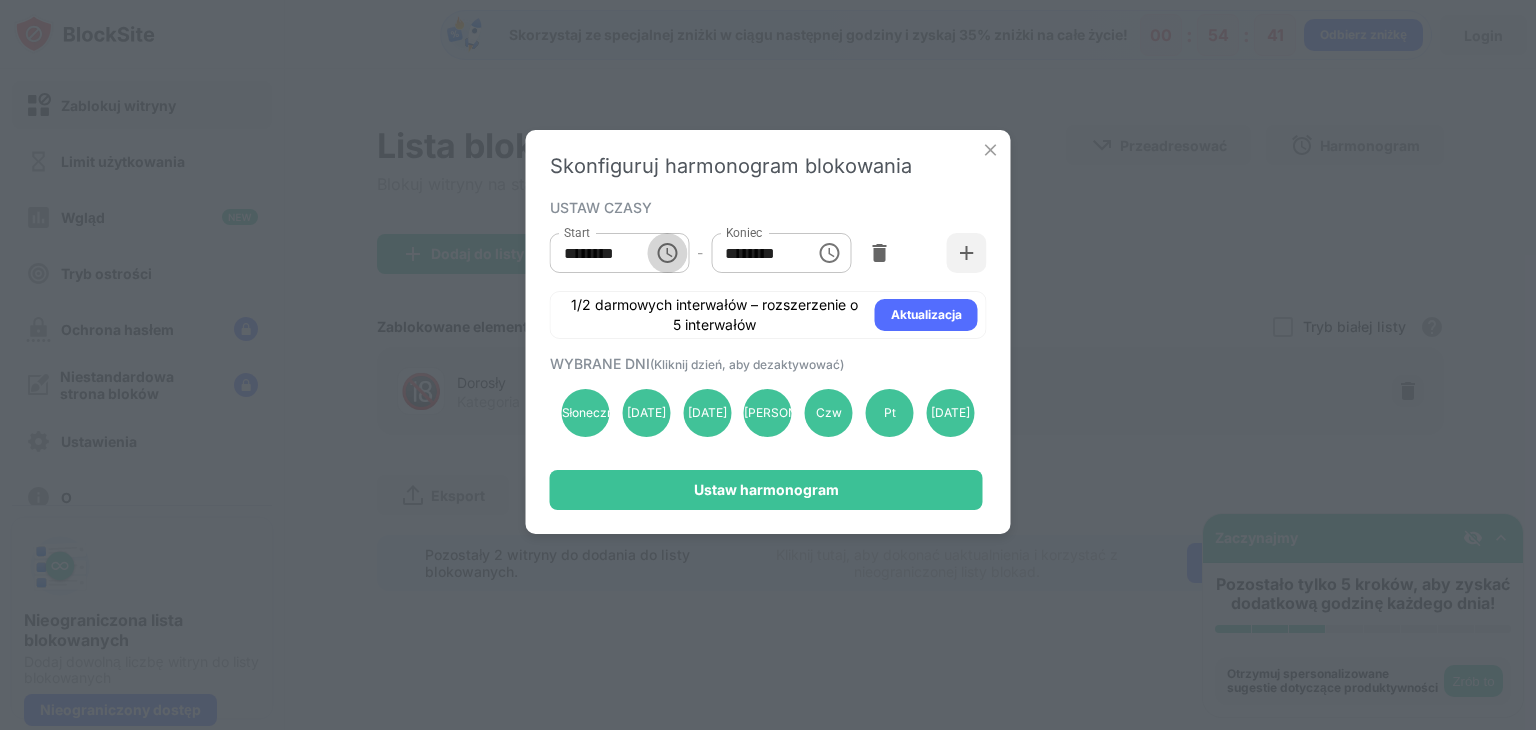 click 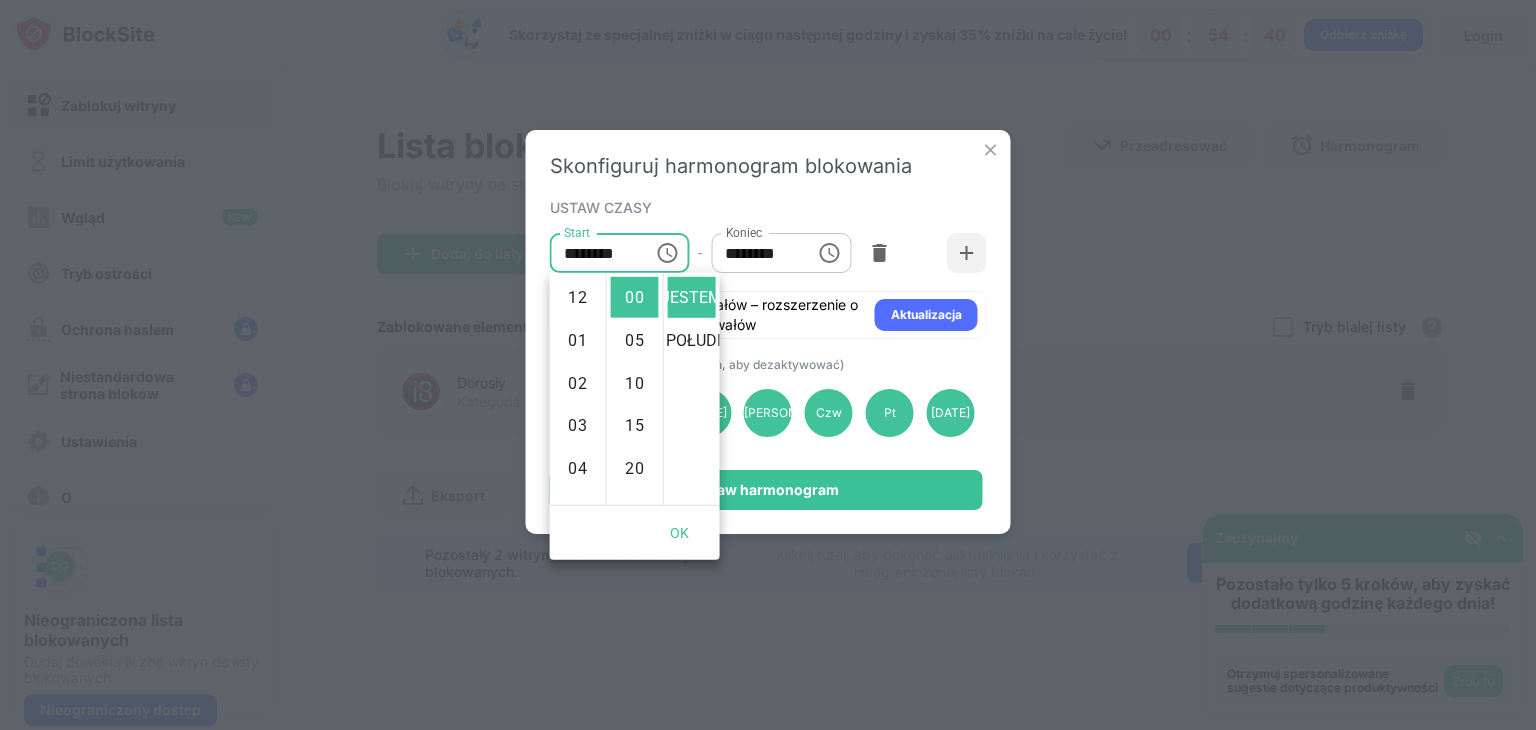 scroll, scrollTop: 432, scrollLeft: 0, axis: vertical 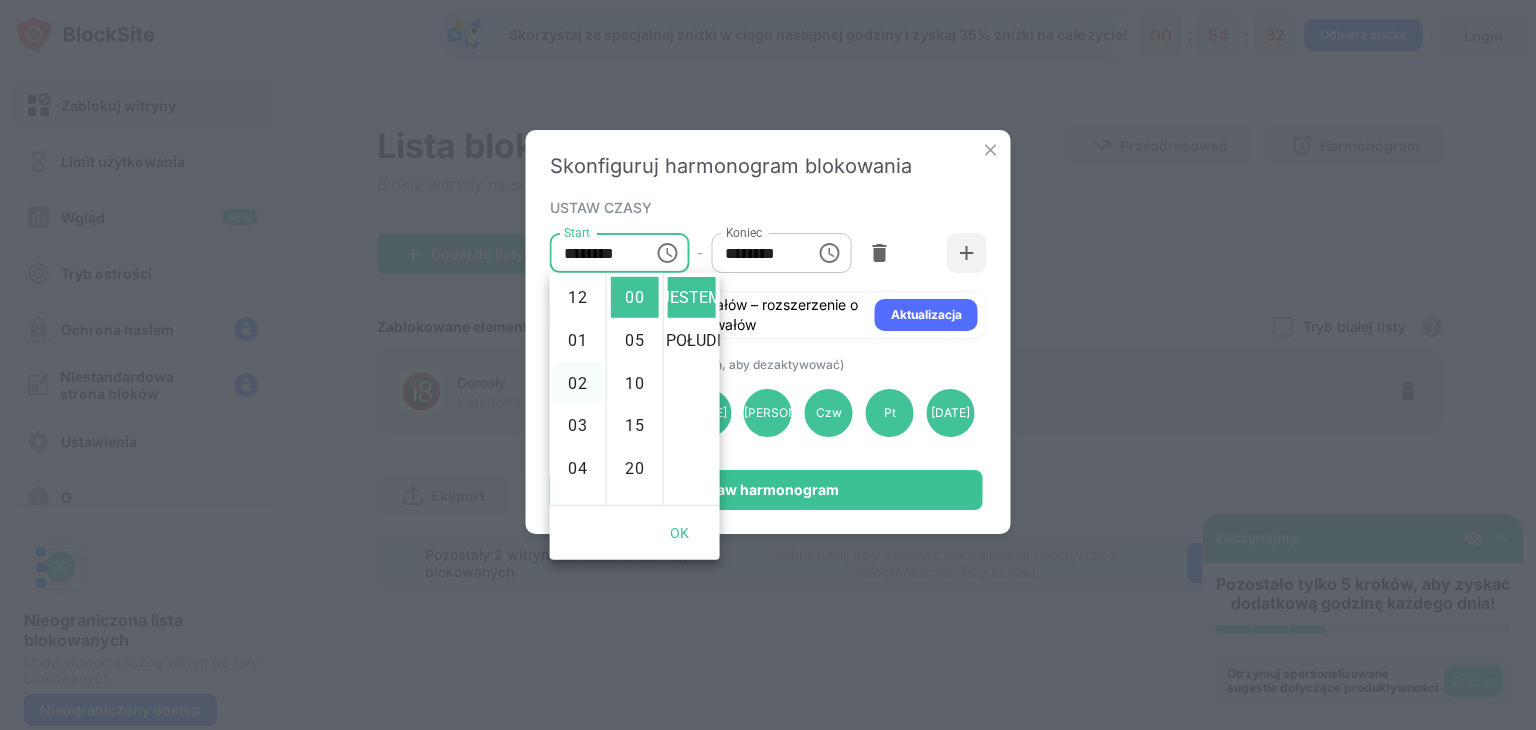 click on "02" at bounding box center [577, 382] 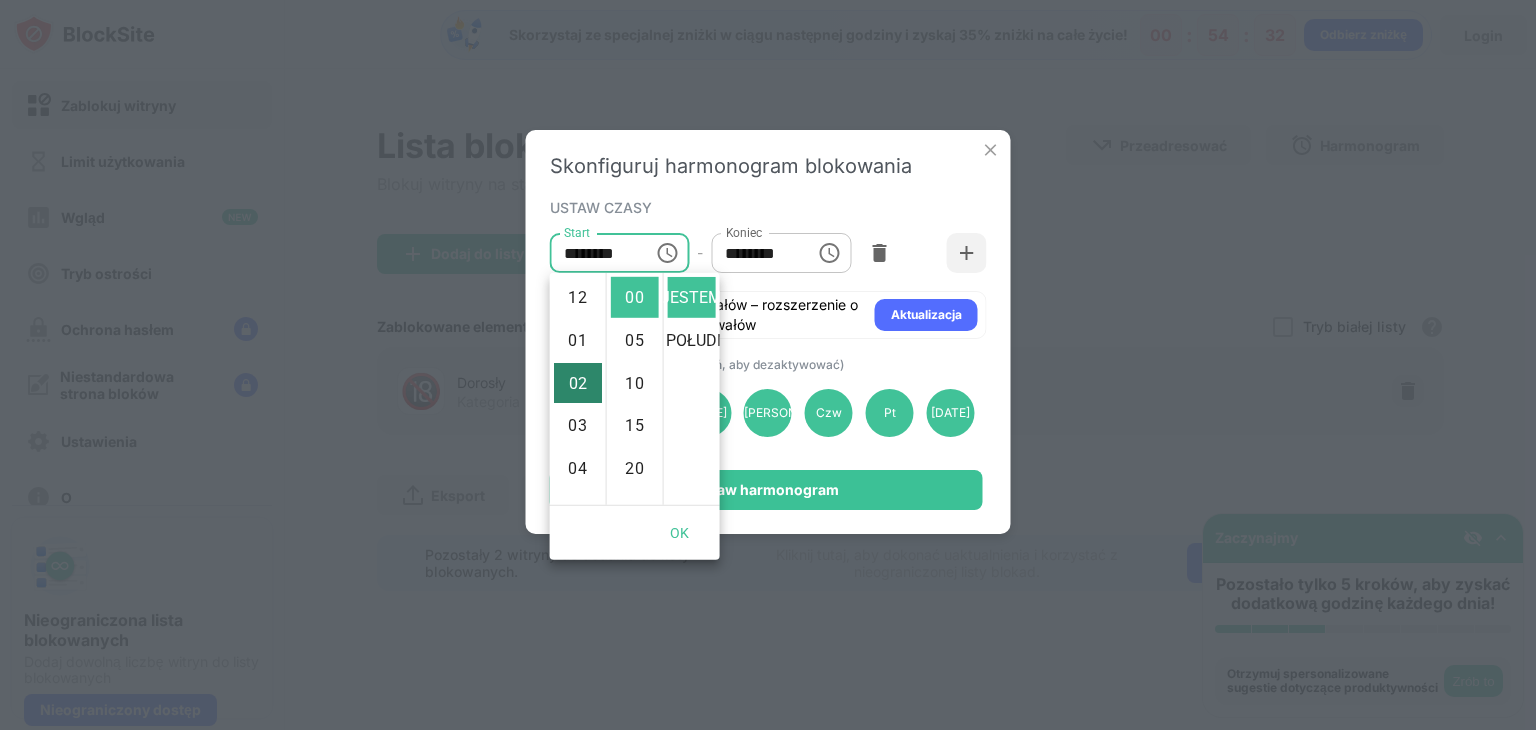 scroll, scrollTop: 87, scrollLeft: 0, axis: vertical 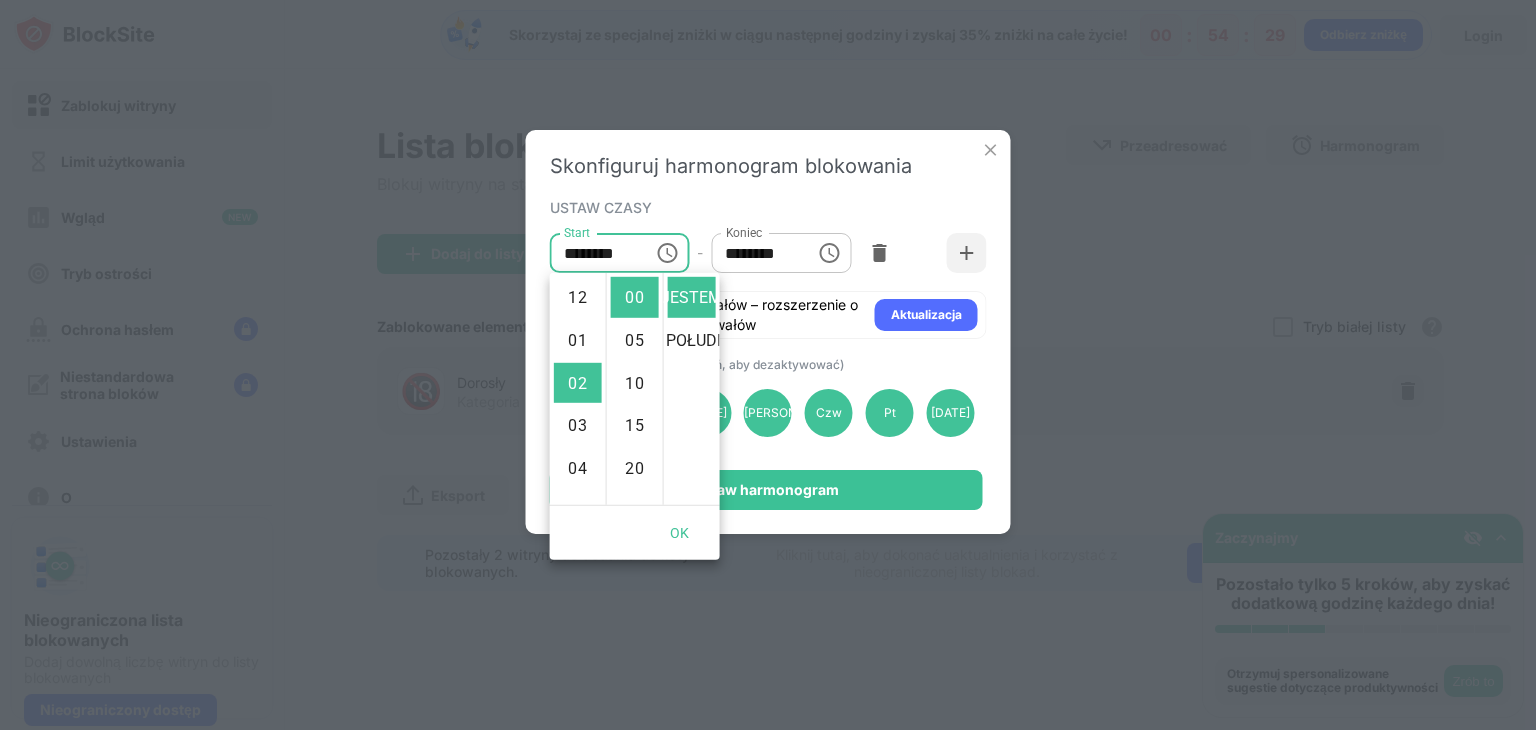 click on "********" at bounding box center [595, 253] 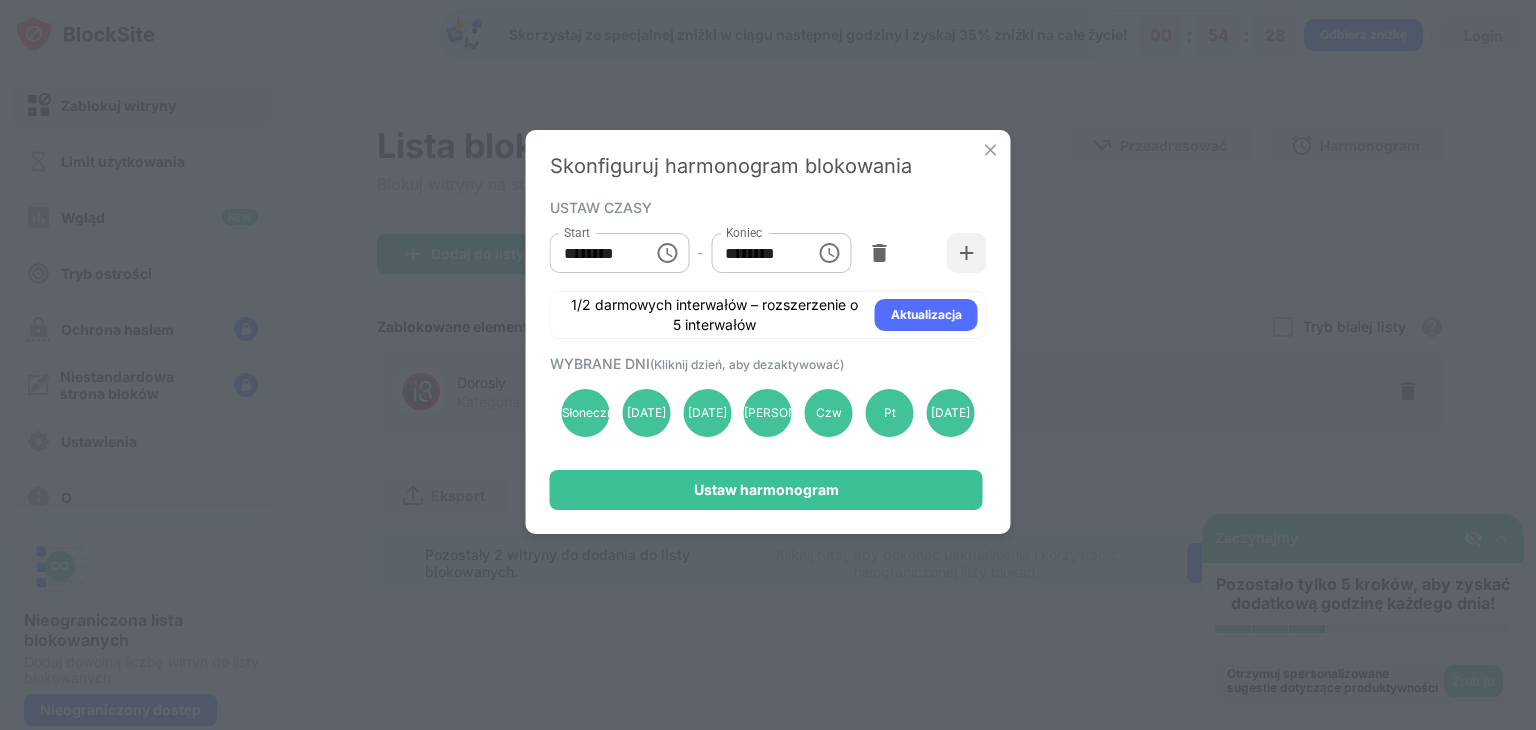 click 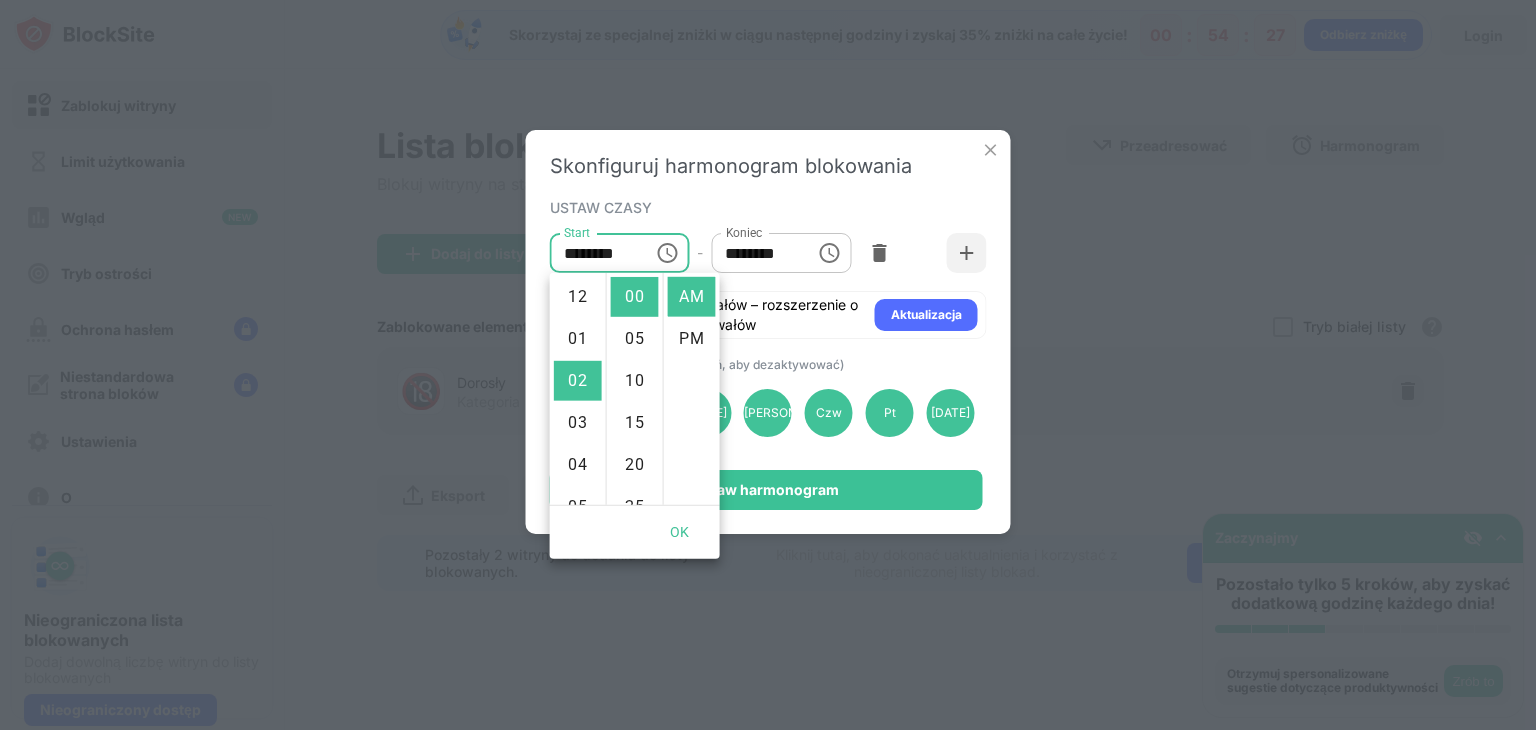 scroll, scrollTop: 84, scrollLeft: 0, axis: vertical 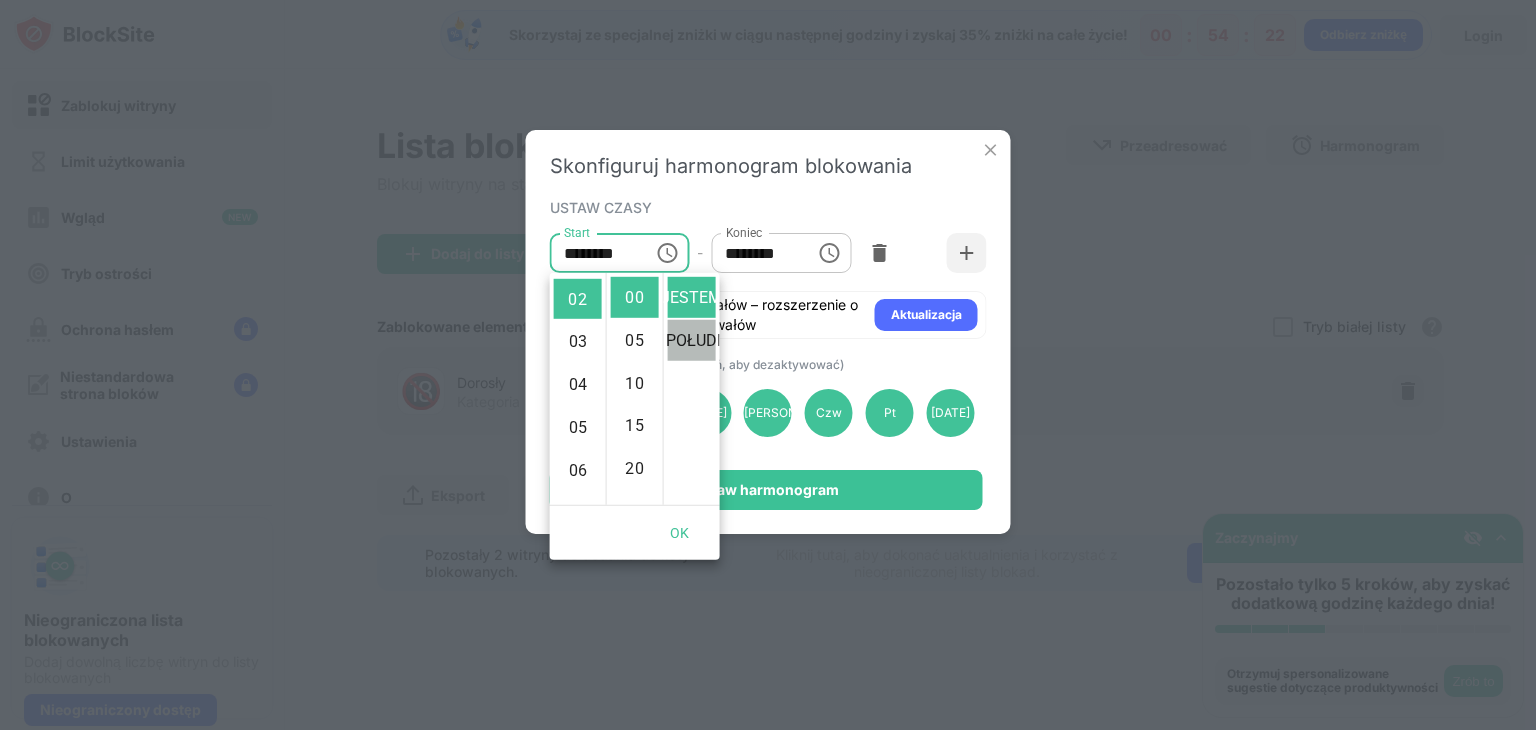 click on "PO POŁUDNIU" at bounding box center (691, 339) 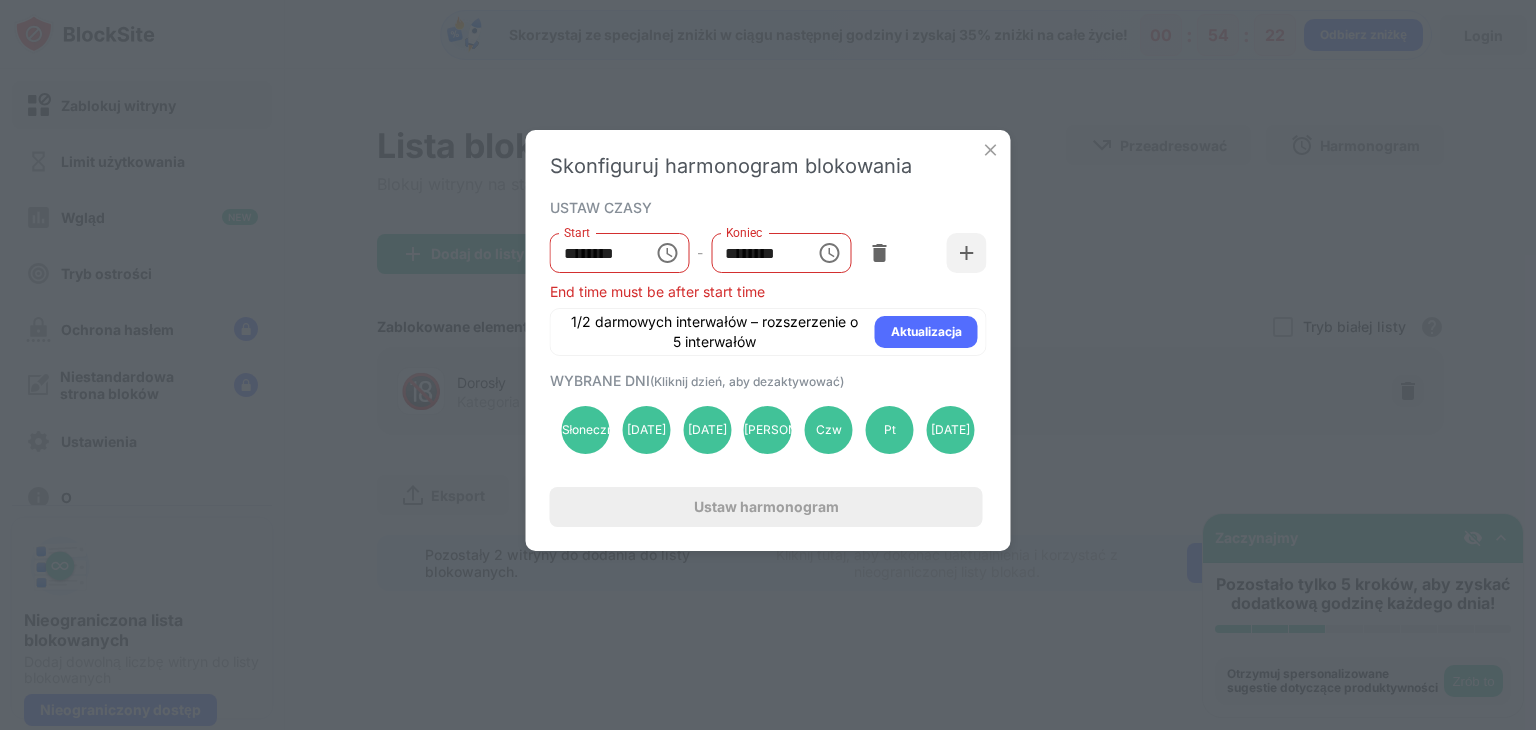 scroll, scrollTop: 43, scrollLeft: 0, axis: vertical 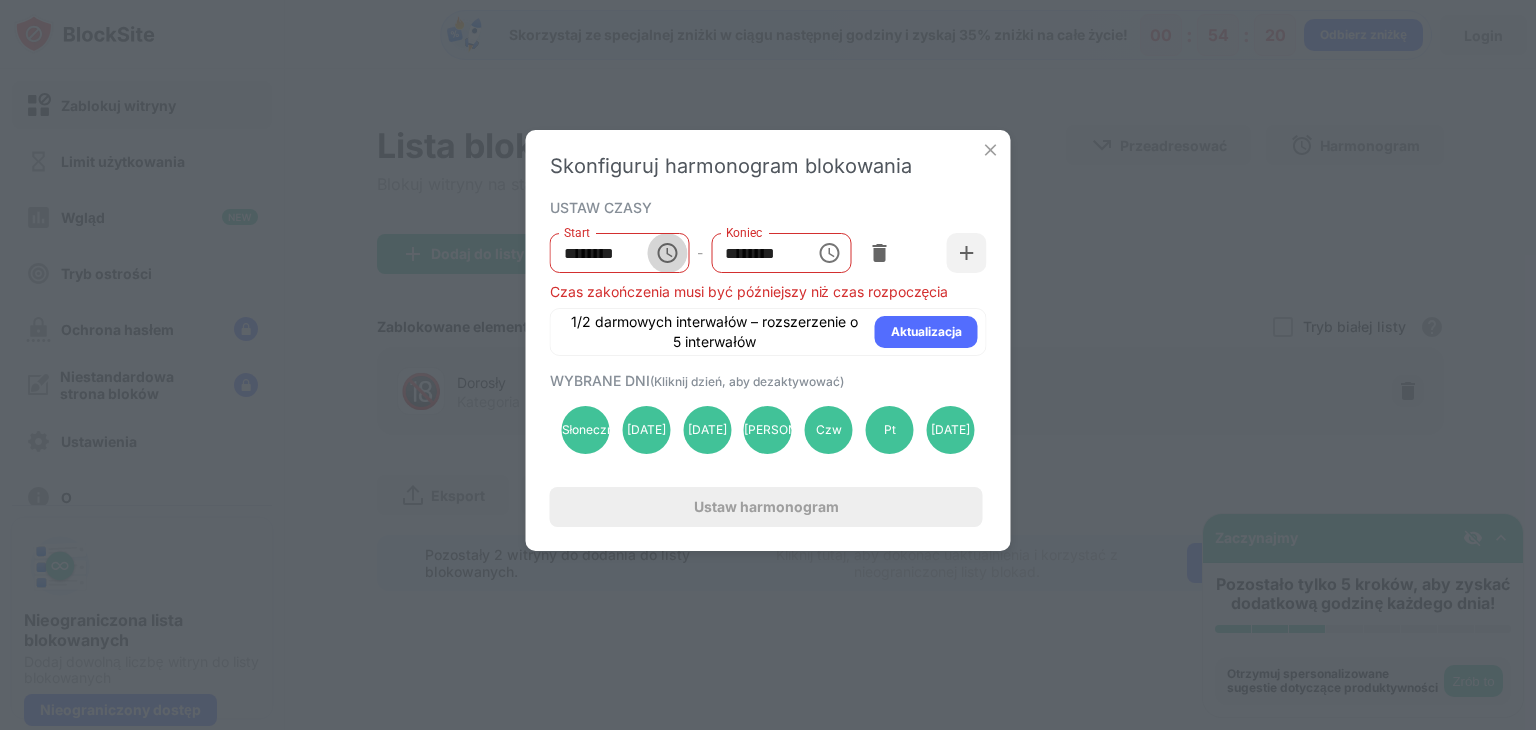click 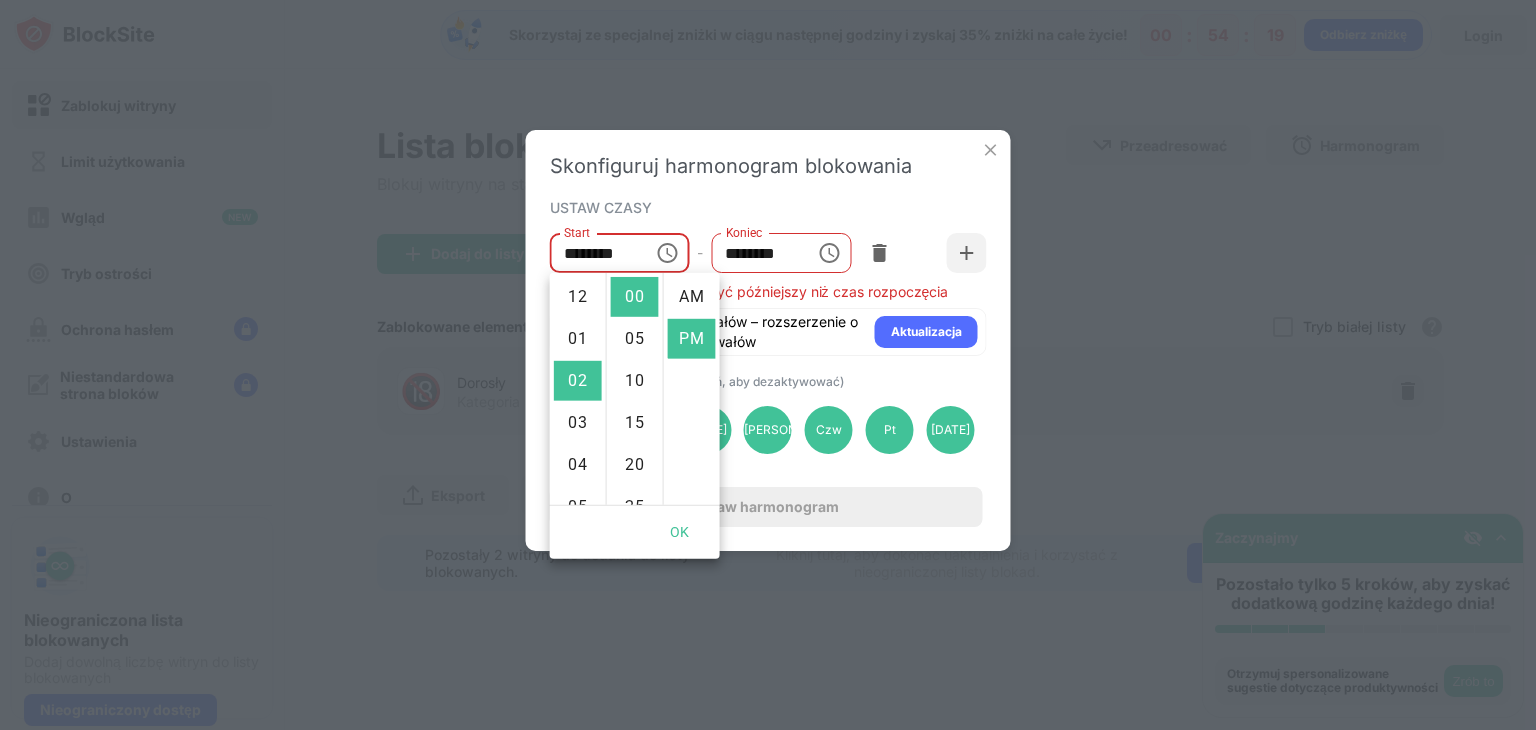 scroll, scrollTop: 84, scrollLeft: 0, axis: vertical 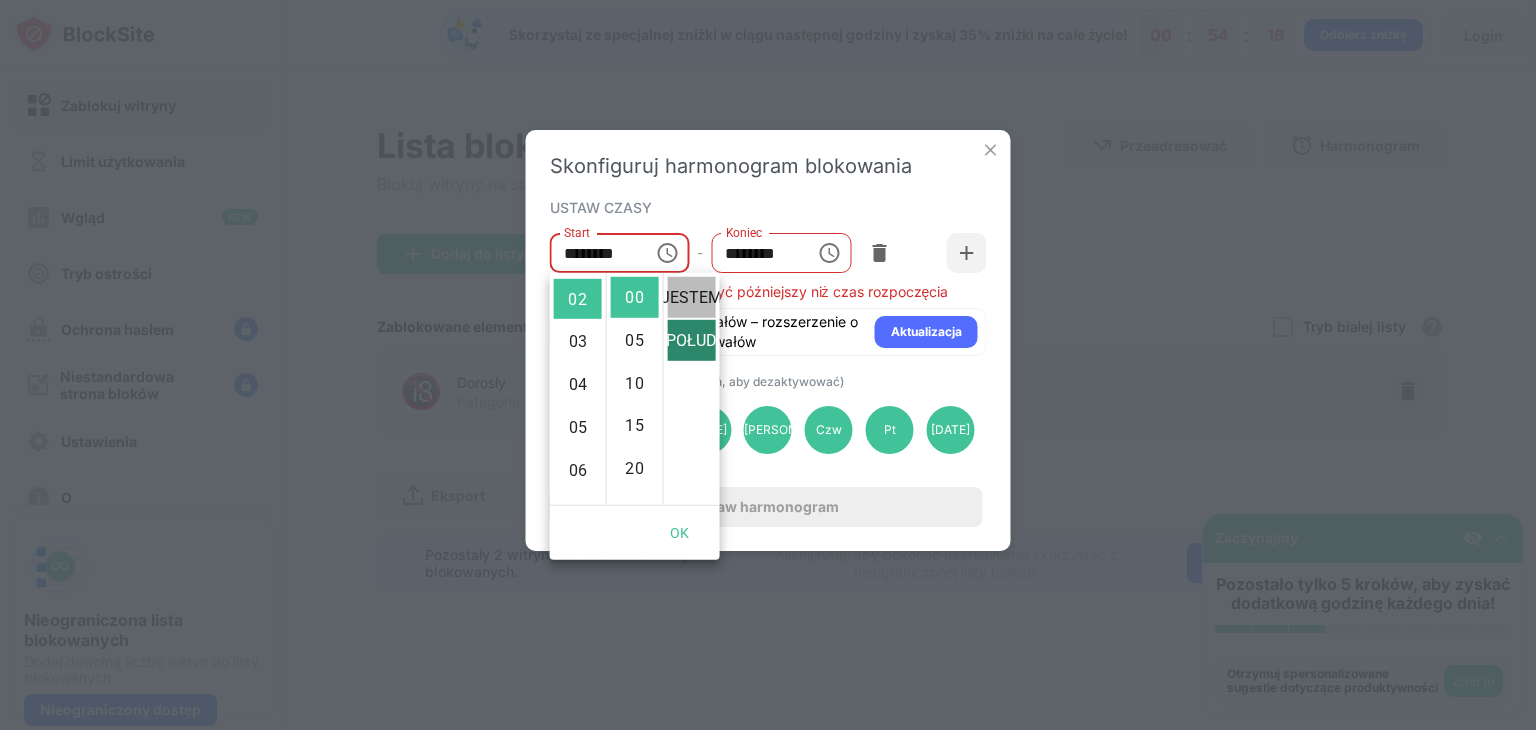 click on "JESTEM" at bounding box center [692, 297] 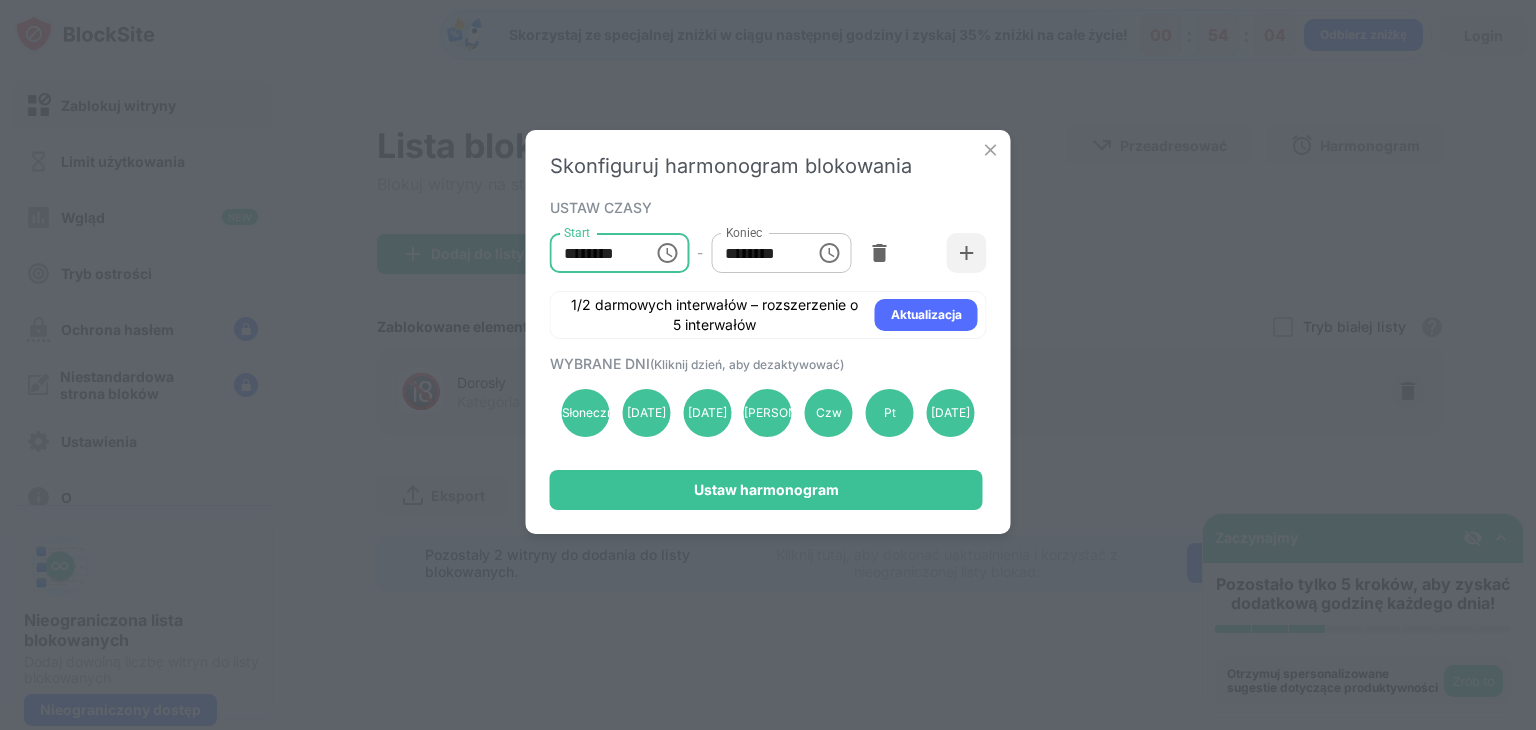 click on "********" at bounding box center (595, 253) 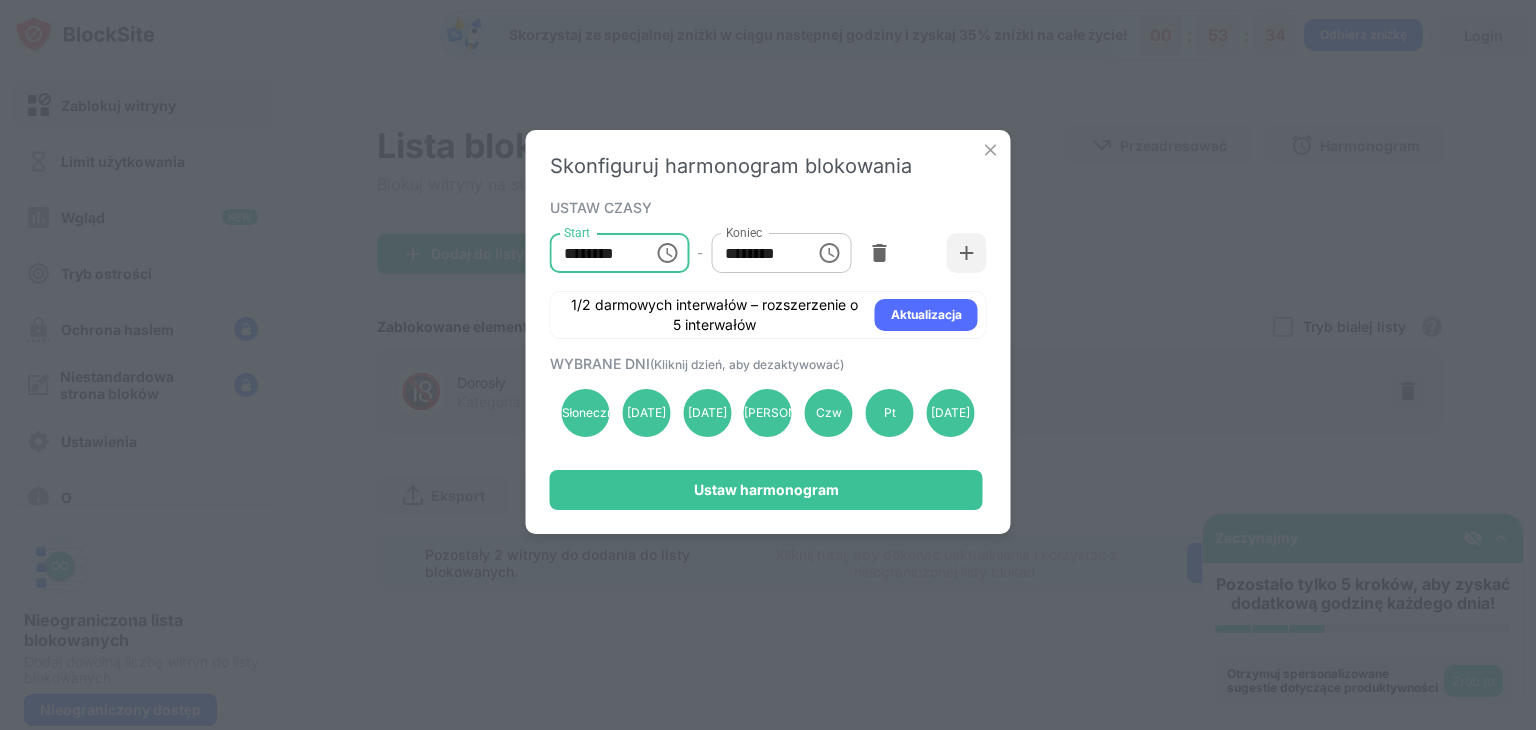click on "********" at bounding box center (595, 253) 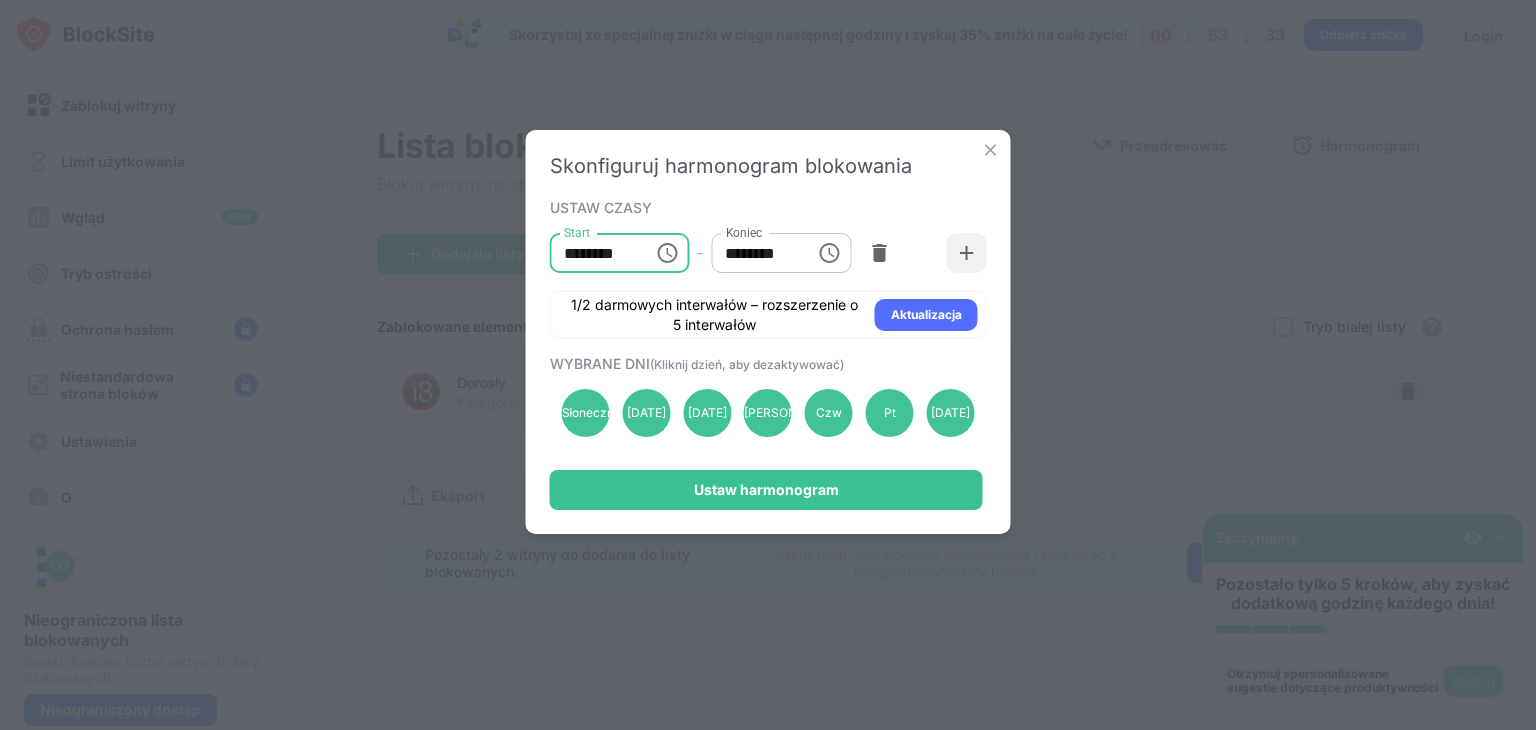 click on "********" at bounding box center [595, 253] 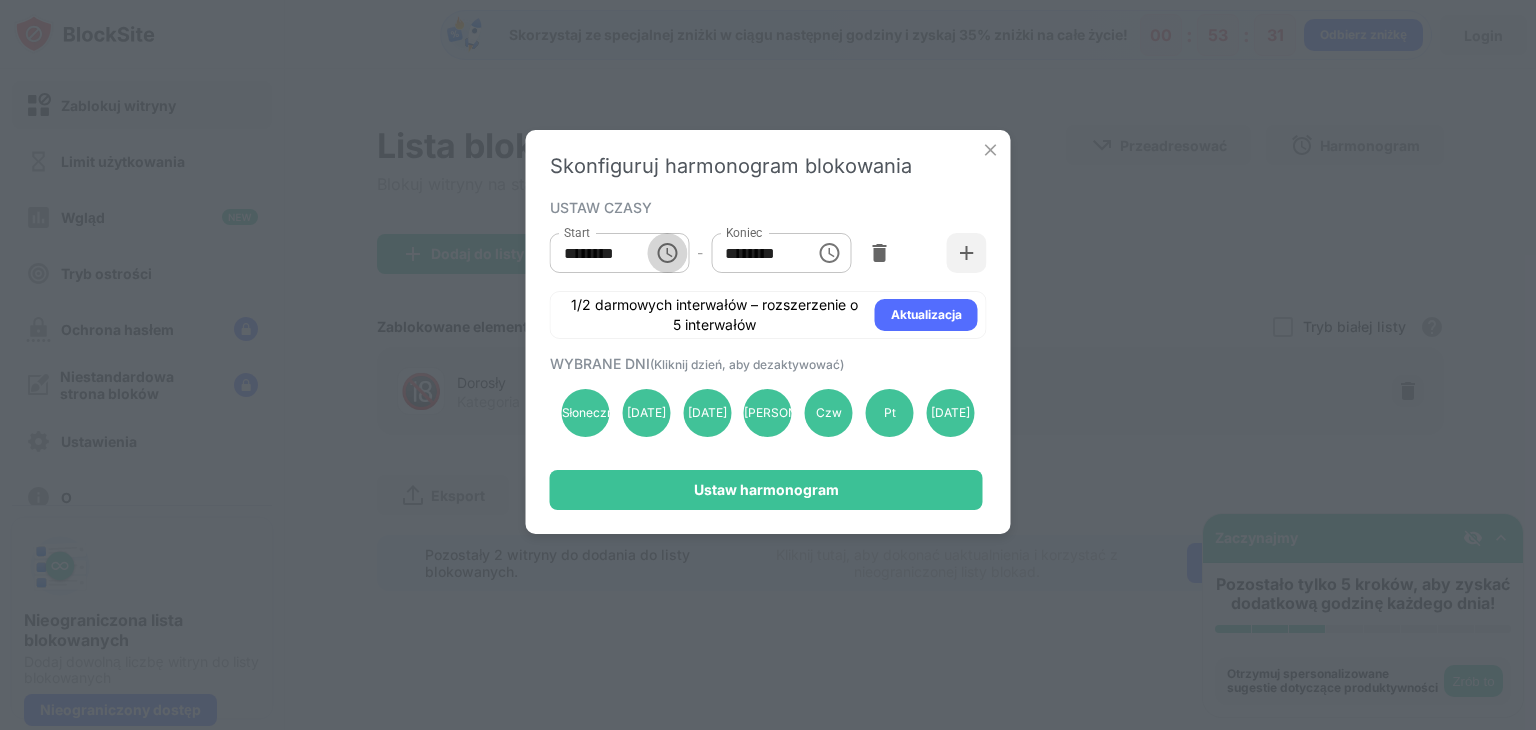 click 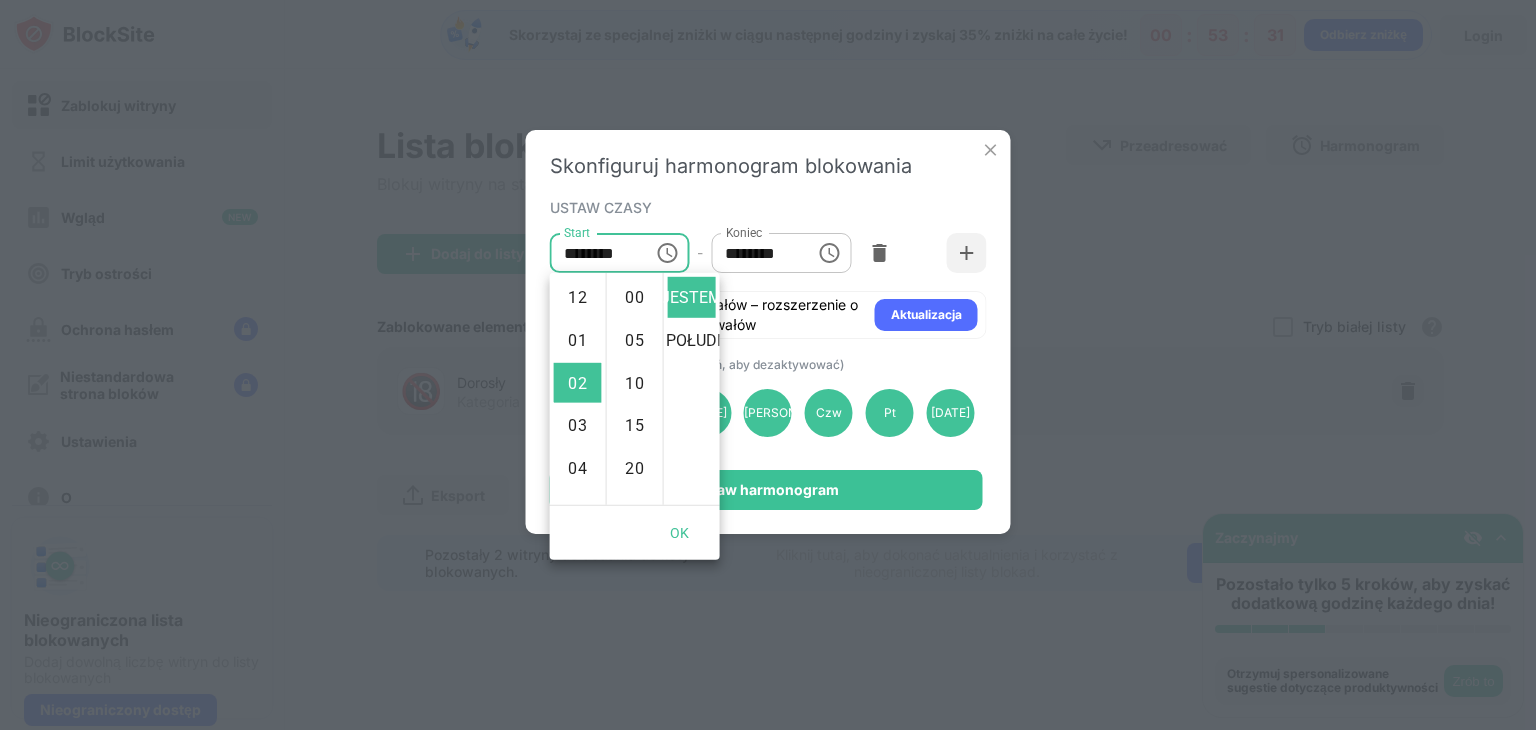 scroll, scrollTop: 84, scrollLeft: 0, axis: vertical 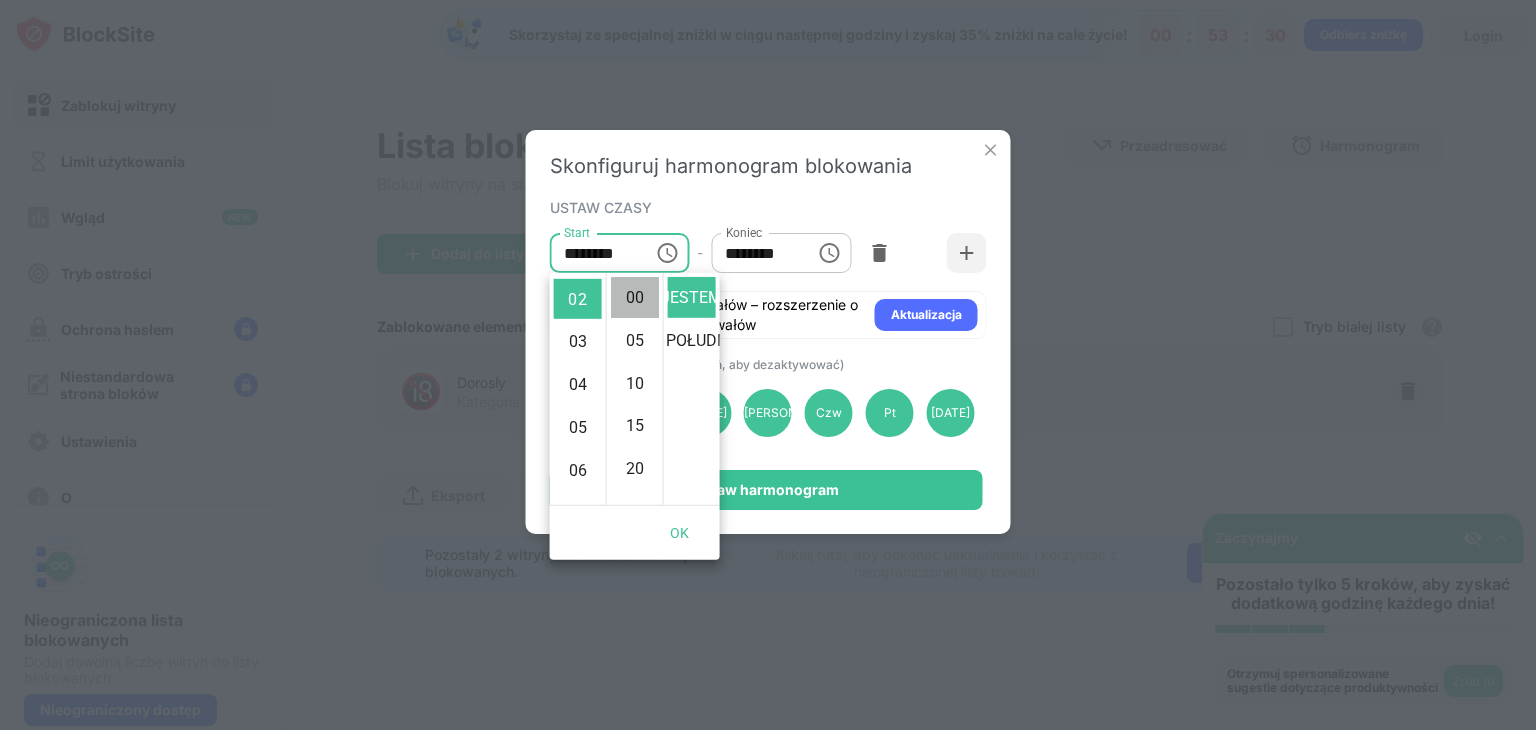 click on "00" at bounding box center (635, 297) 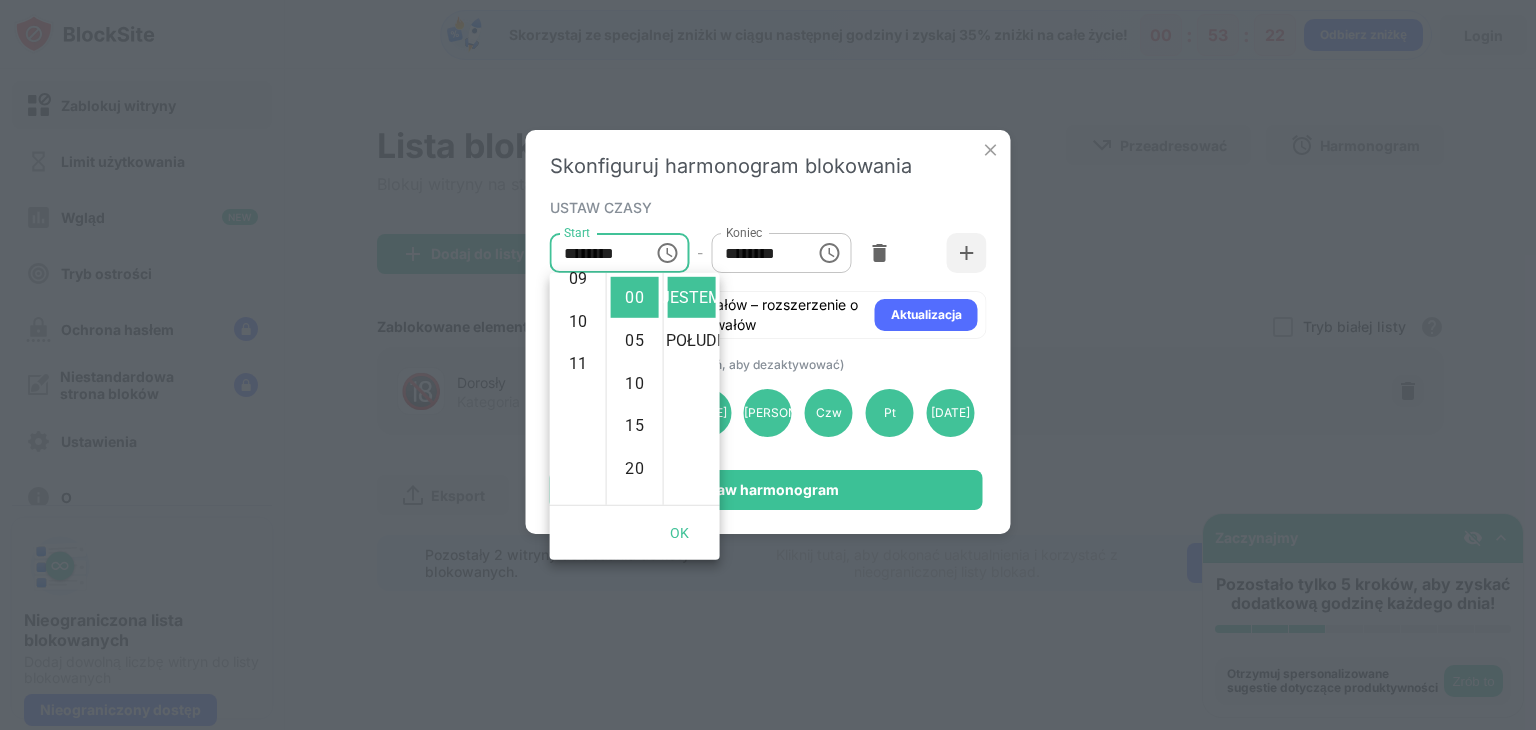 scroll, scrollTop: 402, scrollLeft: 0, axis: vertical 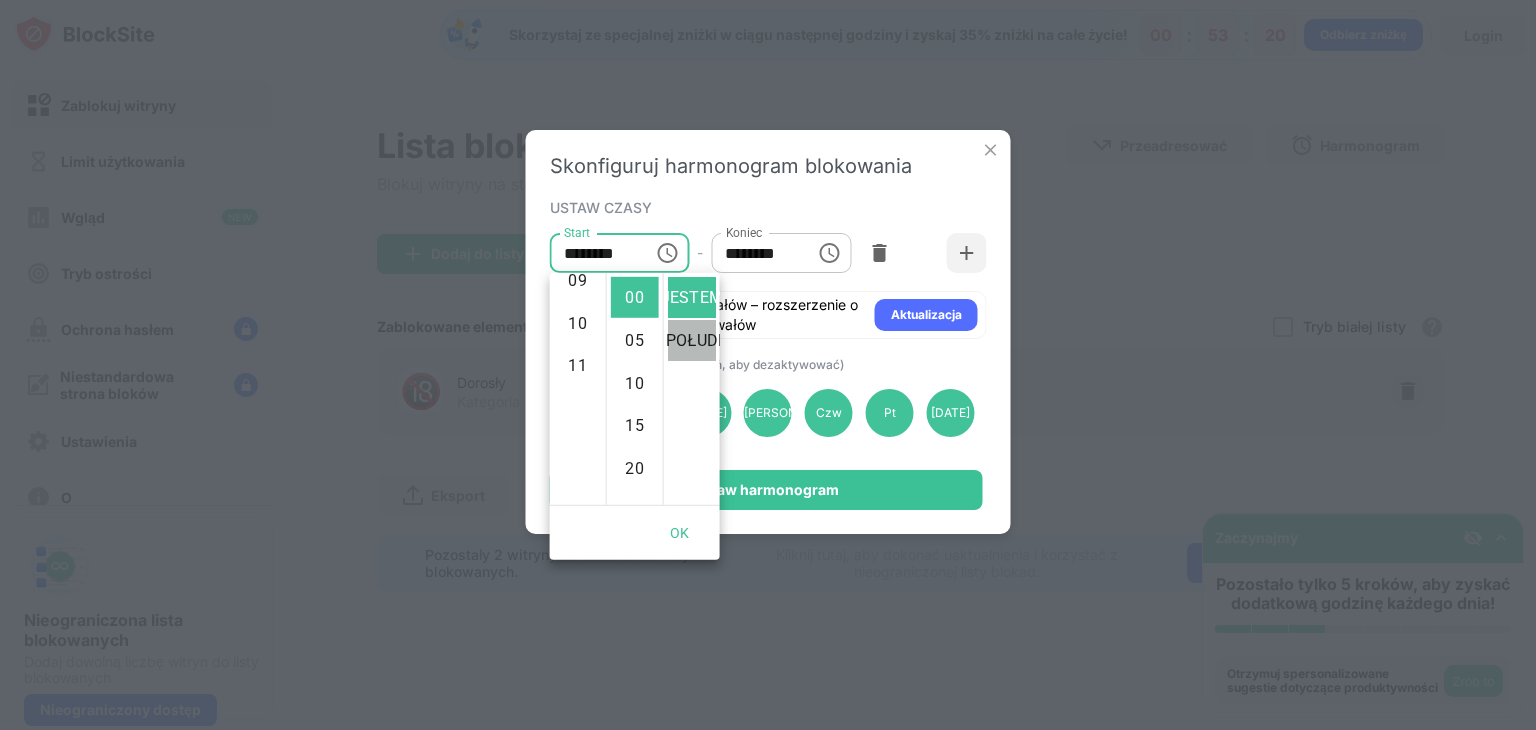 click on "PO POŁUDNIU" at bounding box center [691, 340] 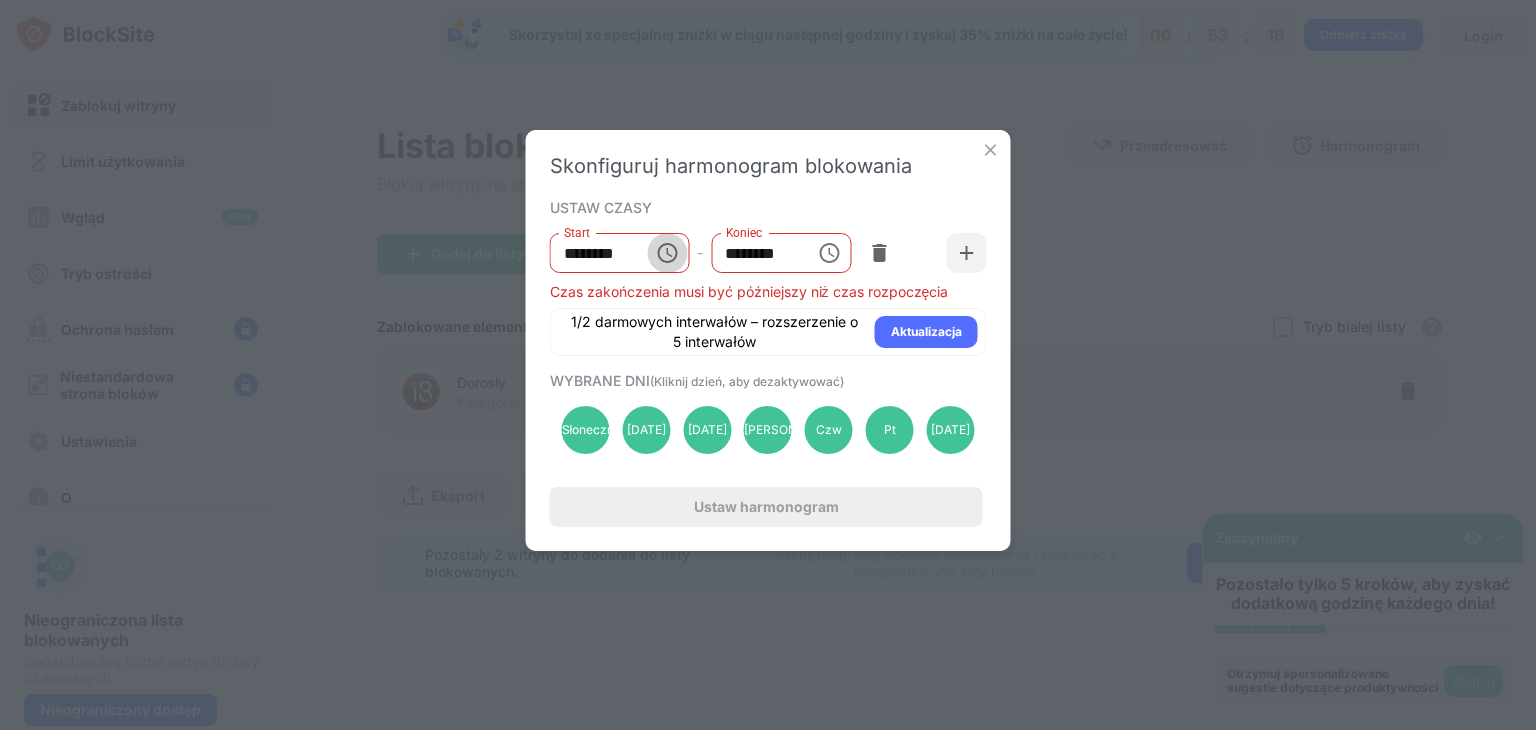 click 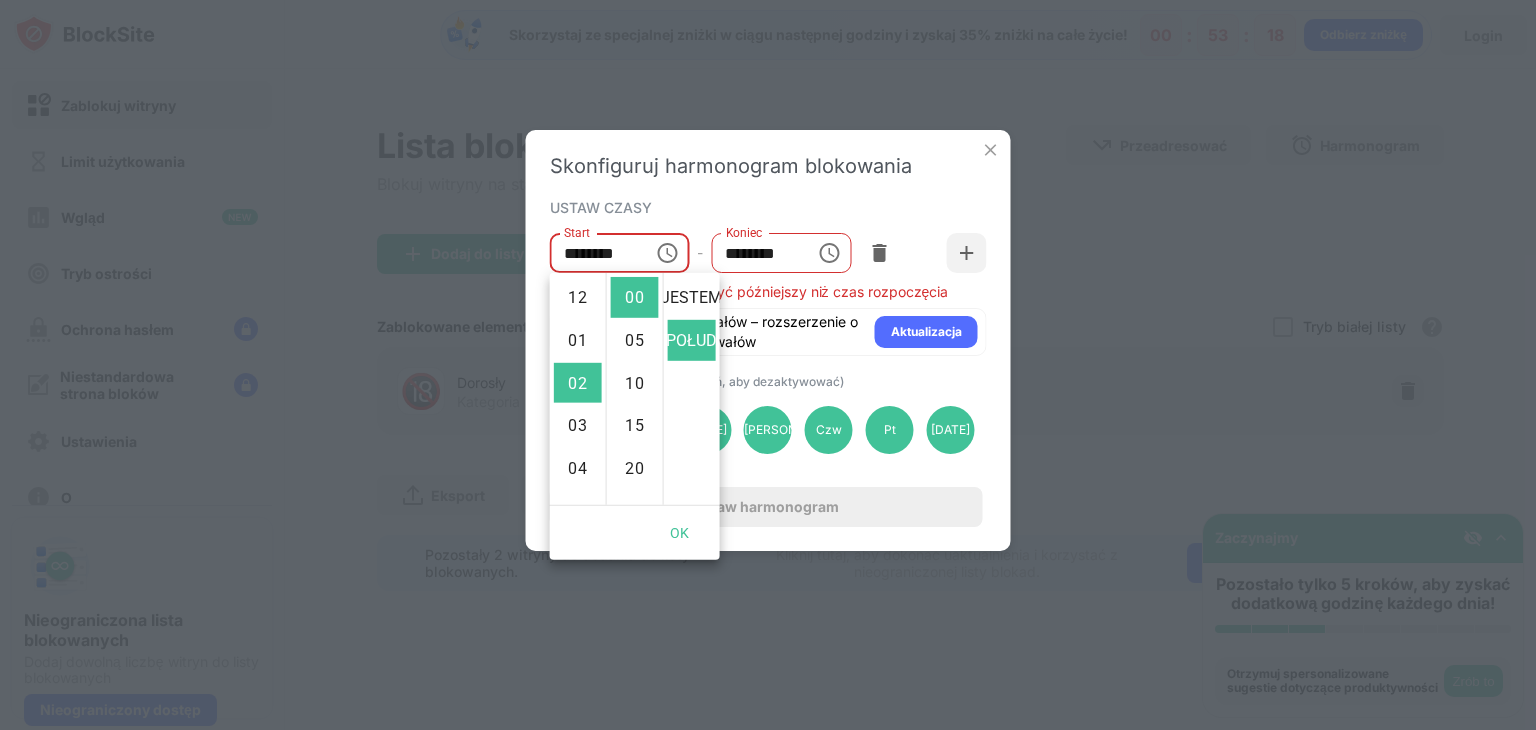 scroll, scrollTop: 84, scrollLeft: 0, axis: vertical 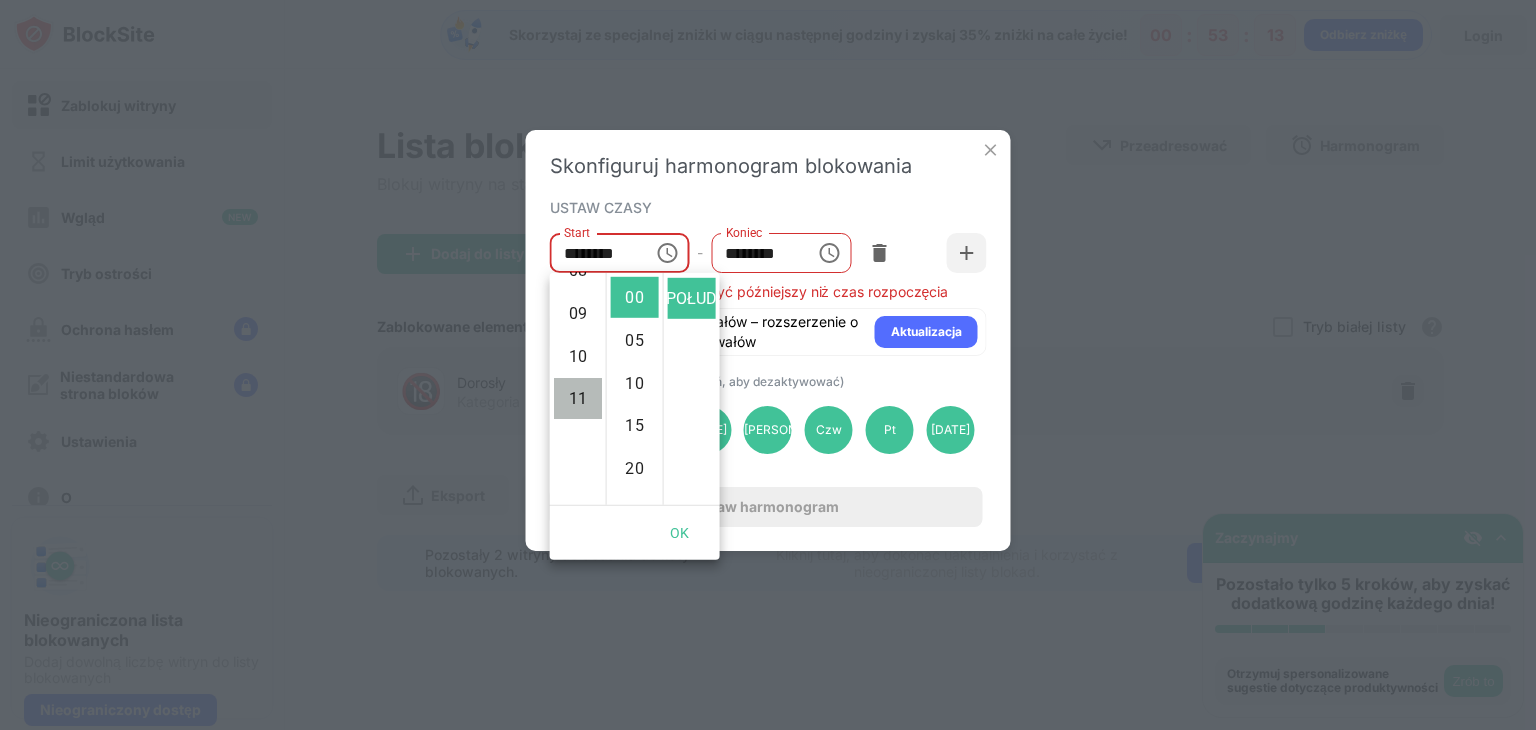 click on "11" at bounding box center (577, 398) 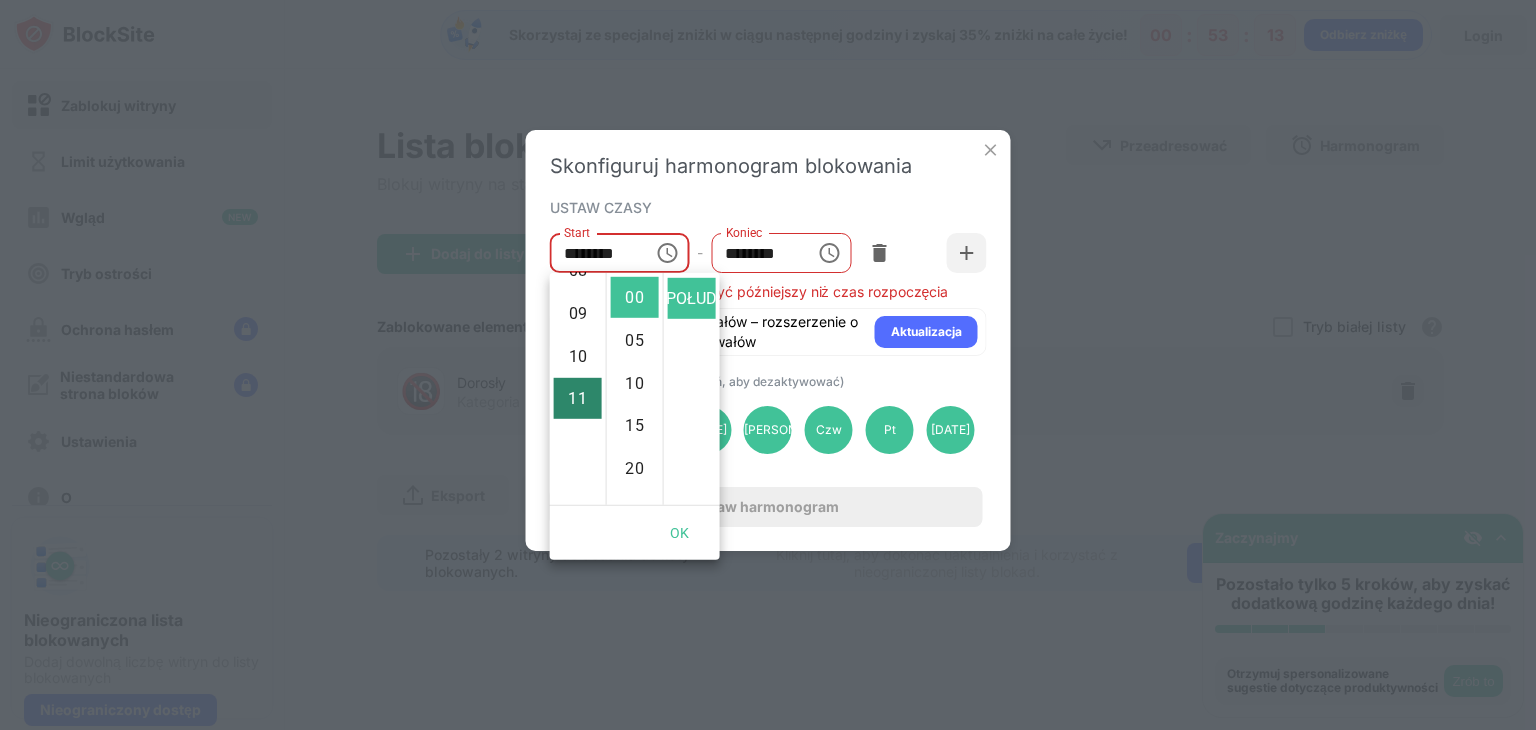 scroll, scrollTop: 476, scrollLeft: 0, axis: vertical 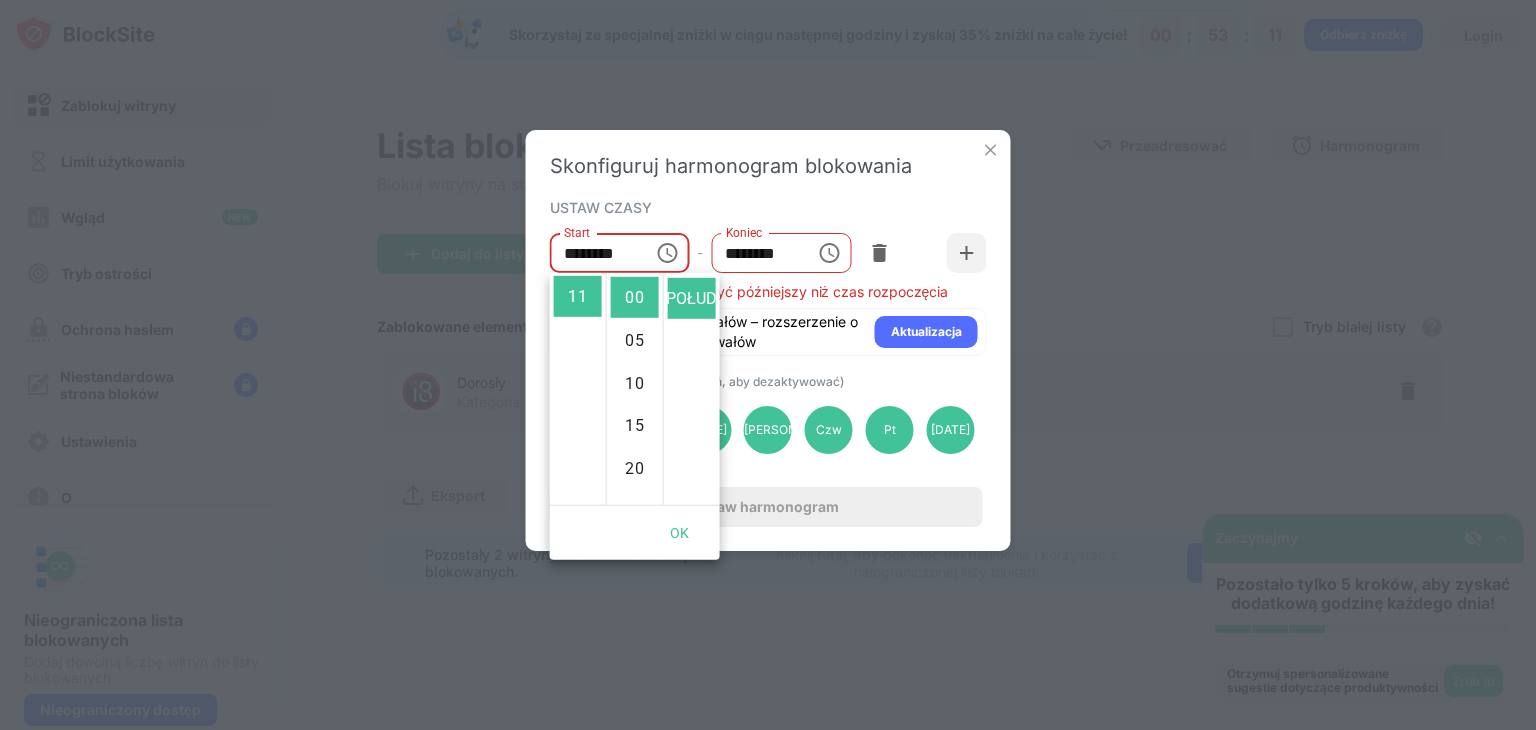 click 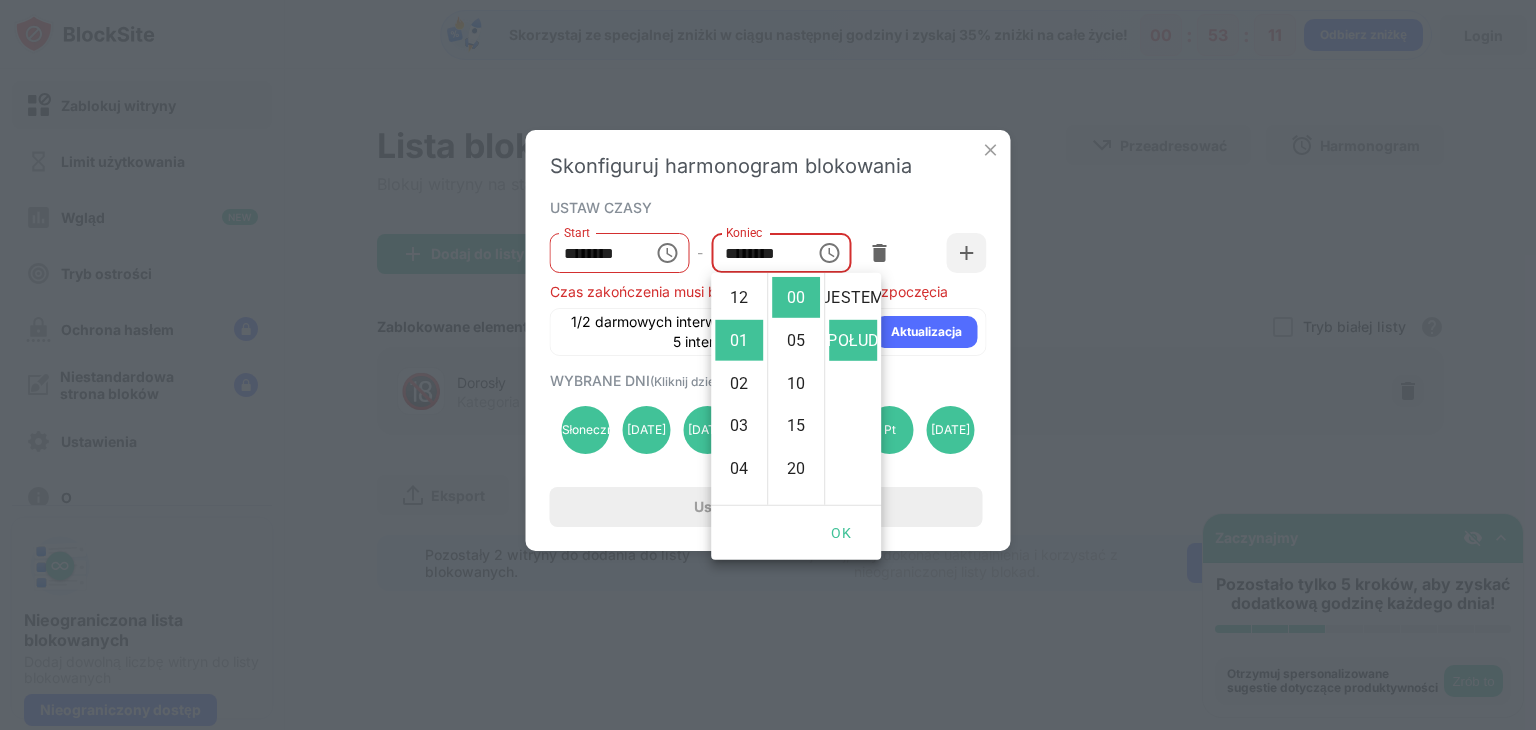 scroll, scrollTop: 42, scrollLeft: 0, axis: vertical 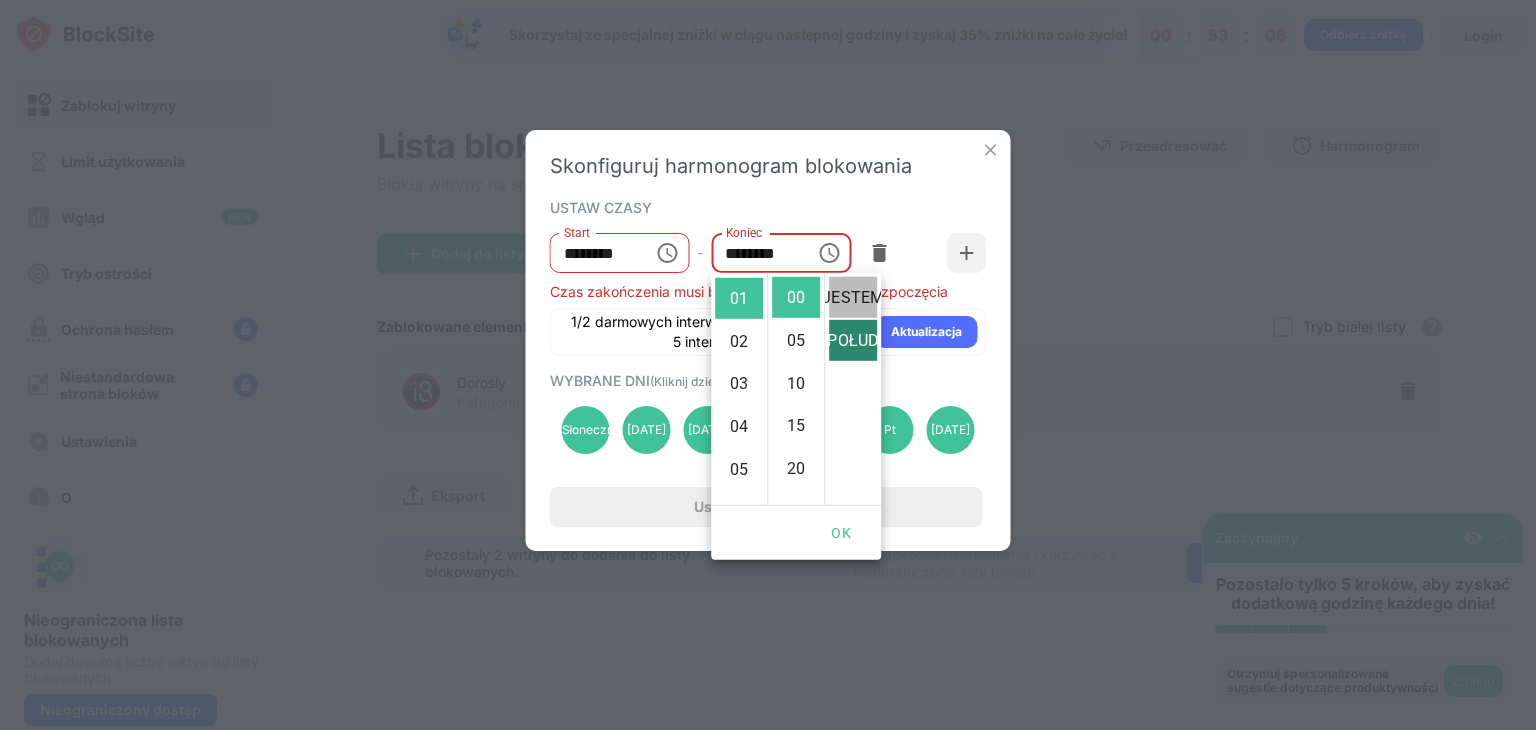 click on "JESTEM" at bounding box center [853, 297] 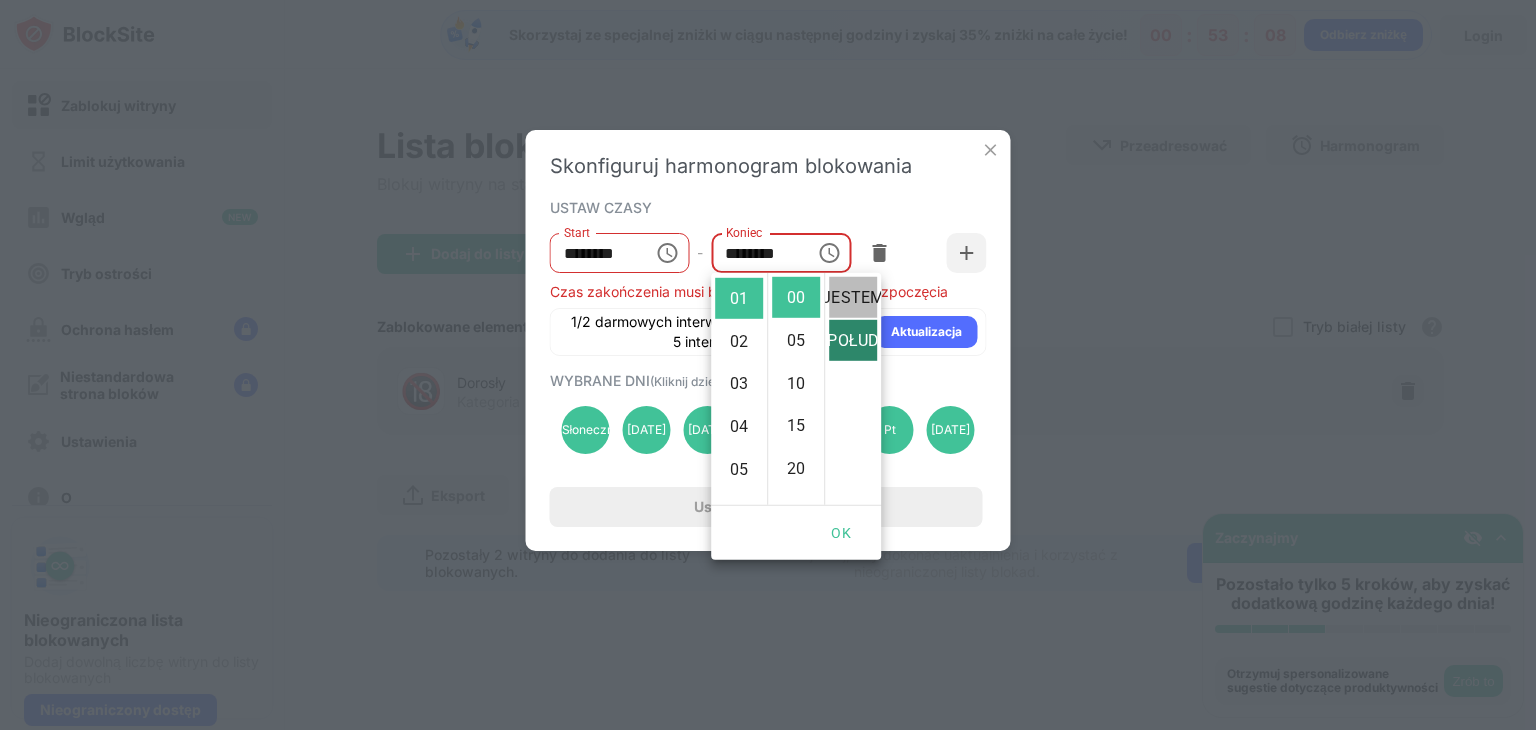 type on "********" 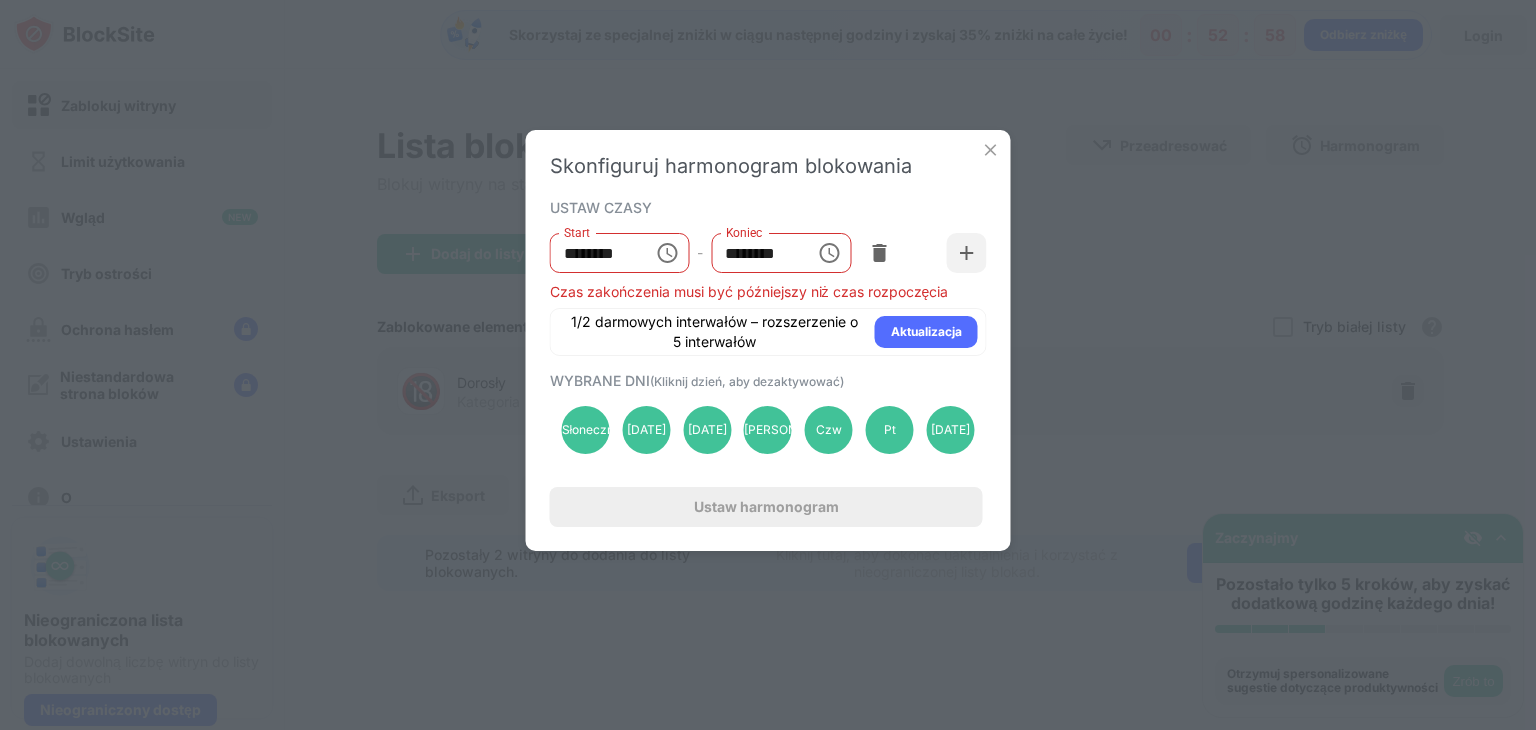 click at bounding box center [991, 150] 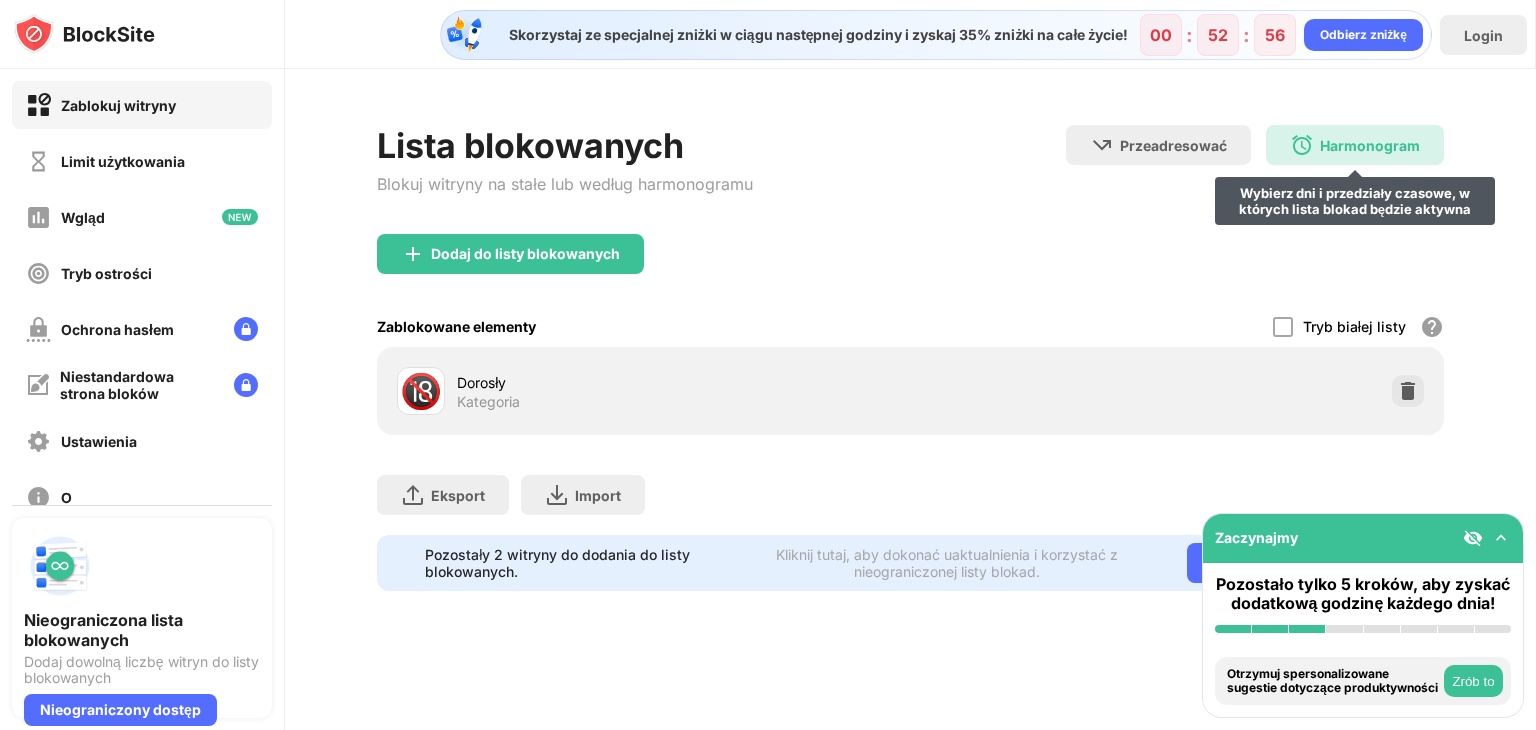 click at bounding box center (1302, 145) 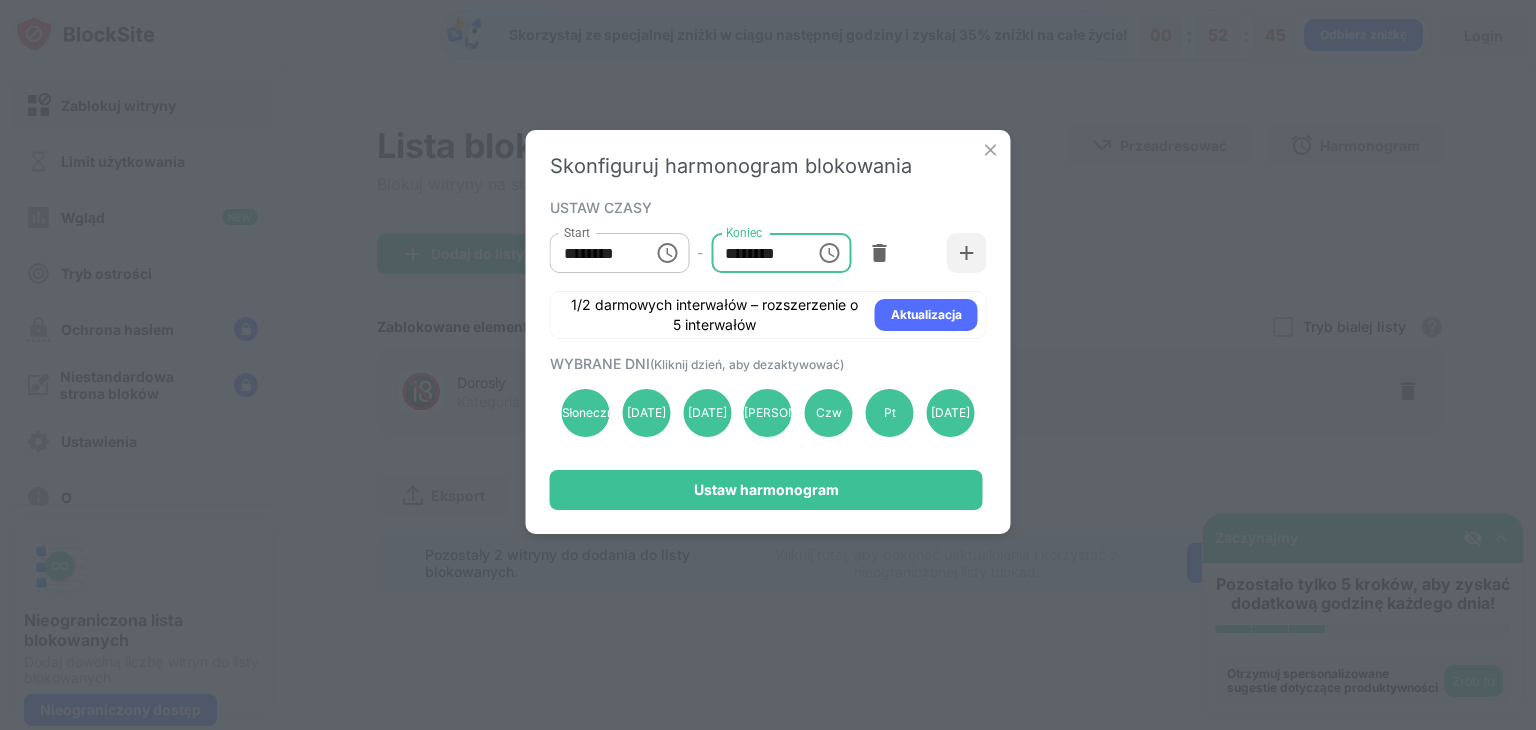 click on "********" at bounding box center [756, 253] 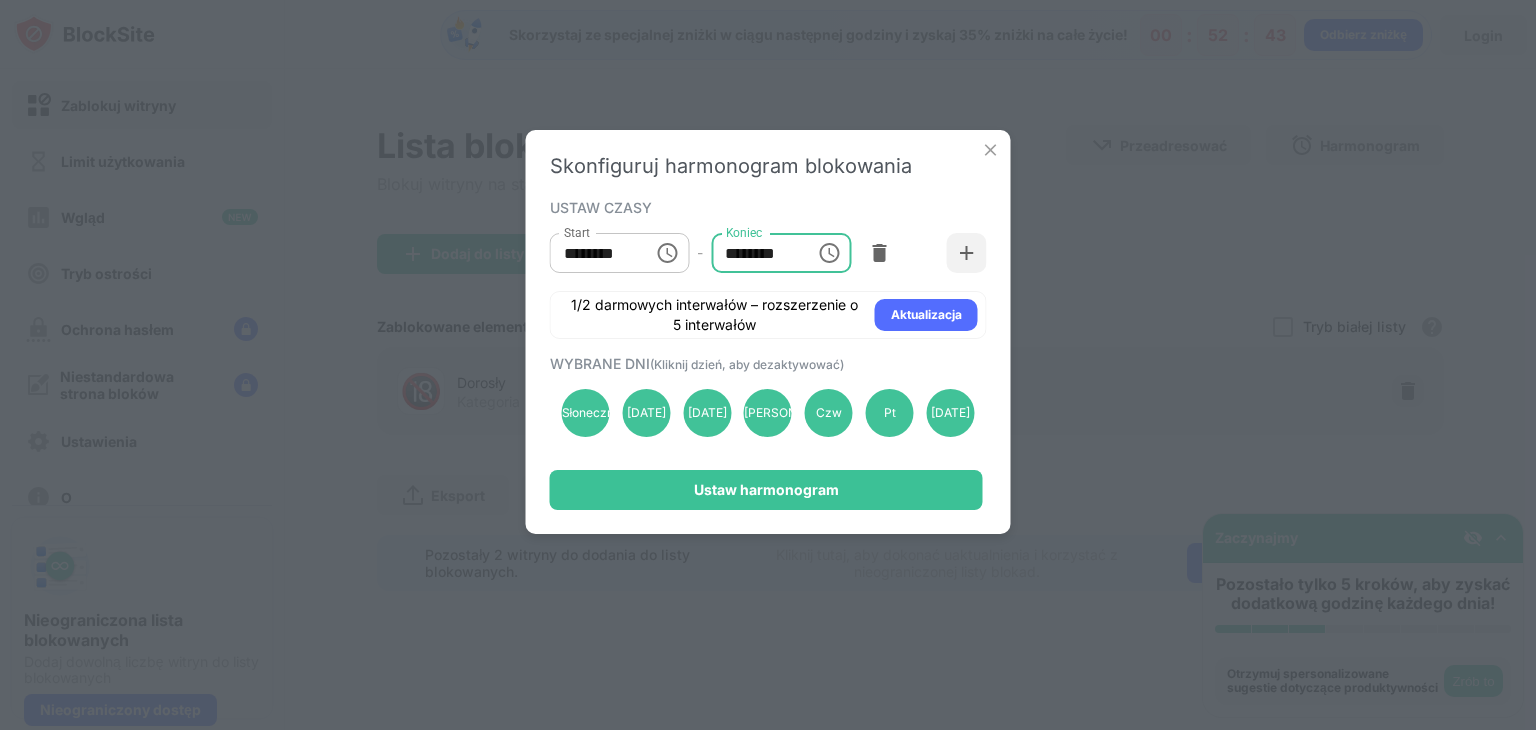 click on "********" at bounding box center [756, 253] 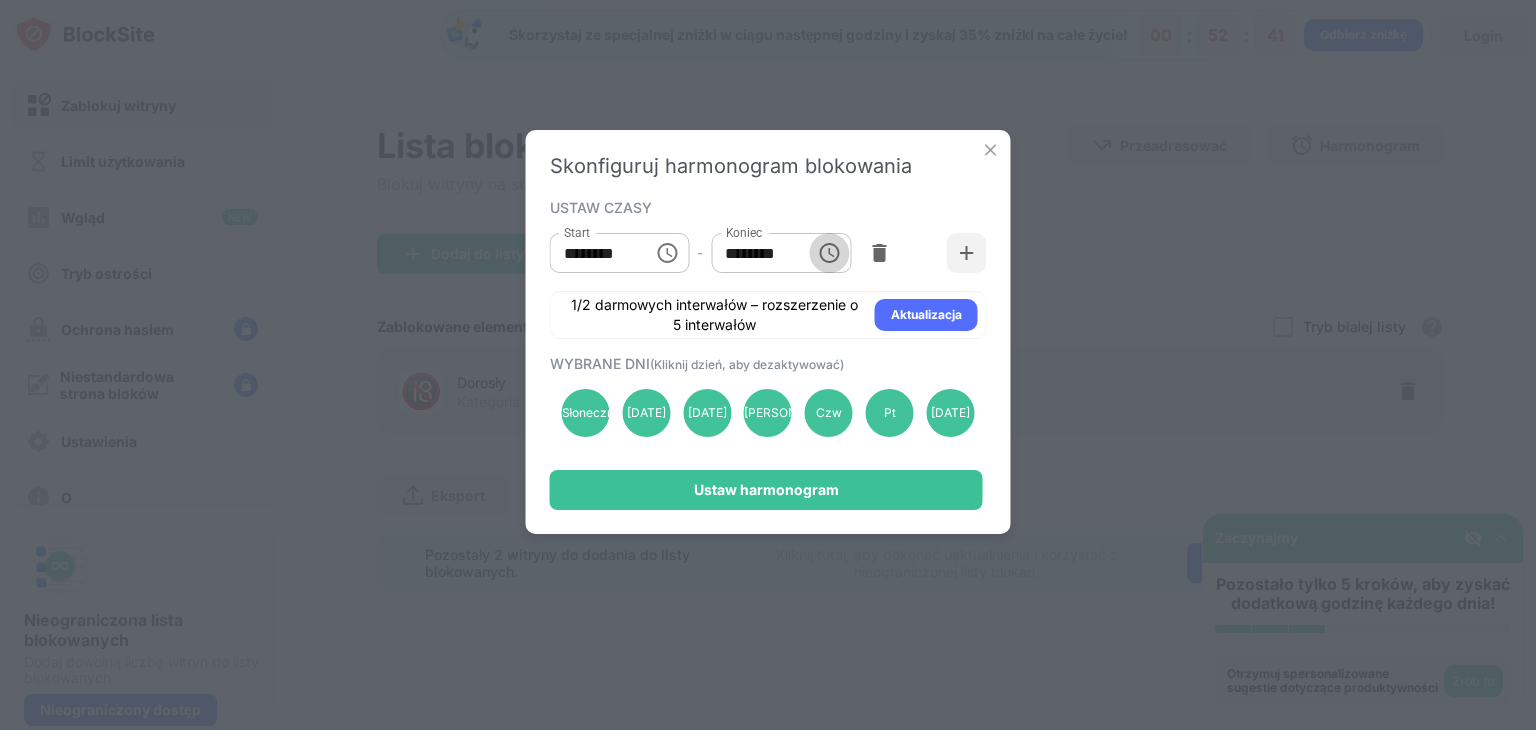 click 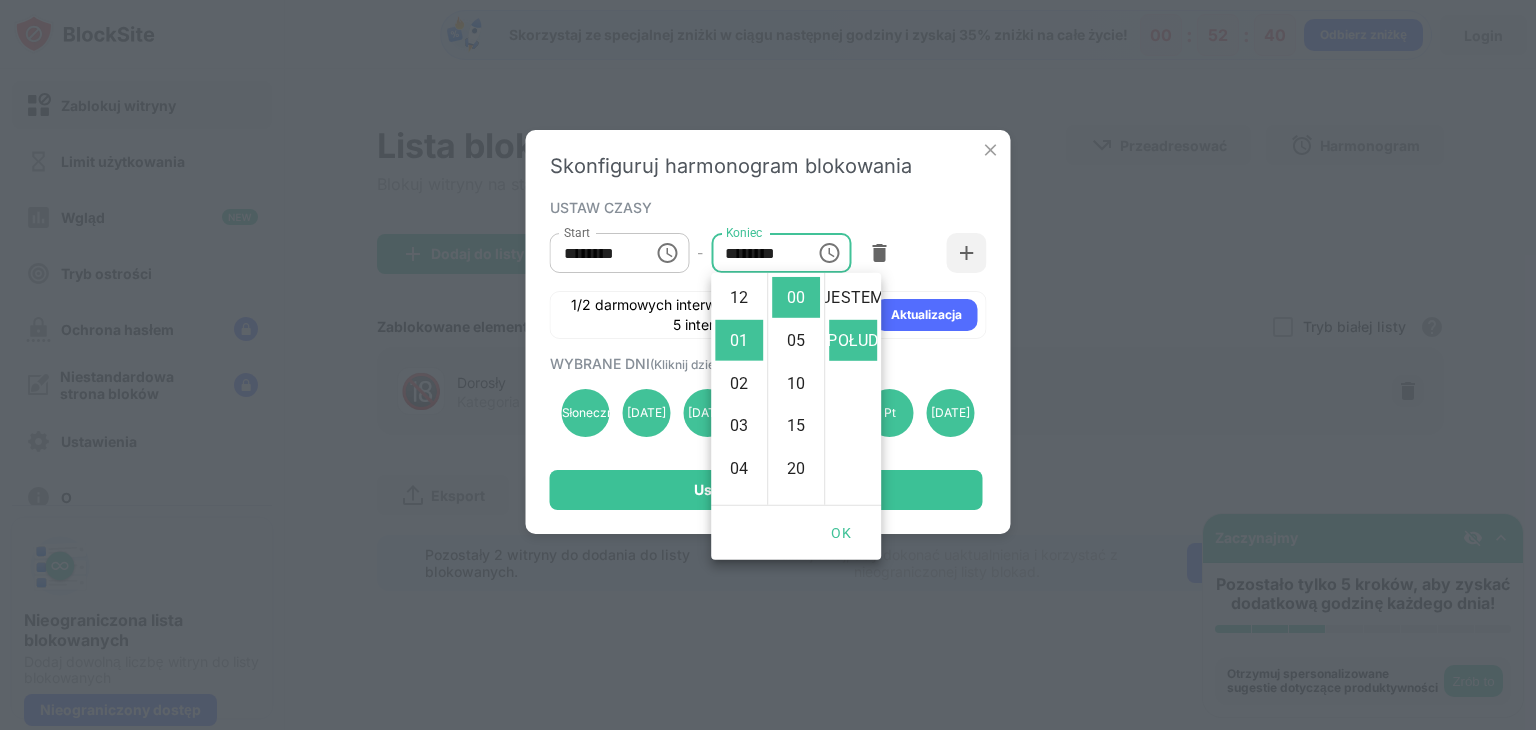 scroll, scrollTop: 42, scrollLeft: 0, axis: vertical 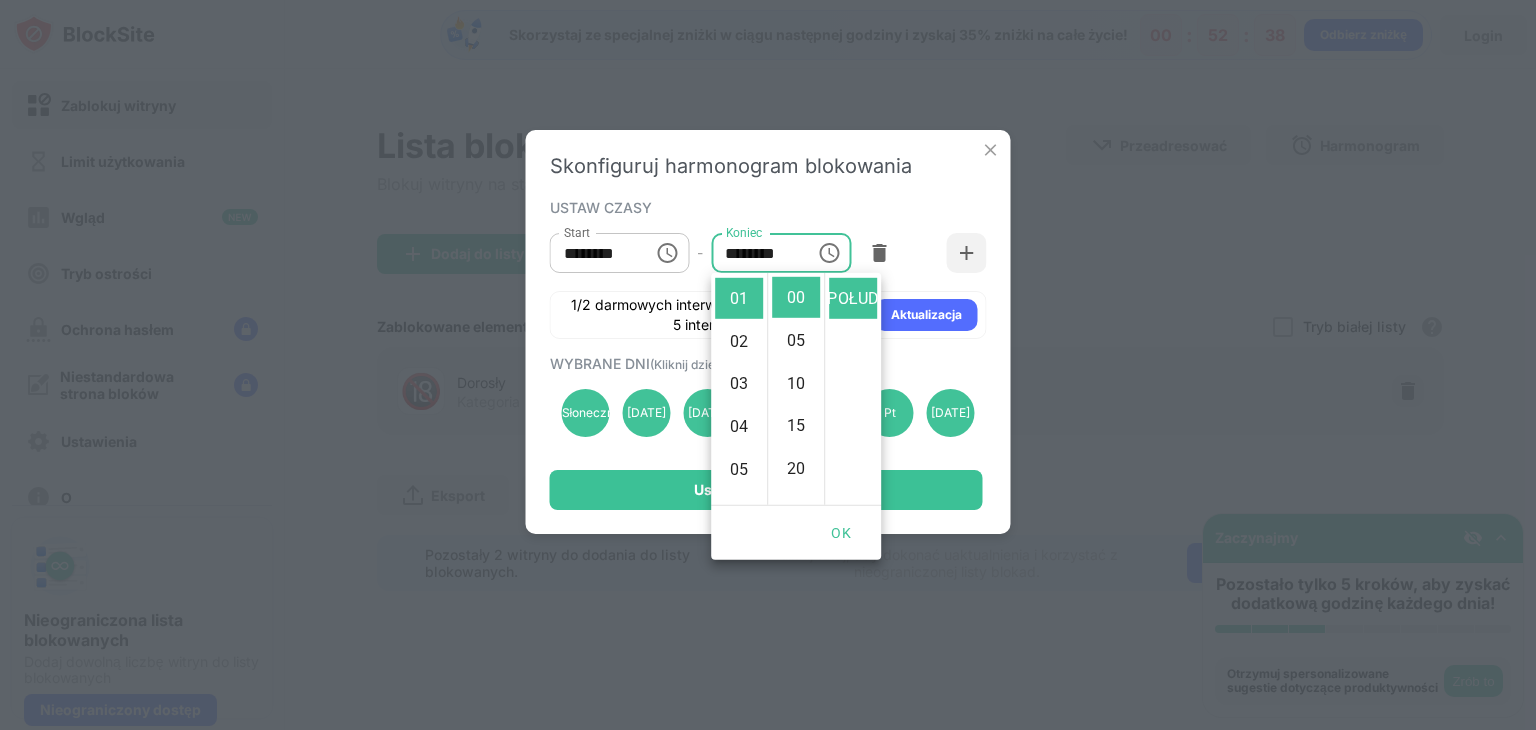 click on "Skonfiguruj harmonogram blokowania USTAW CZASY Start ******** Start - Koniec ******** Koniec 1/2 darmowych interwałów – rozszerzenie o 5 interwałów Aktualizacja WYBRANE DNI  (Kliknij dzień, aby dezaktywować)   Słoneczny [DATE] [DATE] Poślubić Czw Pt [DATE] Ustaw harmonogram" at bounding box center (768, 365) 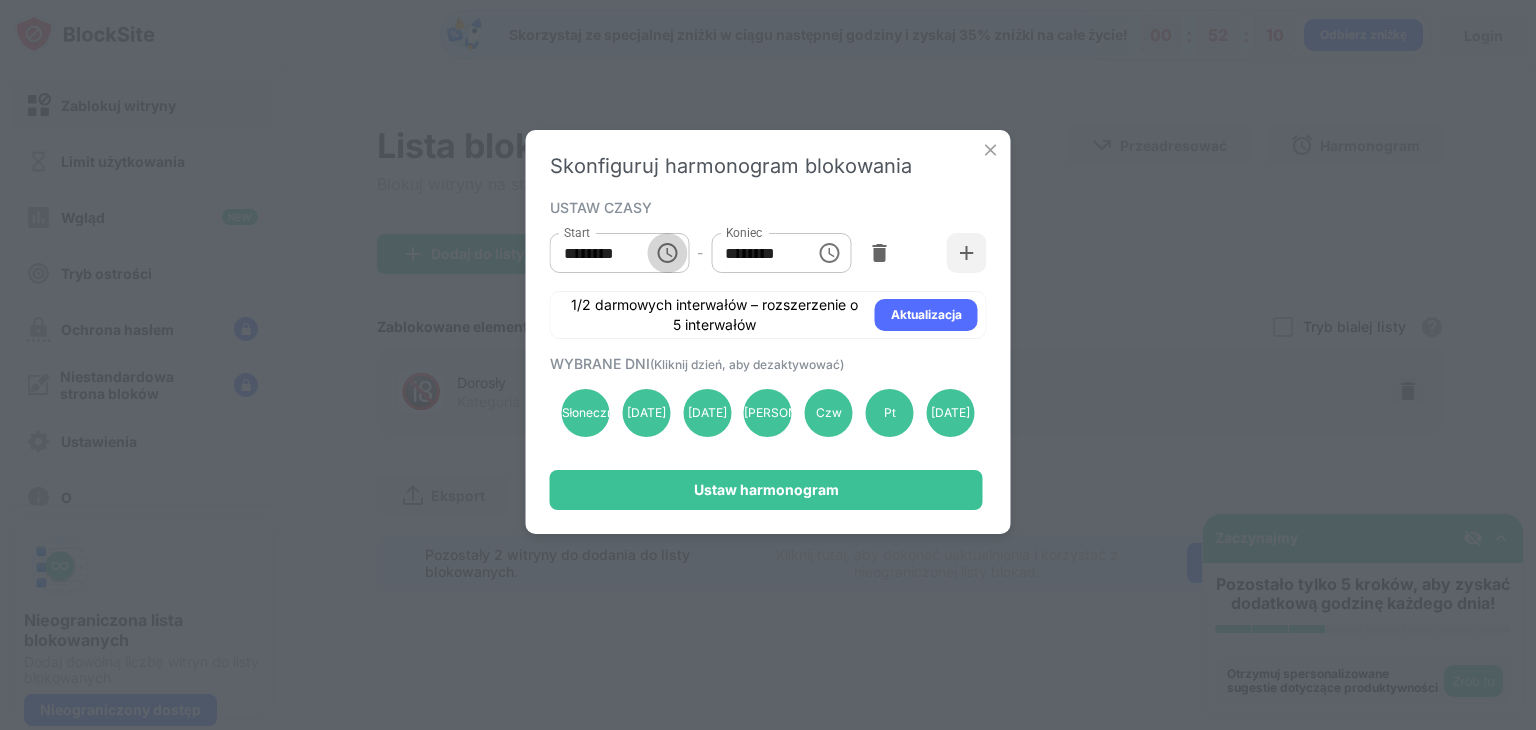 click 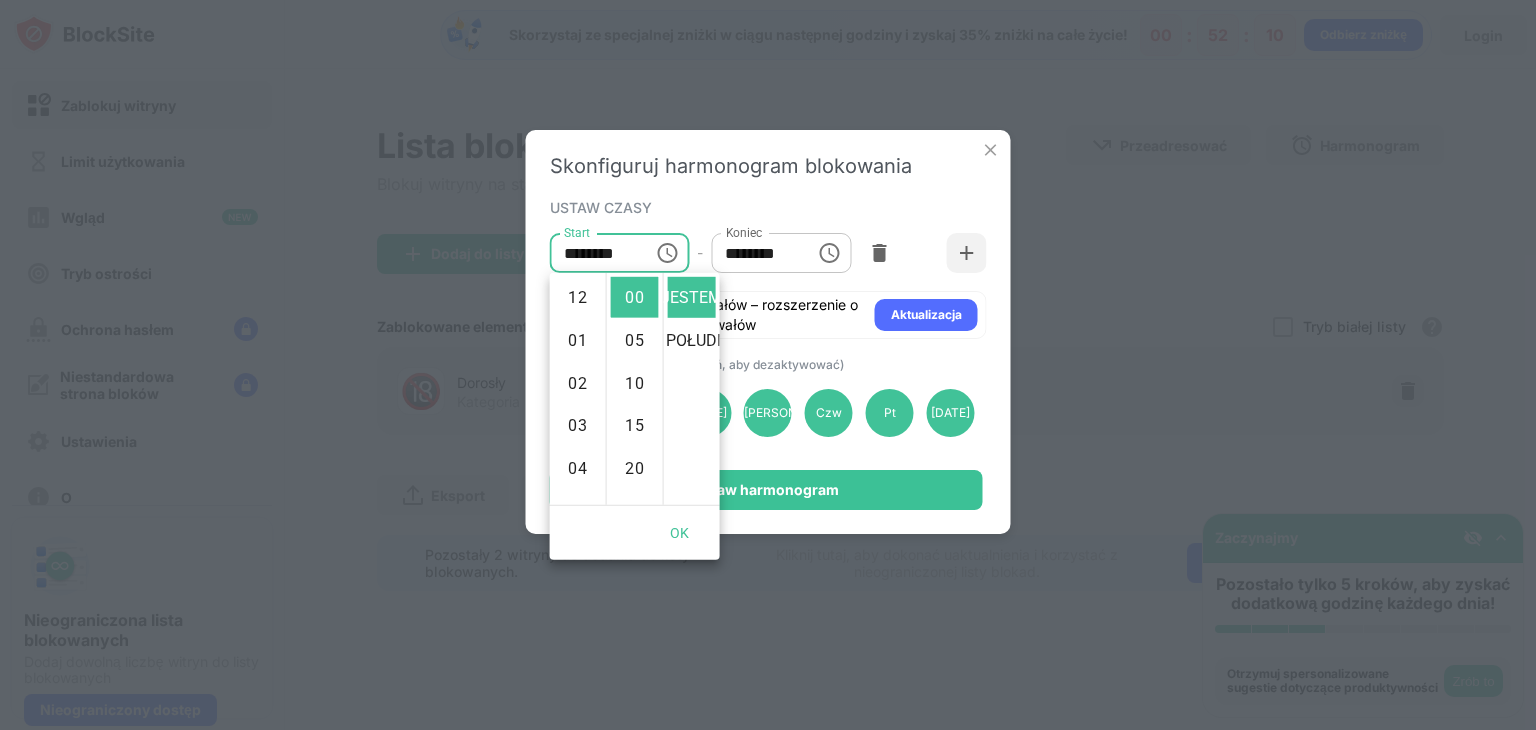 scroll, scrollTop: 432, scrollLeft: 0, axis: vertical 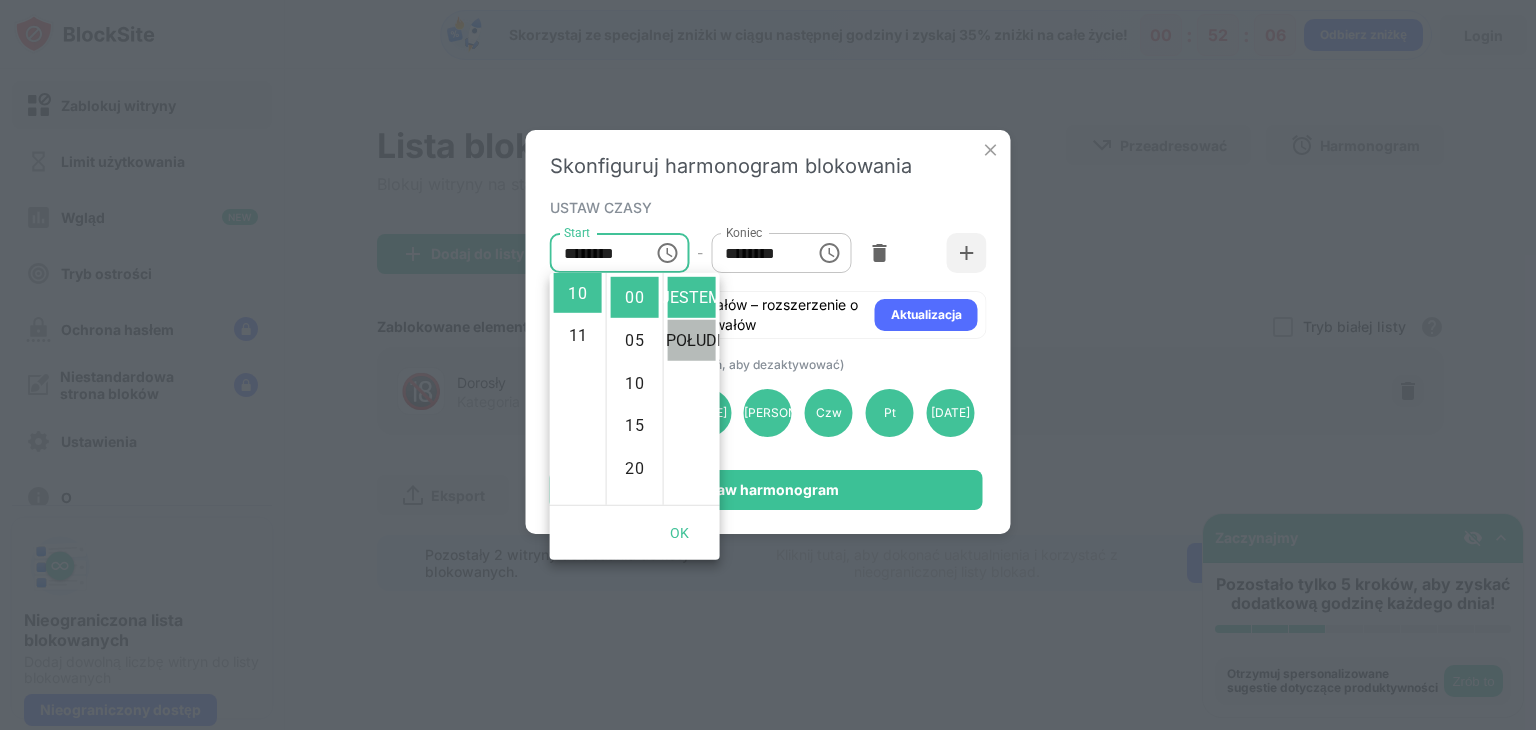 click on "PO POŁUDNIU" at bounding box center (691, 339) 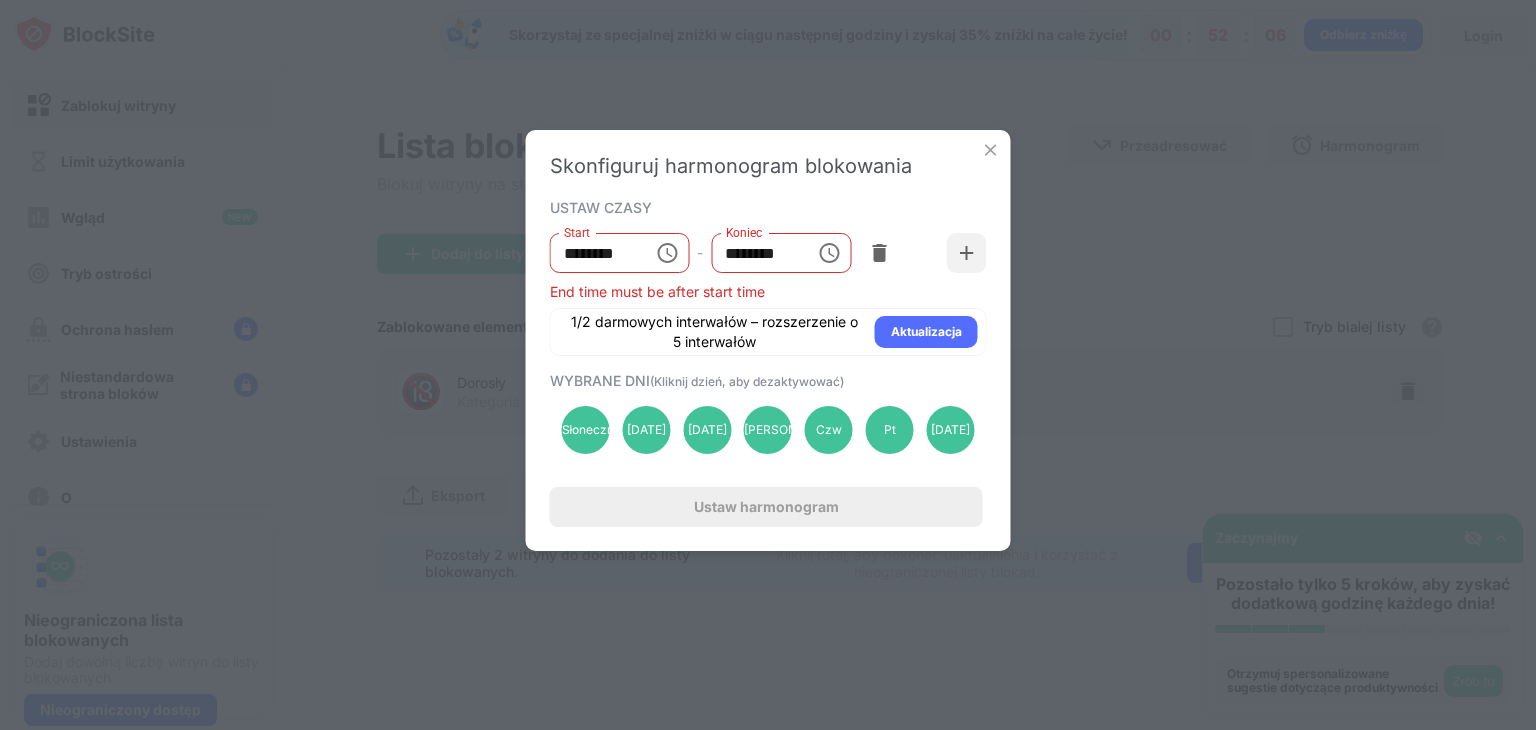 scroll, scrollTop: 43, scrollLeft: 0, axis: vertical 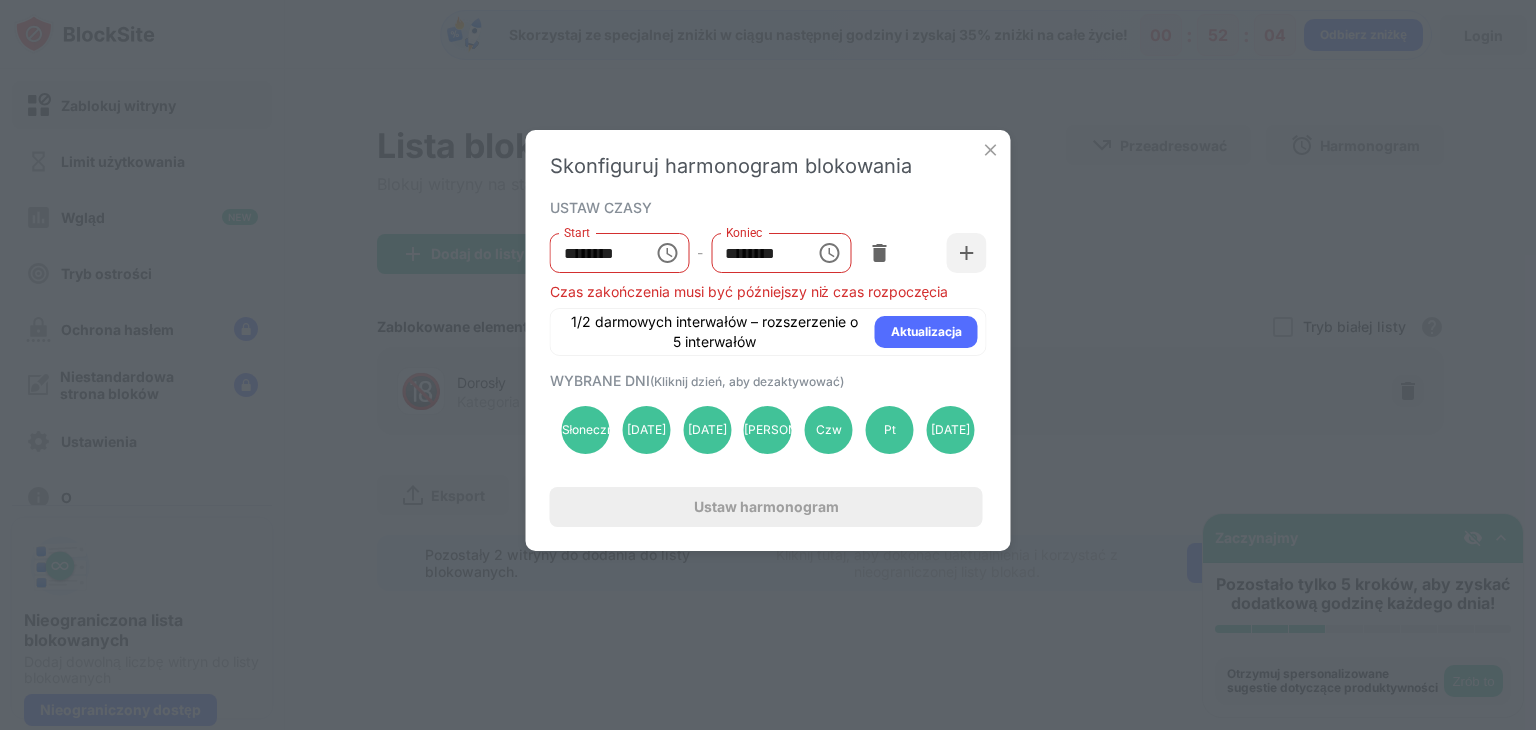 click on "********" at bounding box center (756, 253) 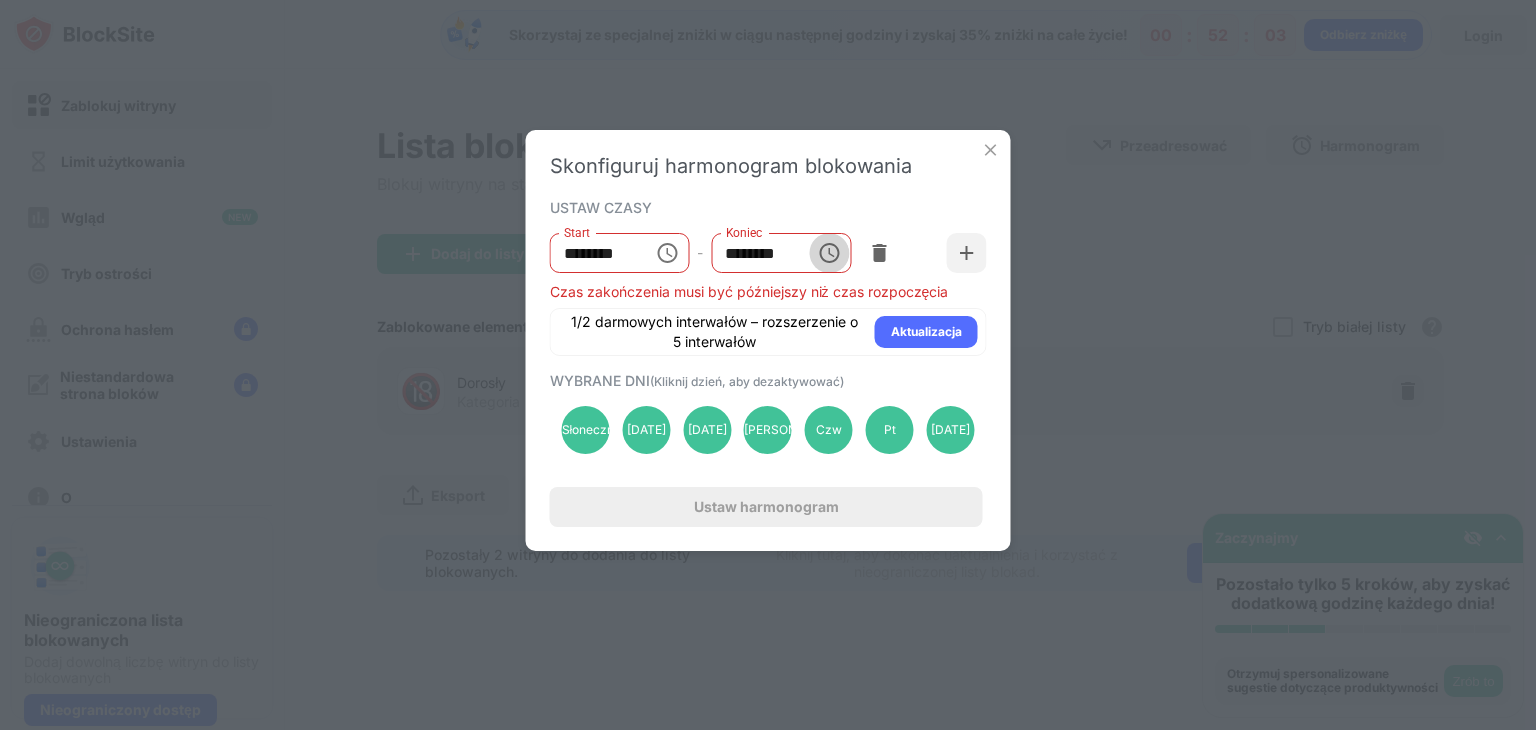 click 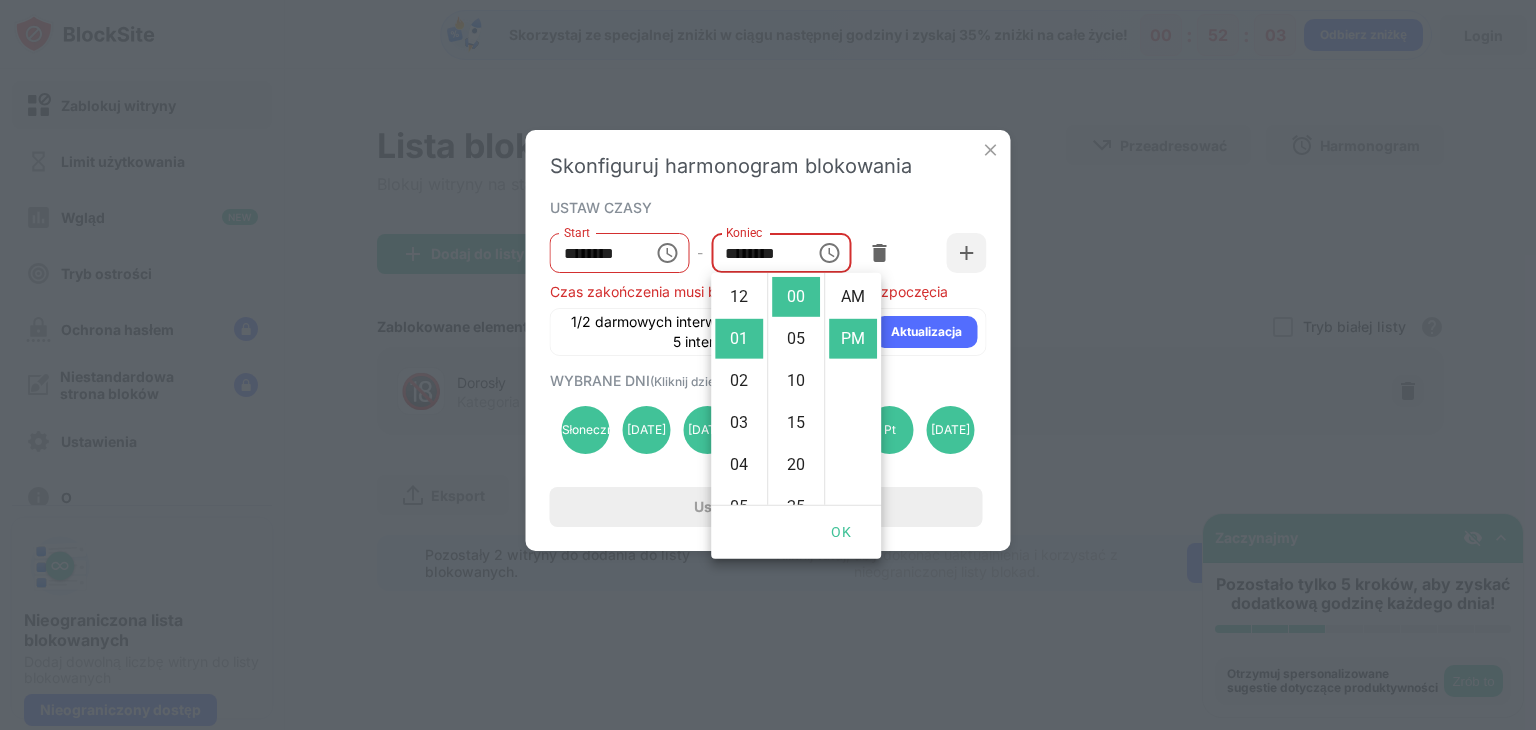 scroll, scrollTop: 42, scrollLeft: 0, axis: vertical 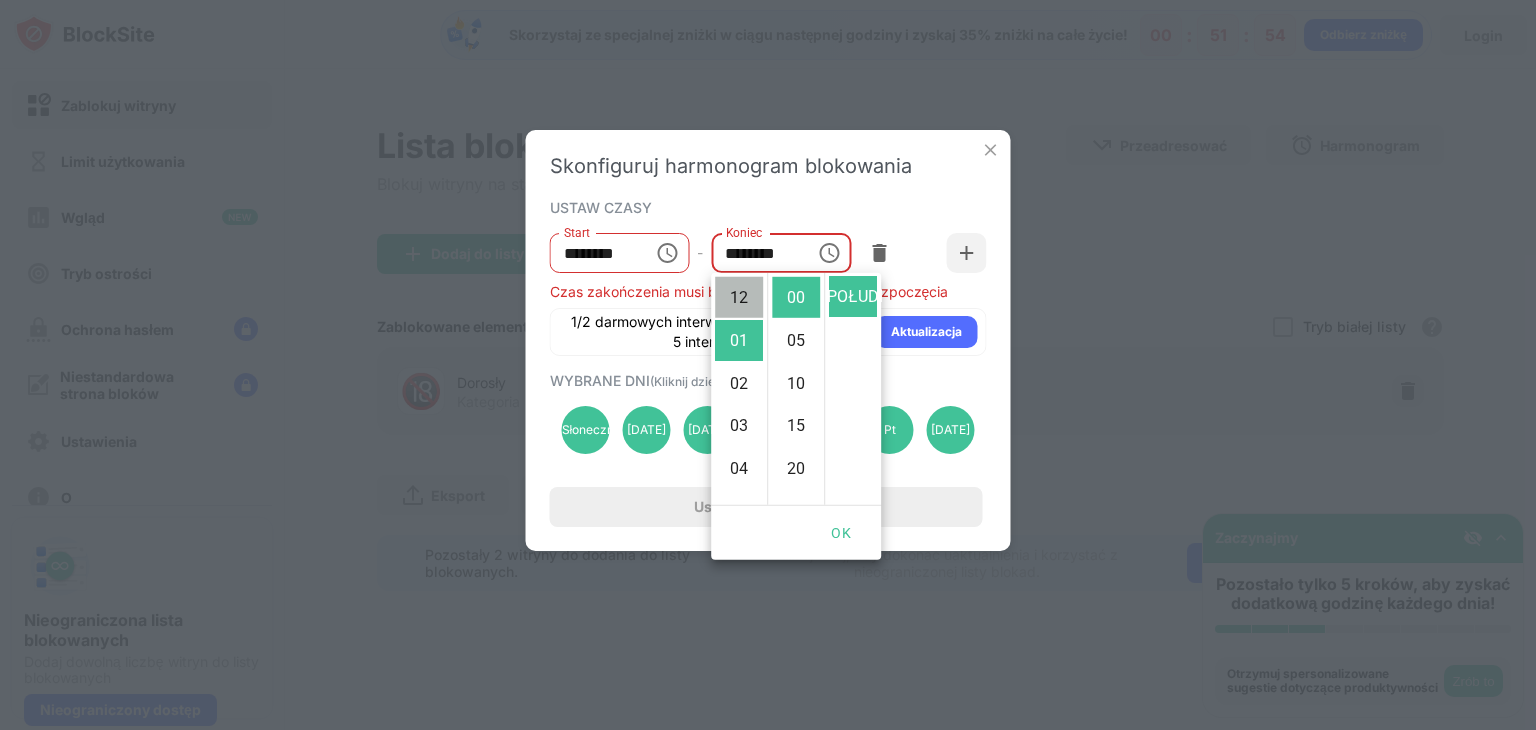 click on "12" at bounding box center [739, 297] 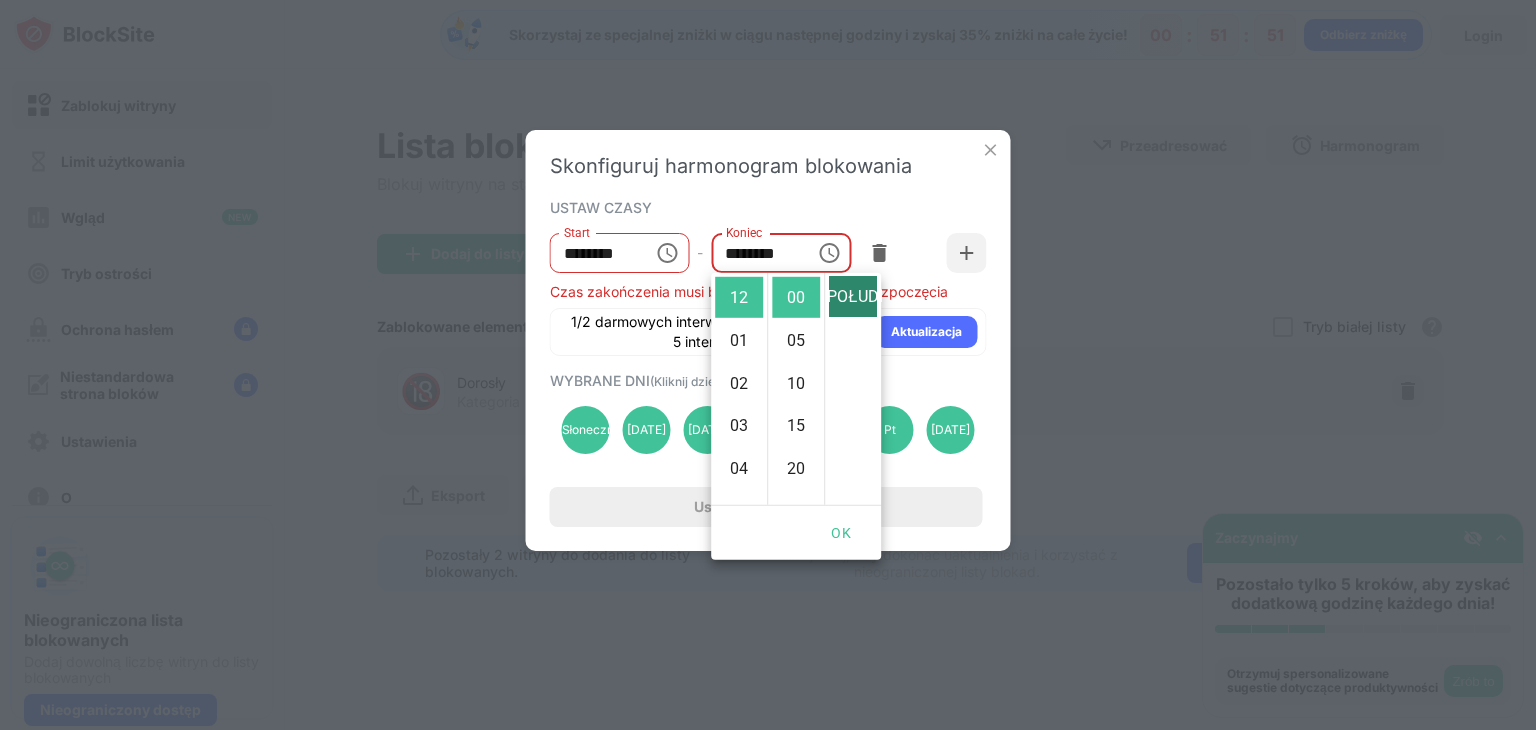 scroll, scrollTop: 0, scrollLeft: 0, axis: both 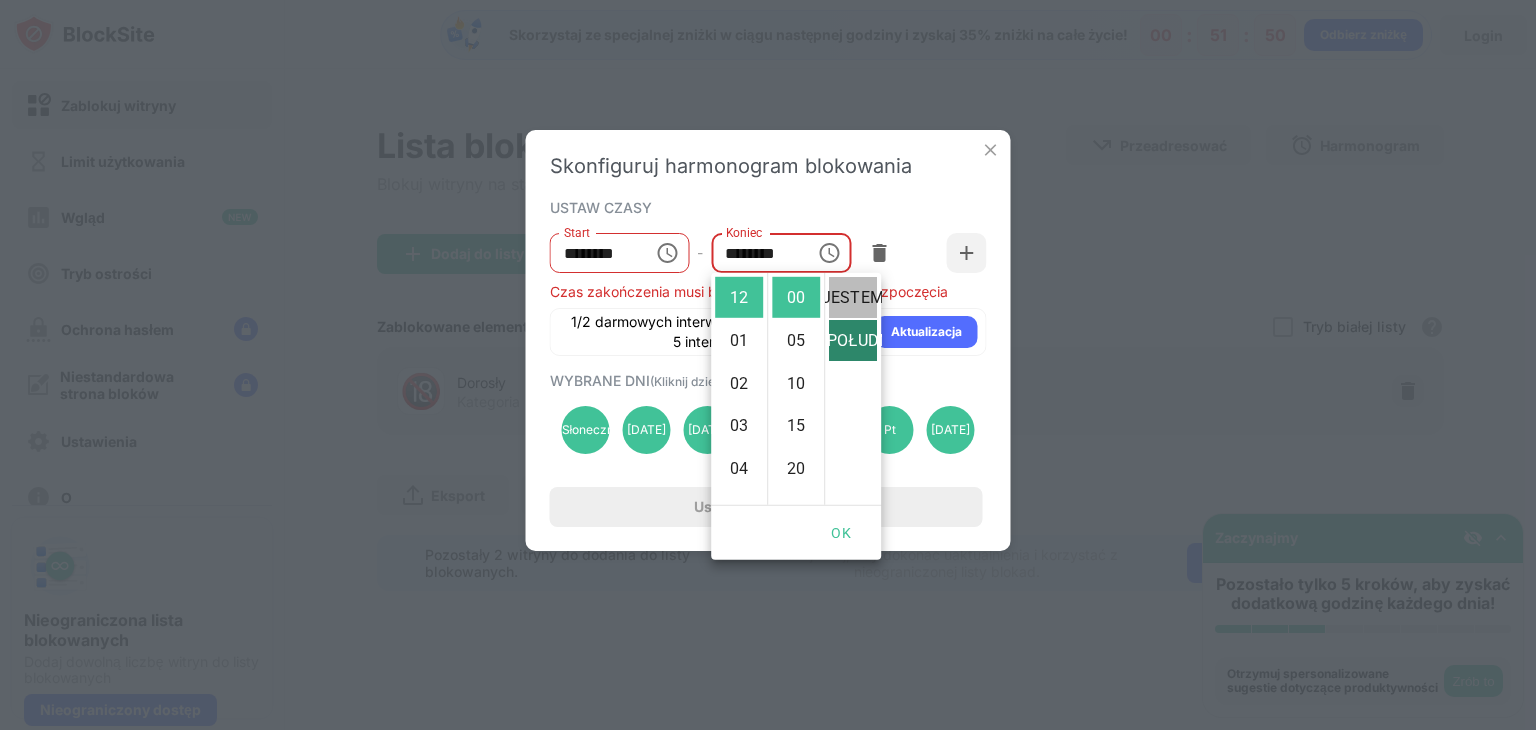 click on "JESTEM" at bounding box center (853, 297) 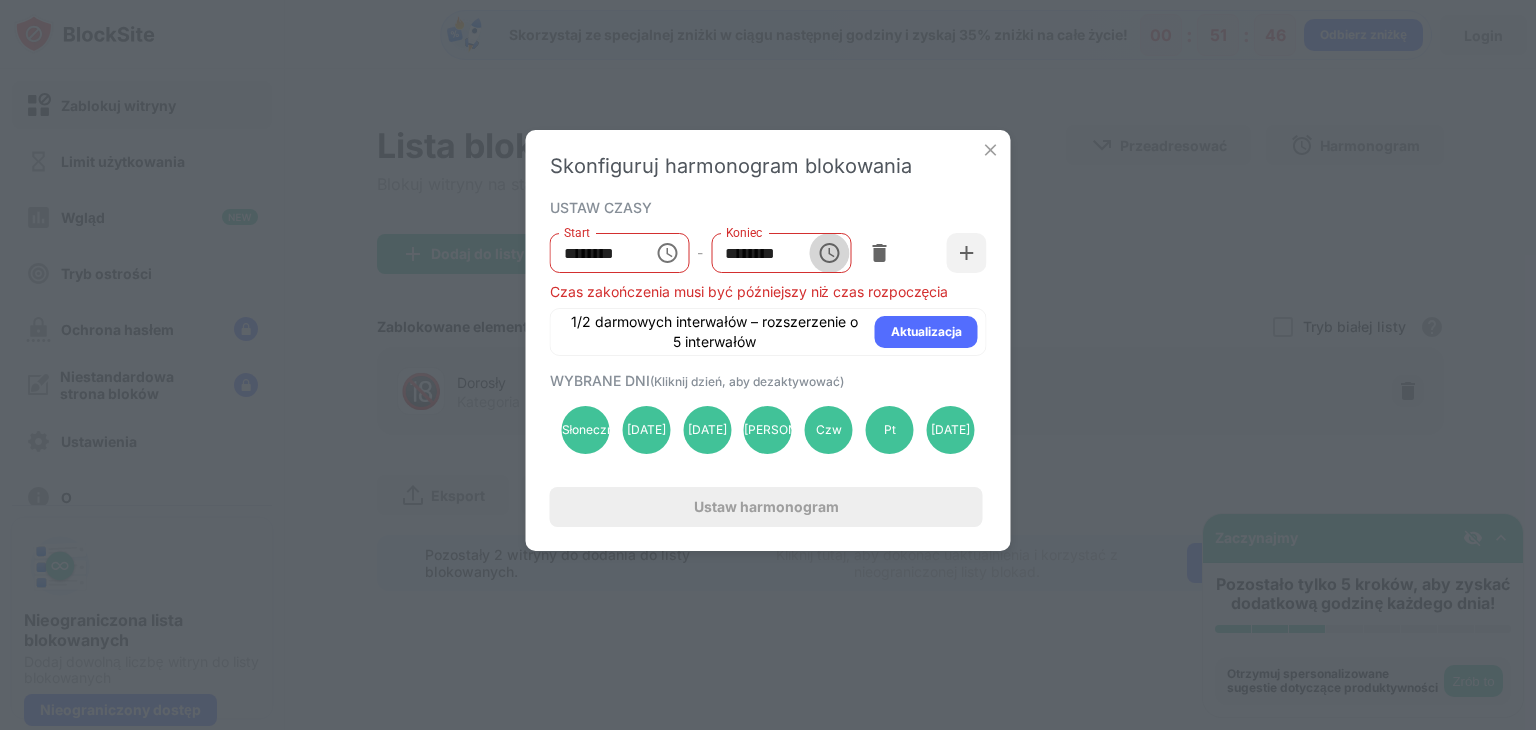 click 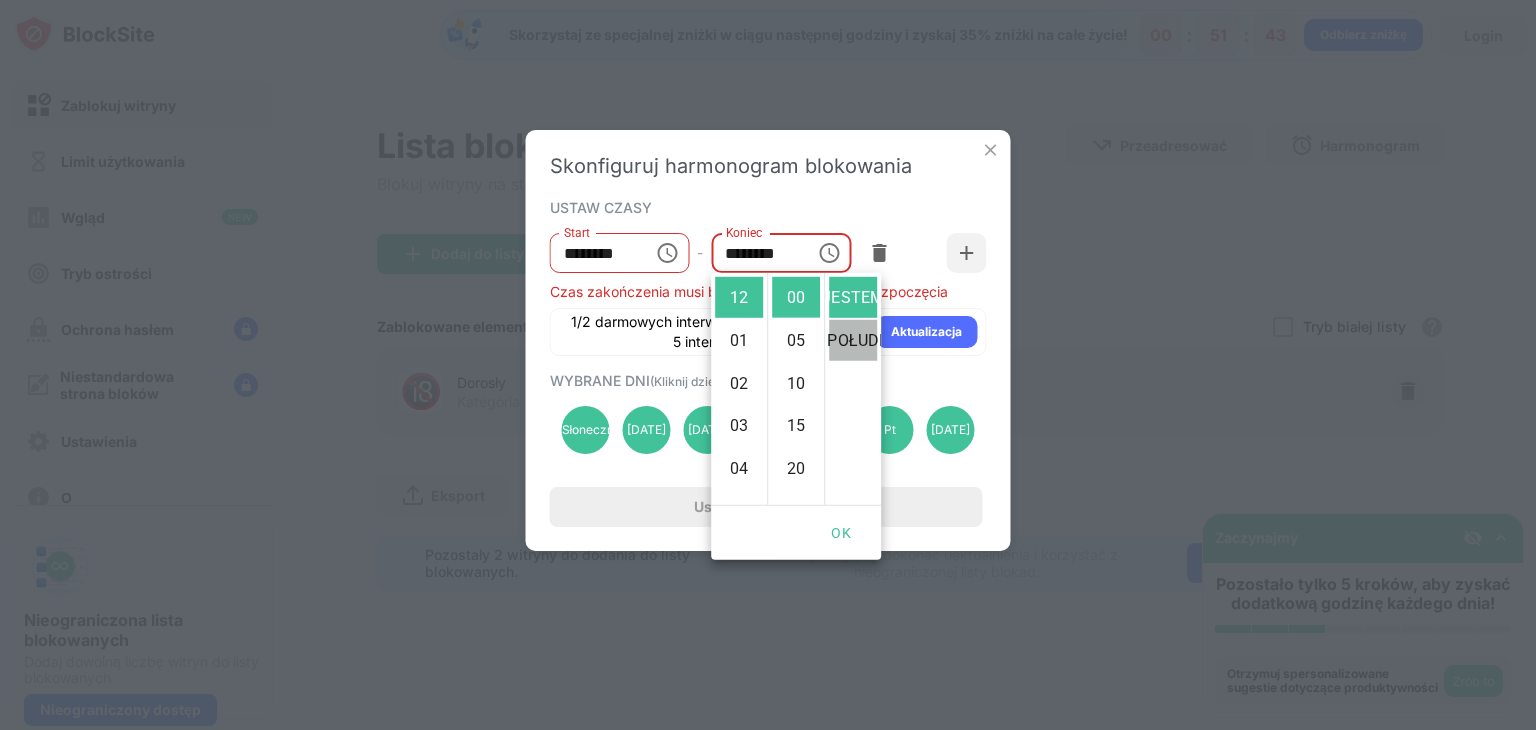 click on "PO POŁUDNIU" at bounding box center (853, 339) 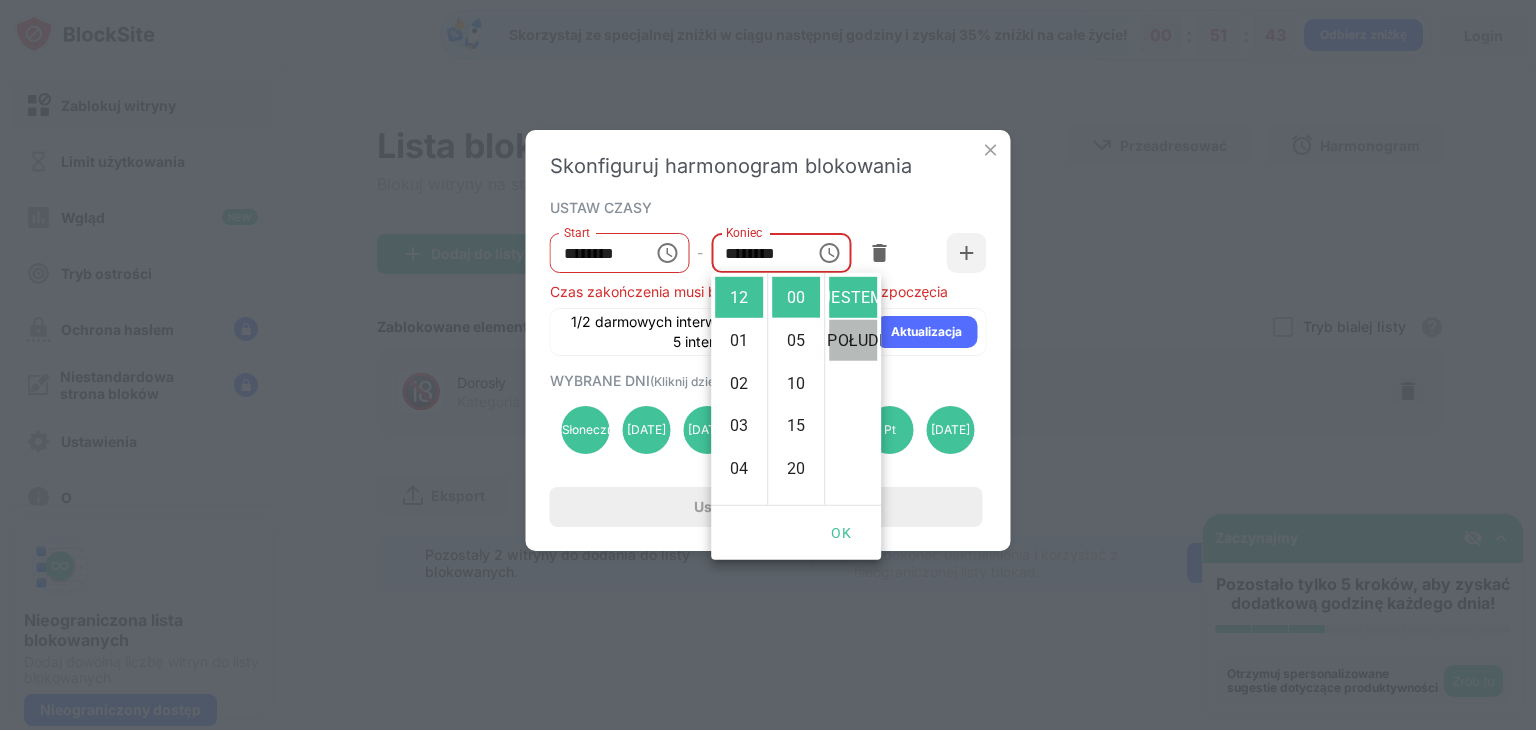 type on "********" 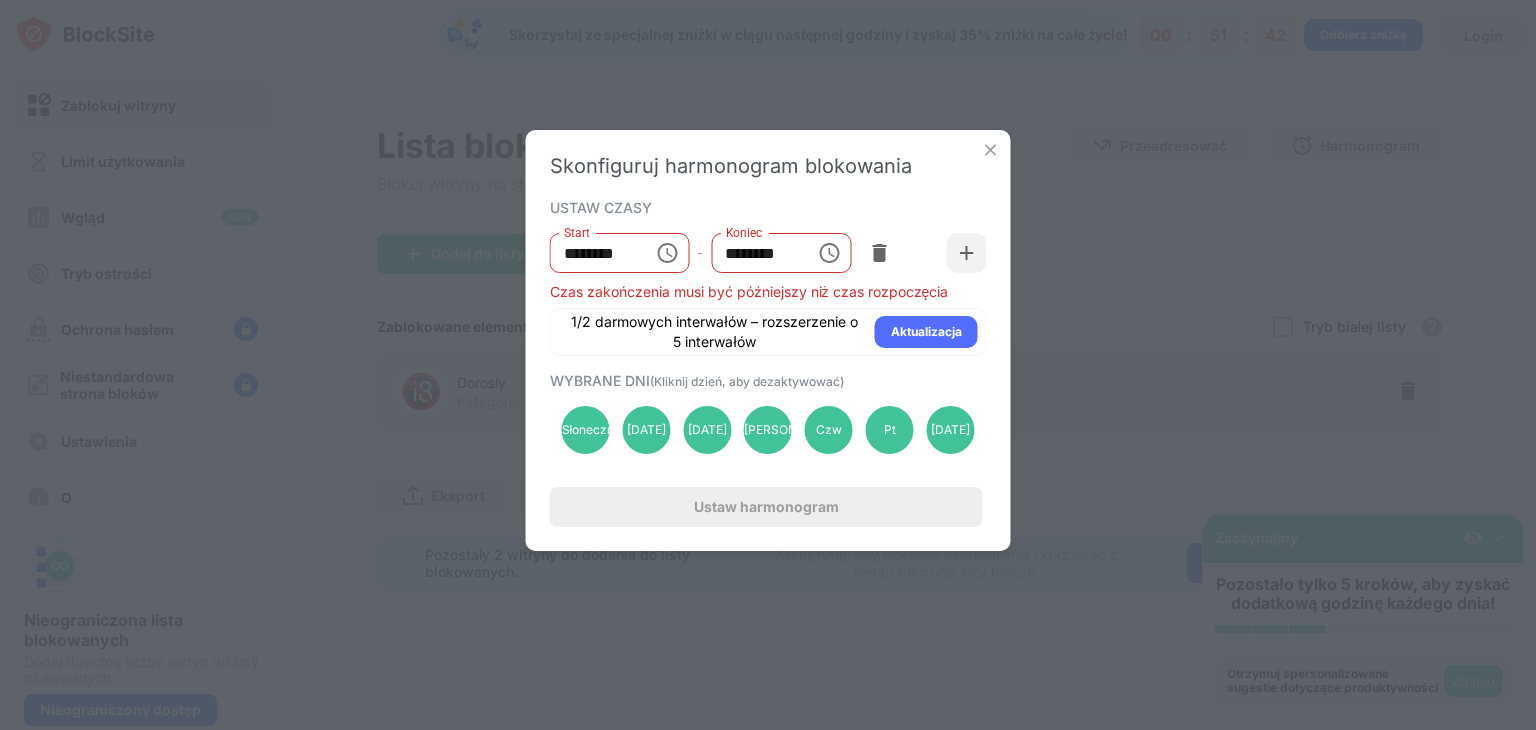 scroll, scrollTop: 43, scrollLeft: 0, axis: vertical 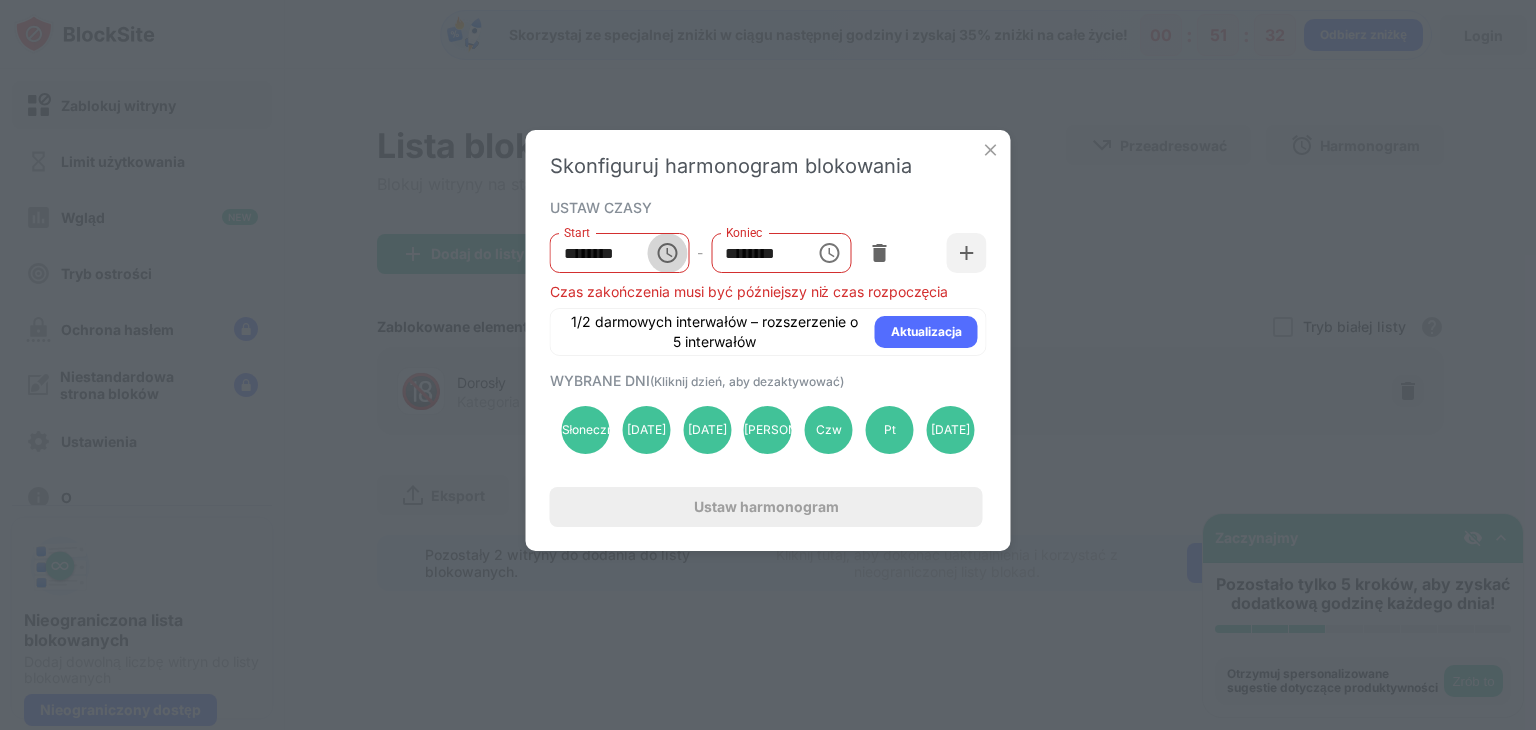 click 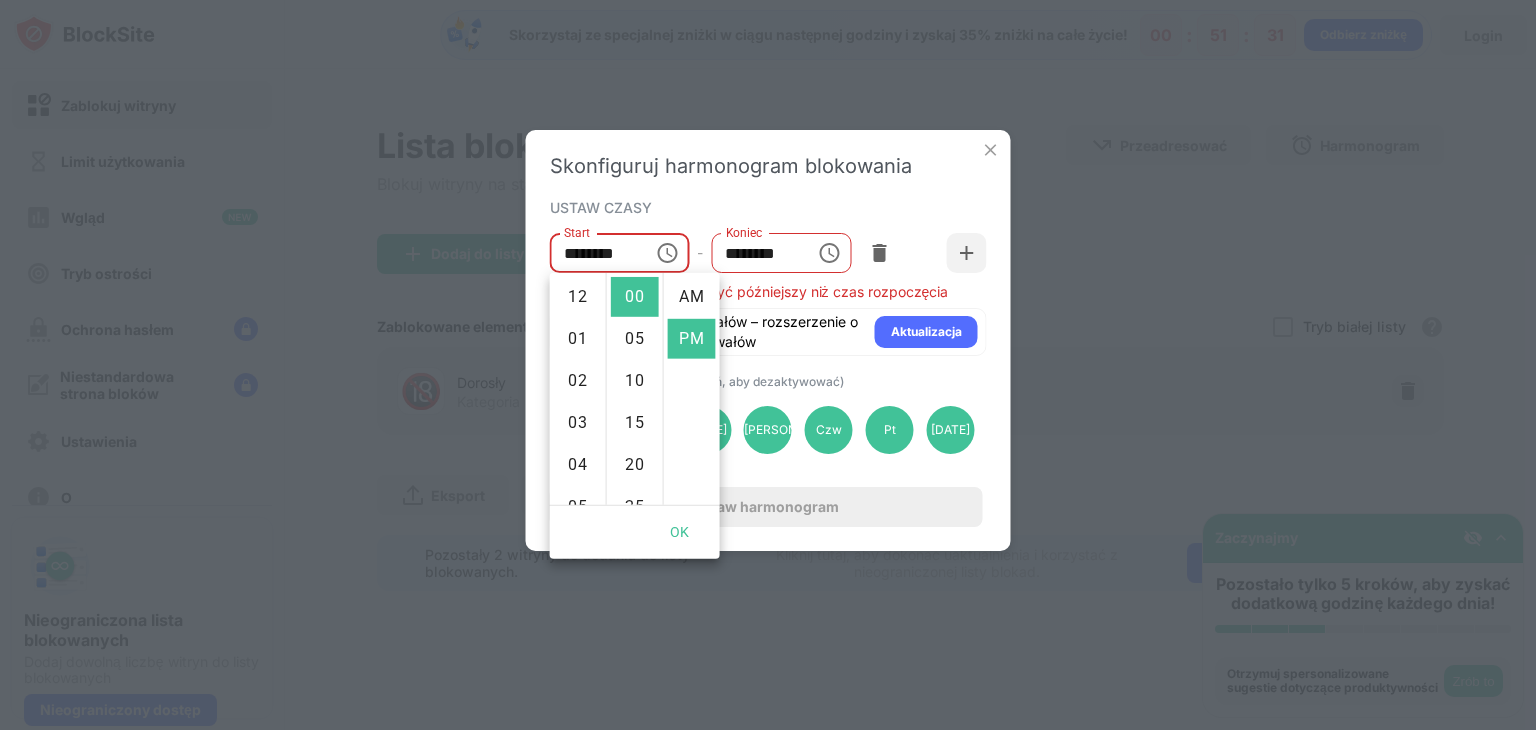 scroll, scrollTop: 432, scrollLeft: 0, axis: vertical 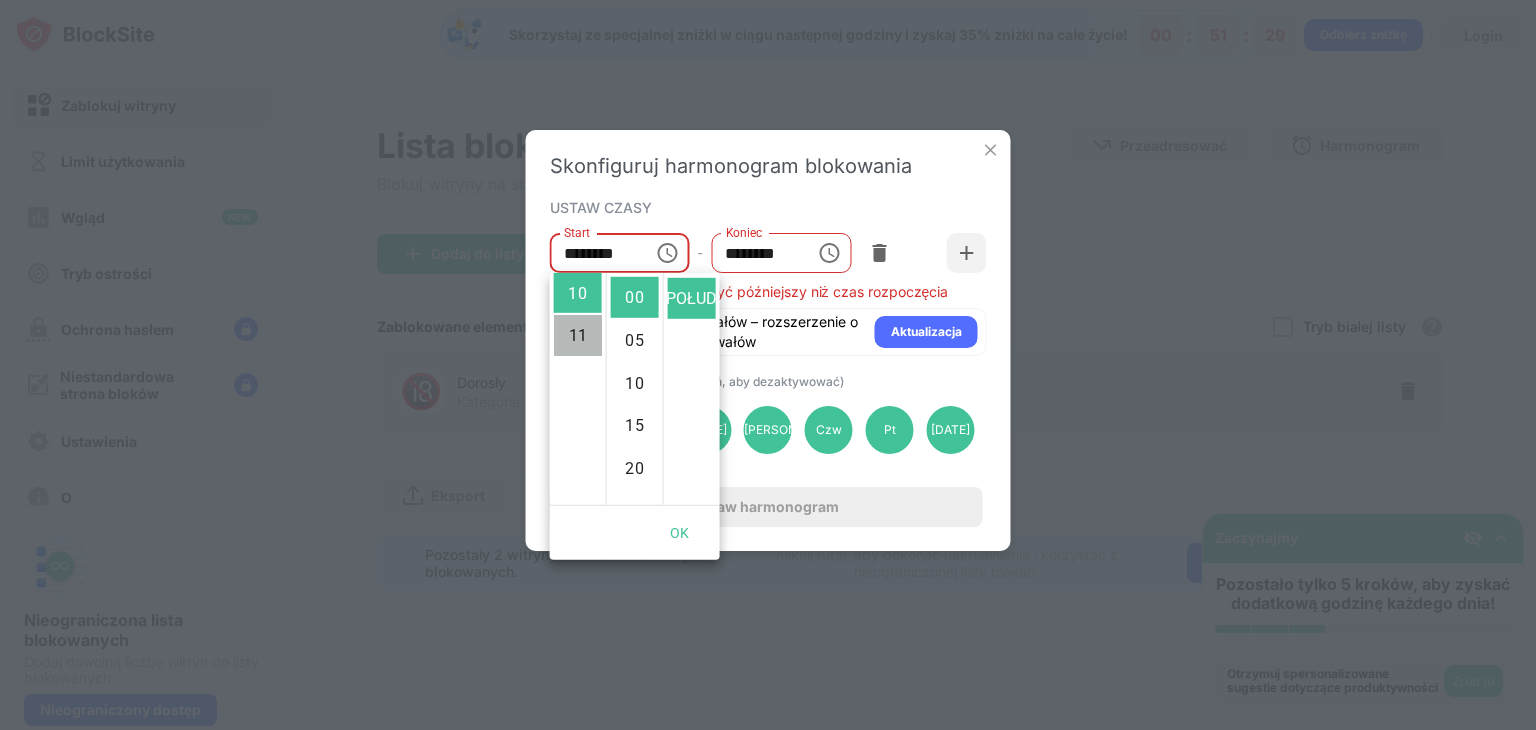 click on "11" at bounding box center (577, 335) 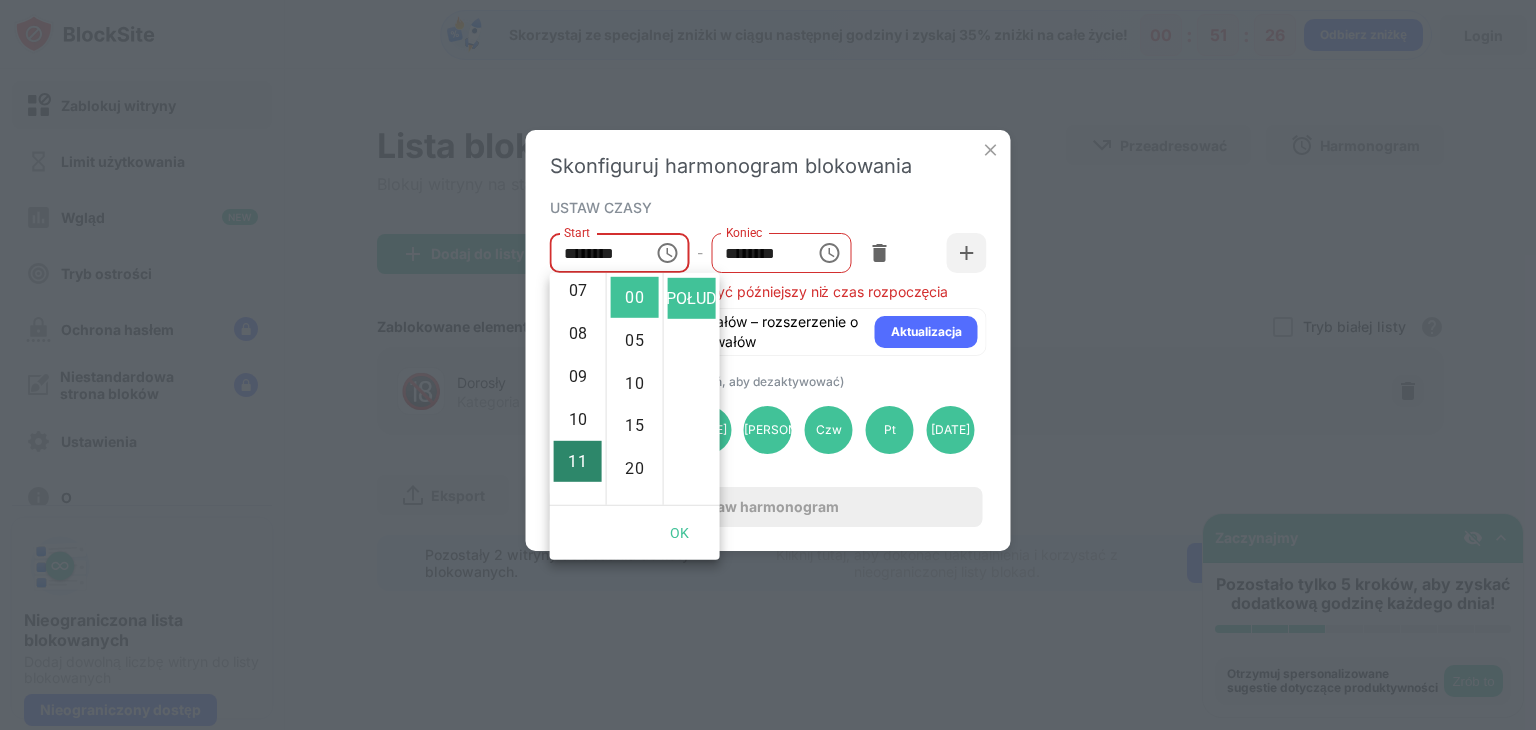 scroll, scrollTop: 304, scrollLeft: 0, axis: vertical 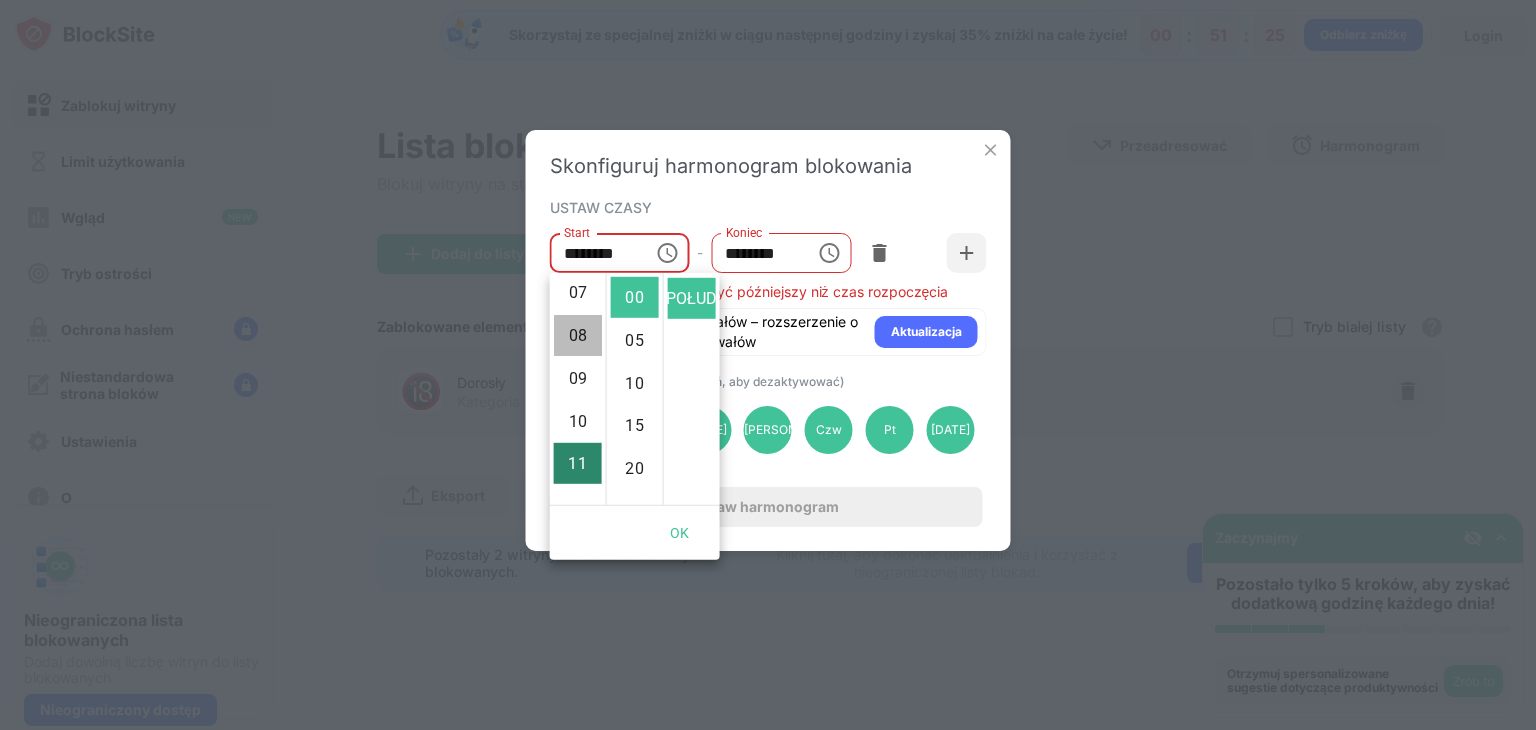 click on "08" at bounding box center (577, 335) 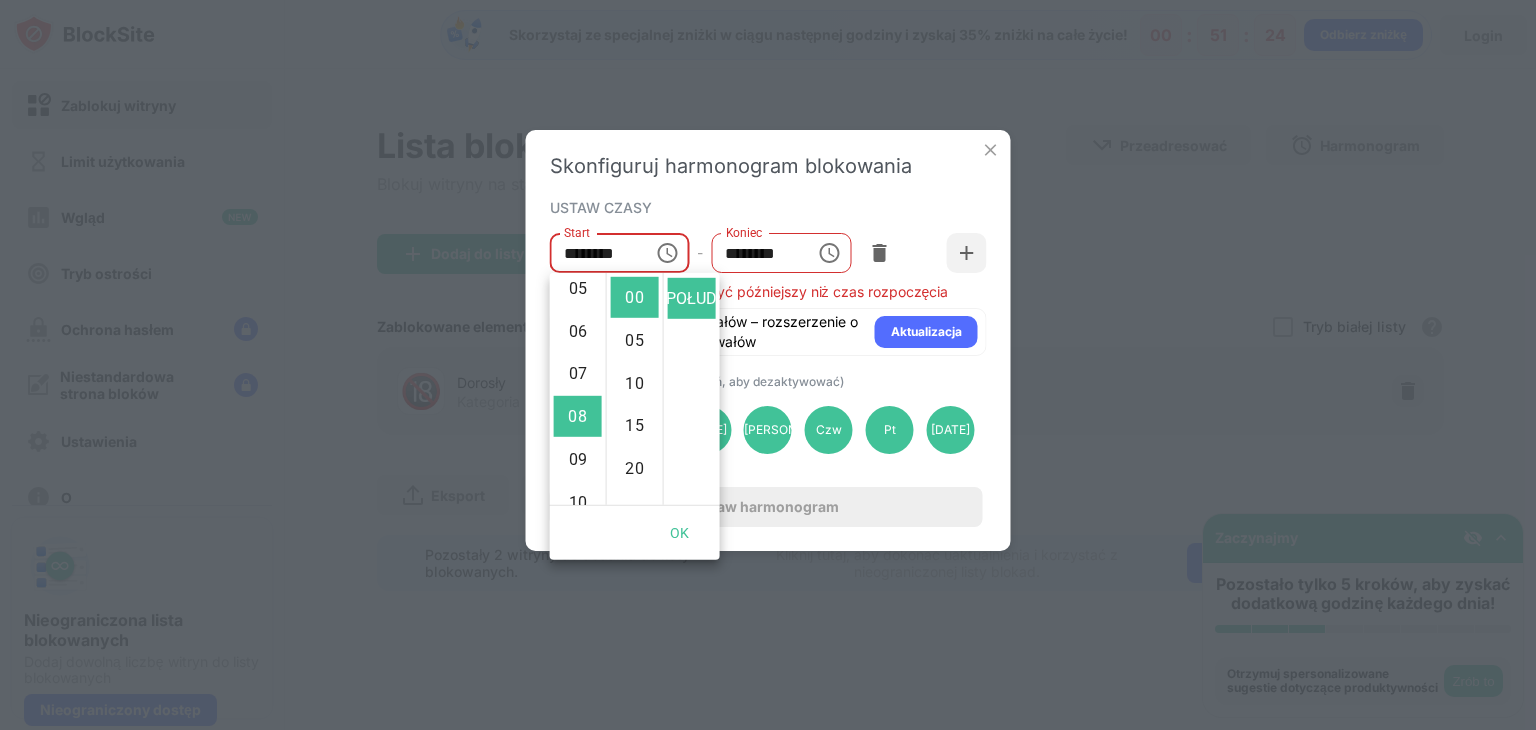scroll, scrollTop: 222, scrollLeft: 0, axis: vertical 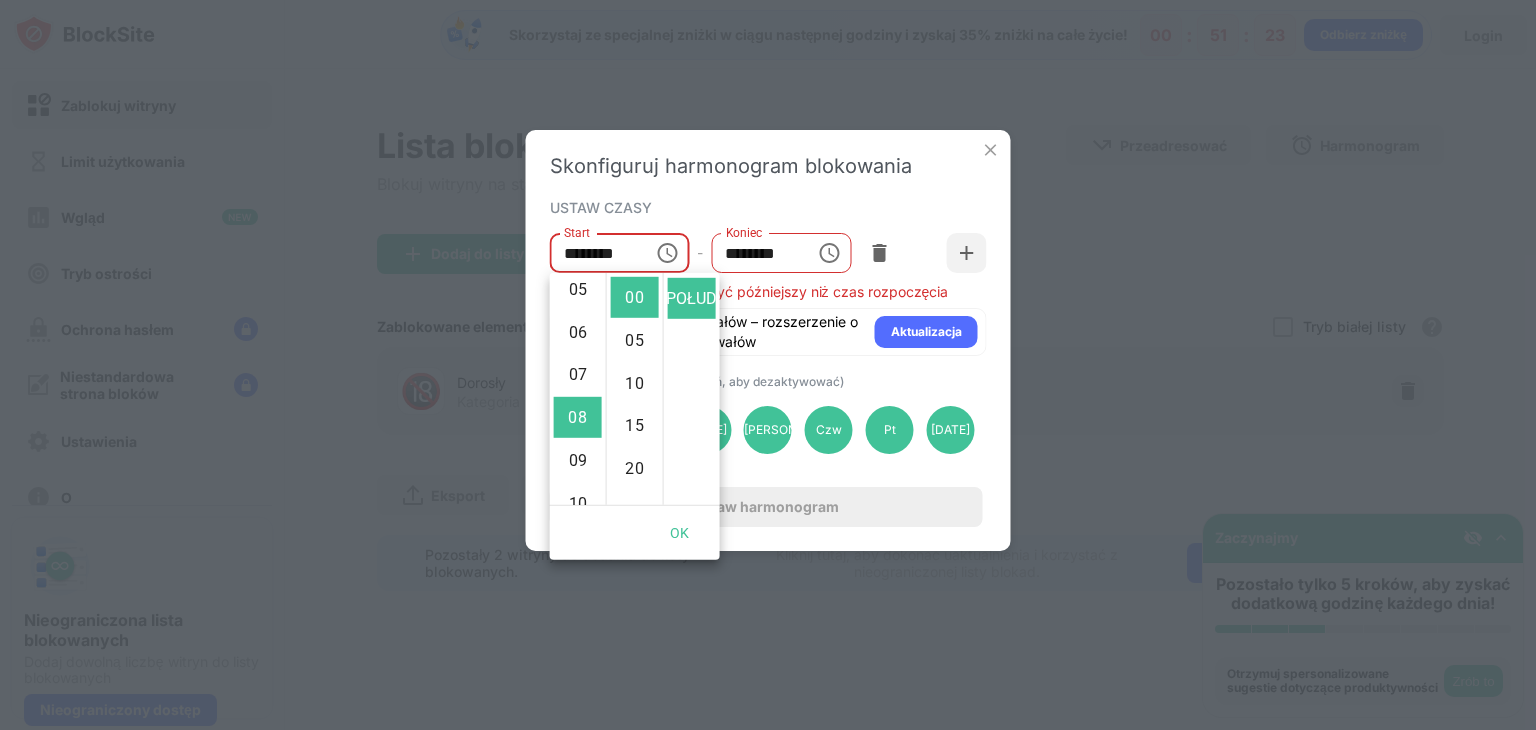 click on "06" at bounding box center [577, 331] 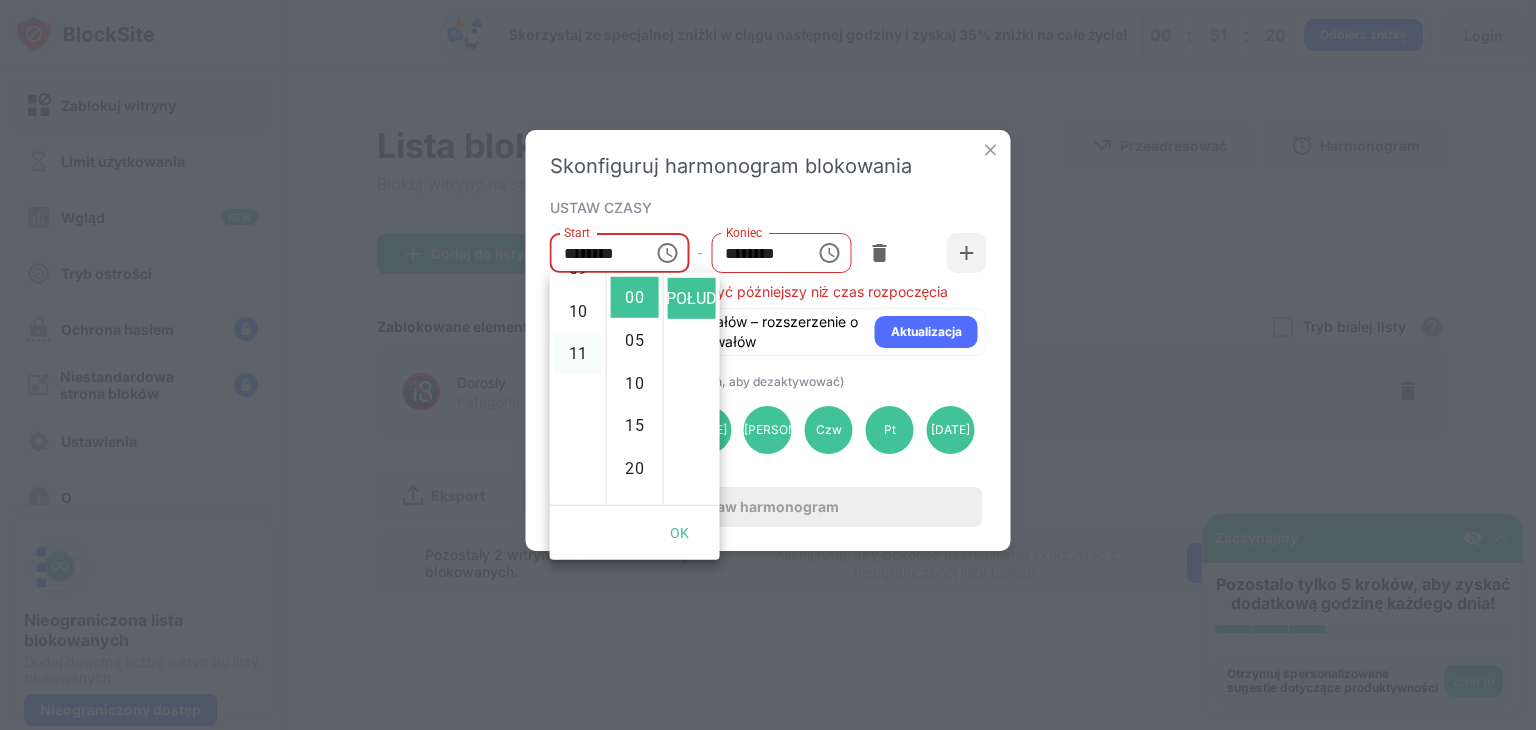 scroll, scrollTop: 440, scrollLeft: 0, axis: vertical 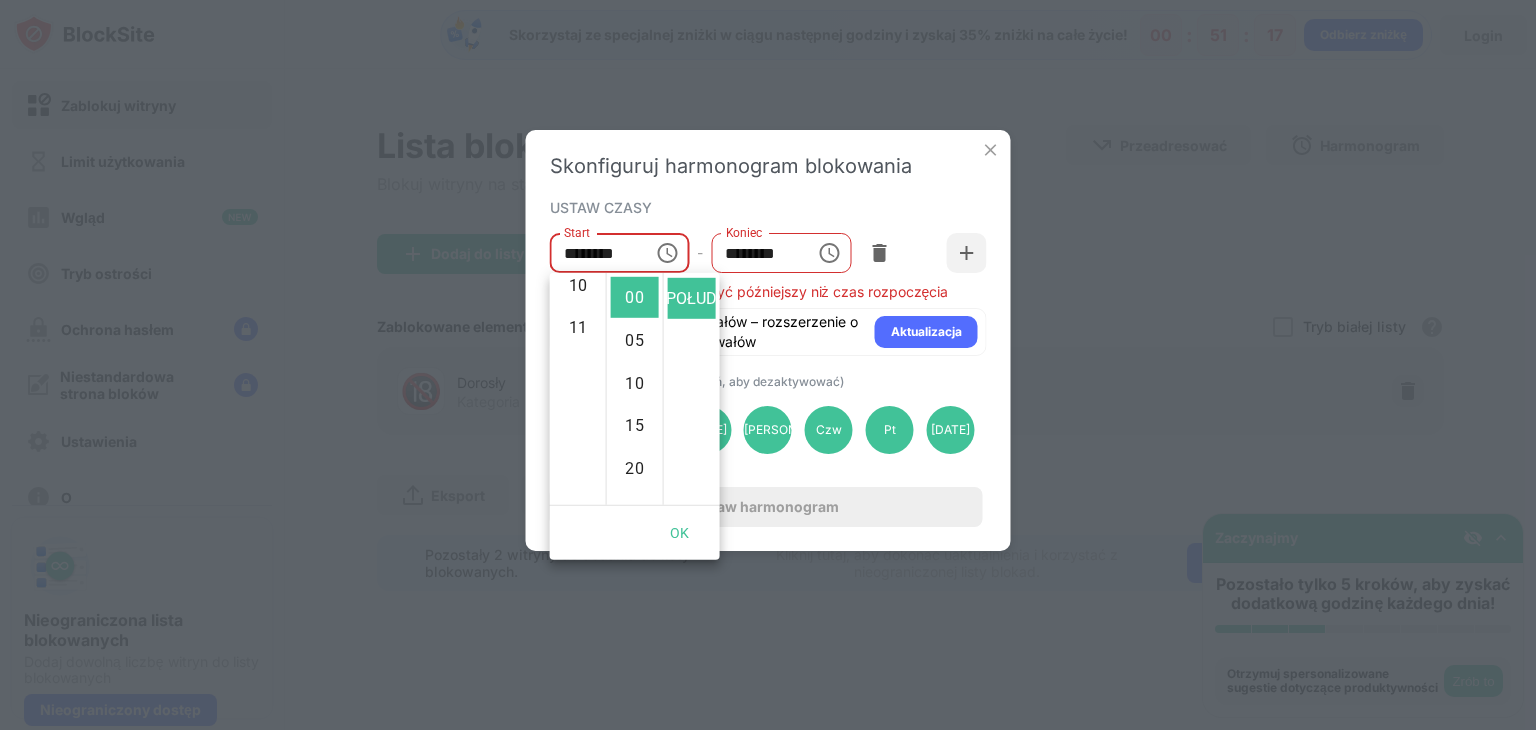 drag, startPoint x: 582, startPoint y: 342, endPoint x: 550, endPoint y: 357, distance: 35.341194 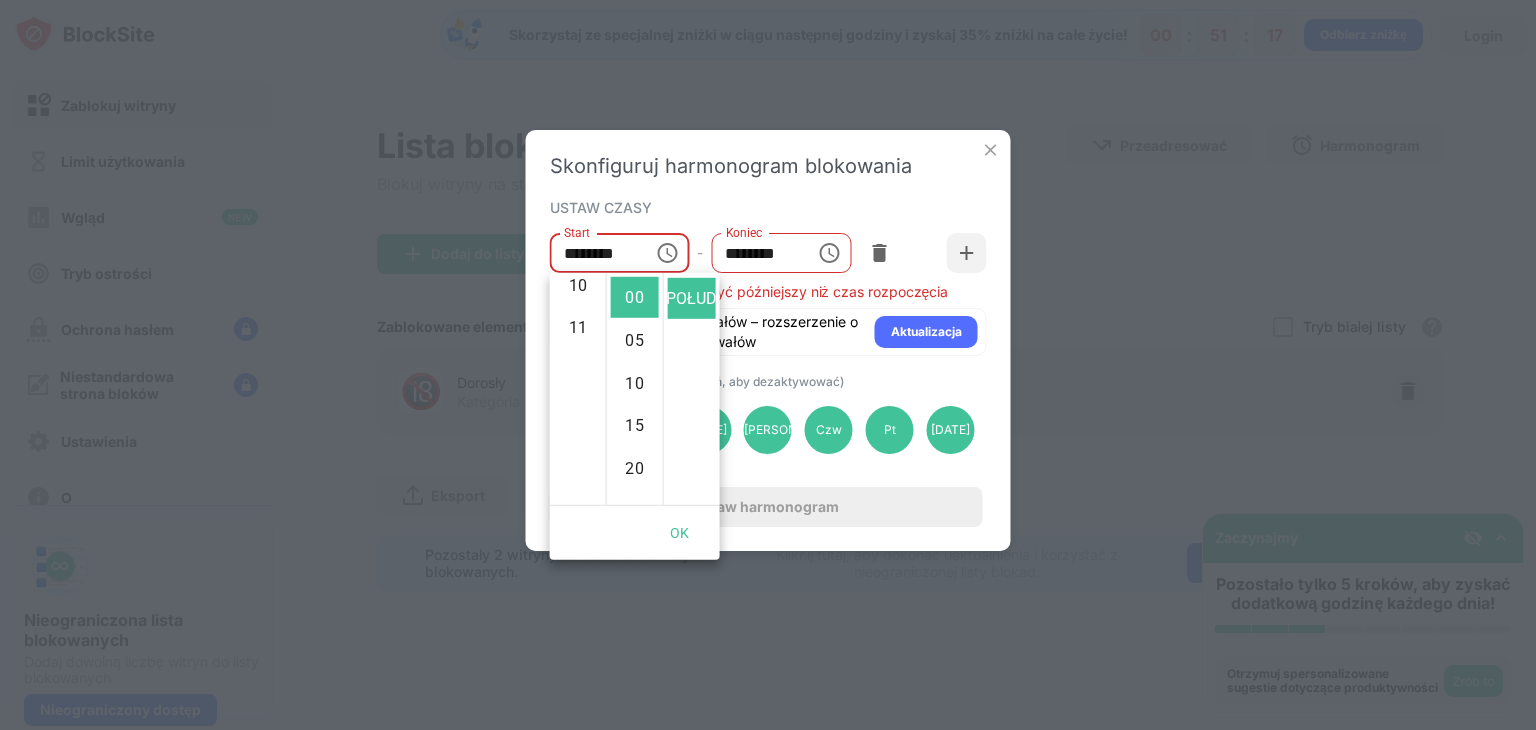 click on "12 01 02 03 04 05 06 07 08 09 10 11" at bounding box center (578, 389) 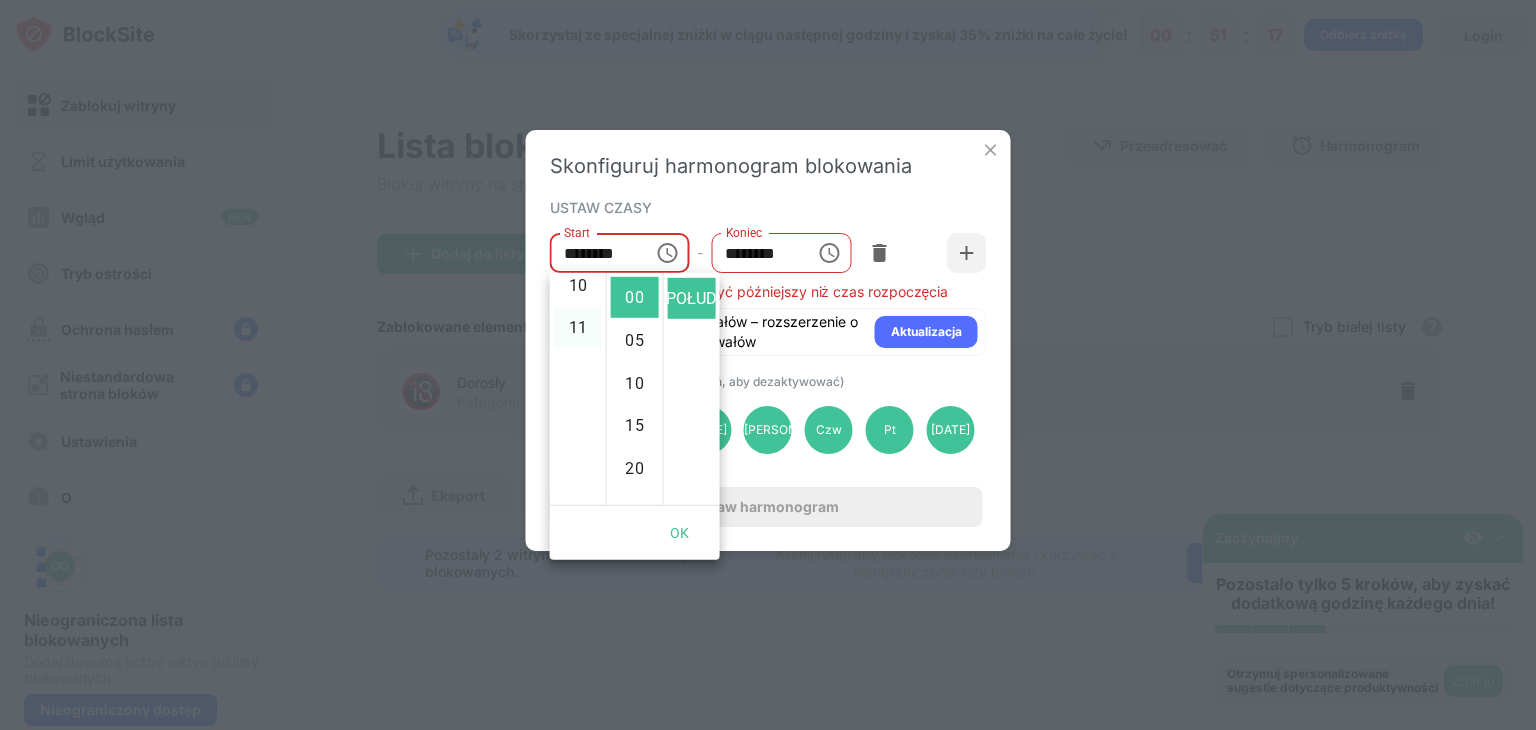click on "11" at bounding box center [577, 327] 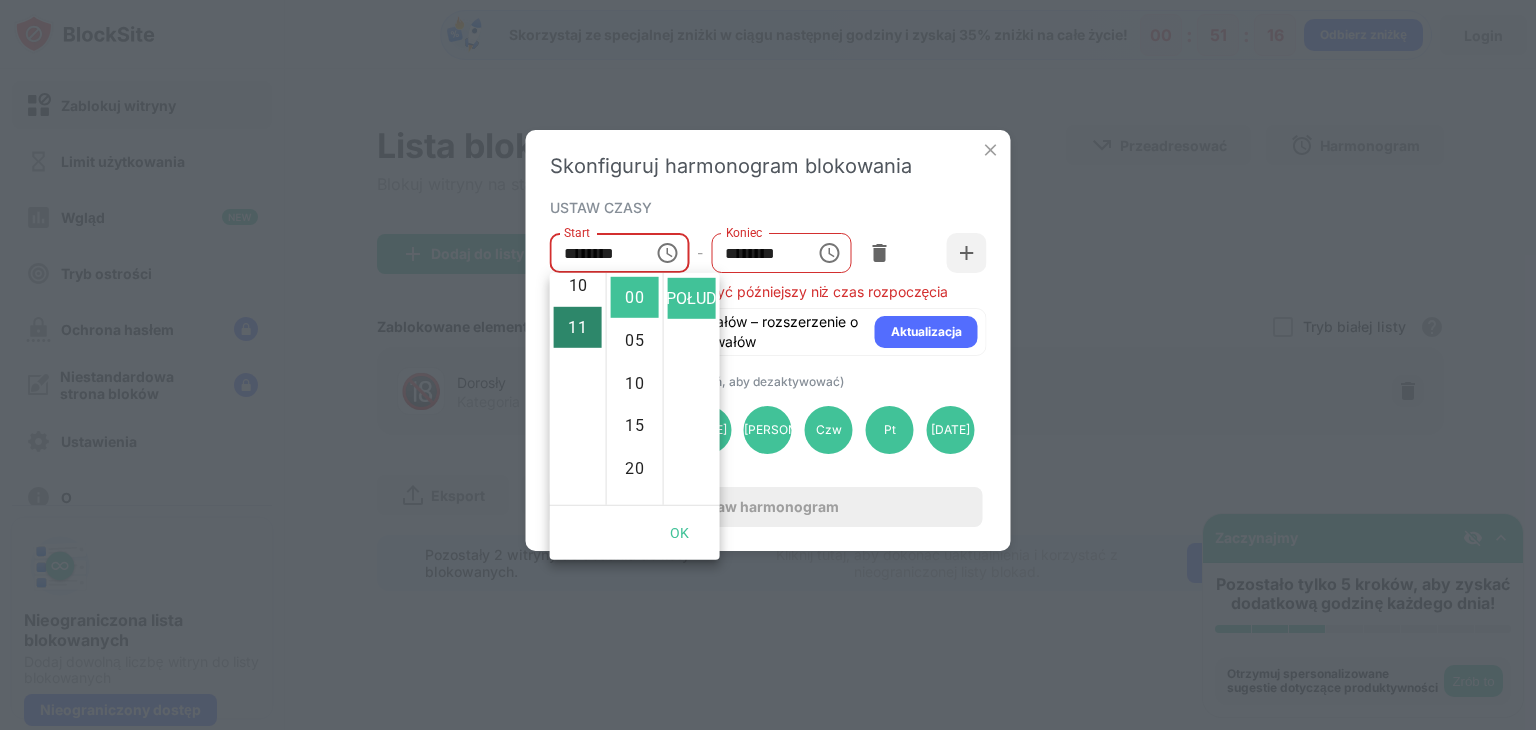 scroll, scrollTop: 476, scrollLeft: 0, axis: vertical 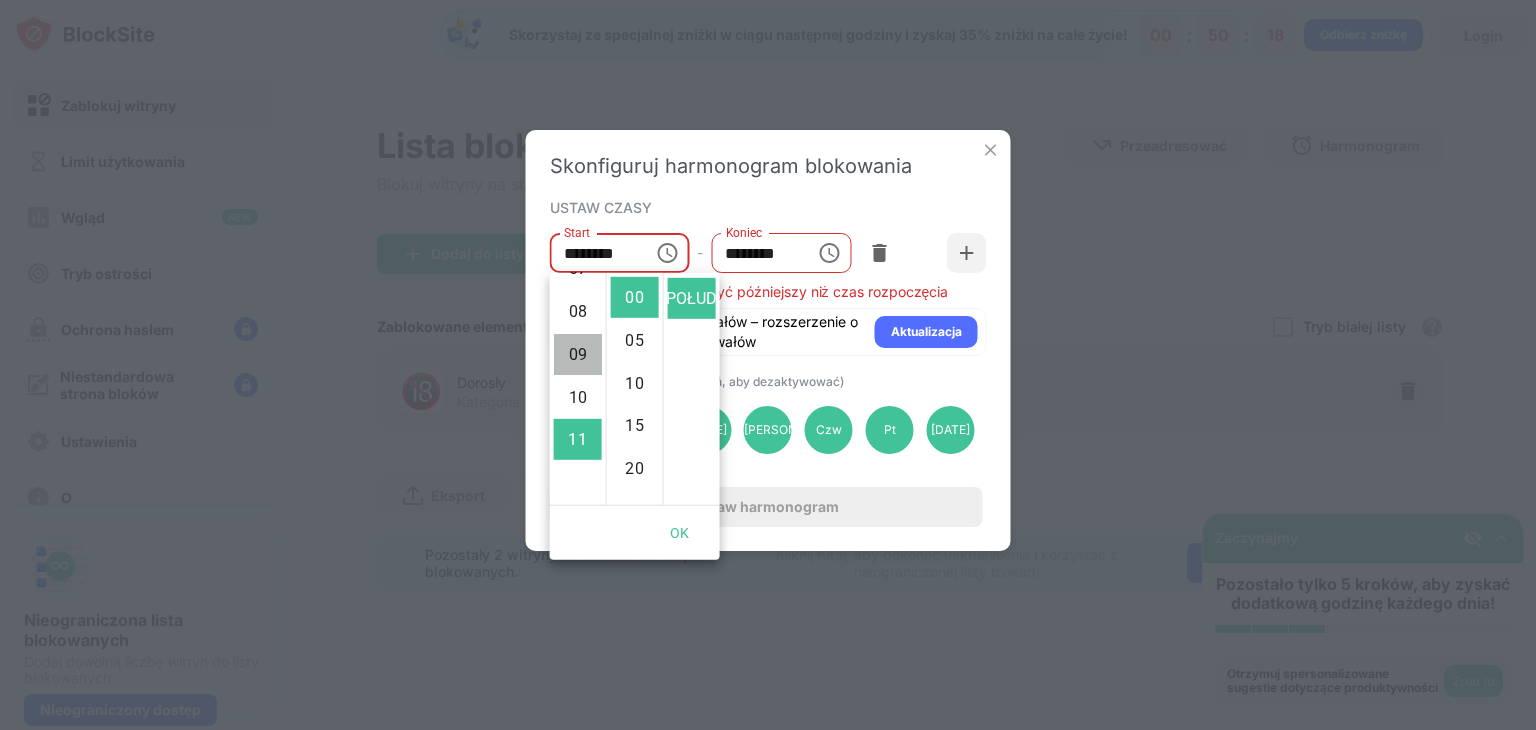 click on "09" at bounding box center (577, 353) 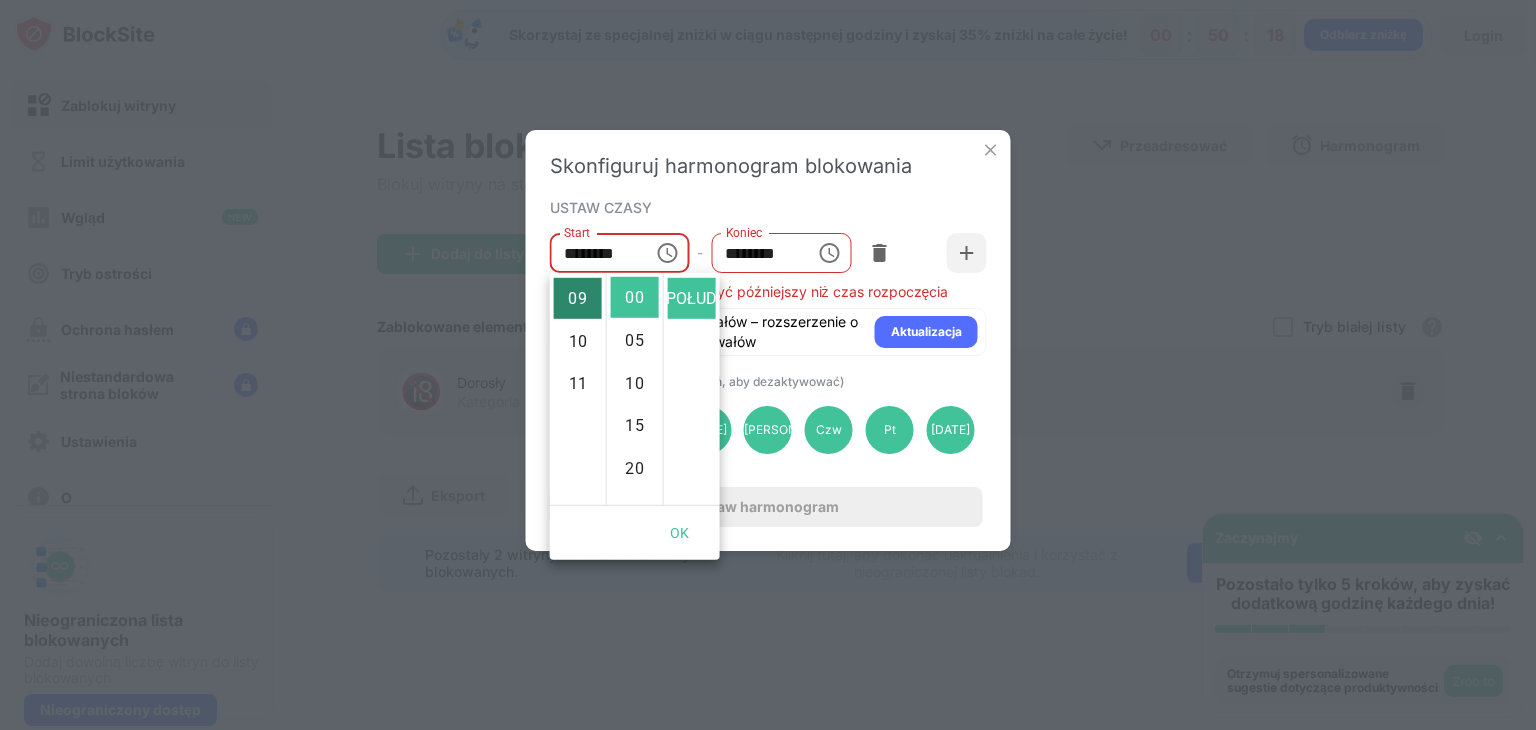 scroll, scrollTop: 390, scrollLeft: 0, axis: vertical 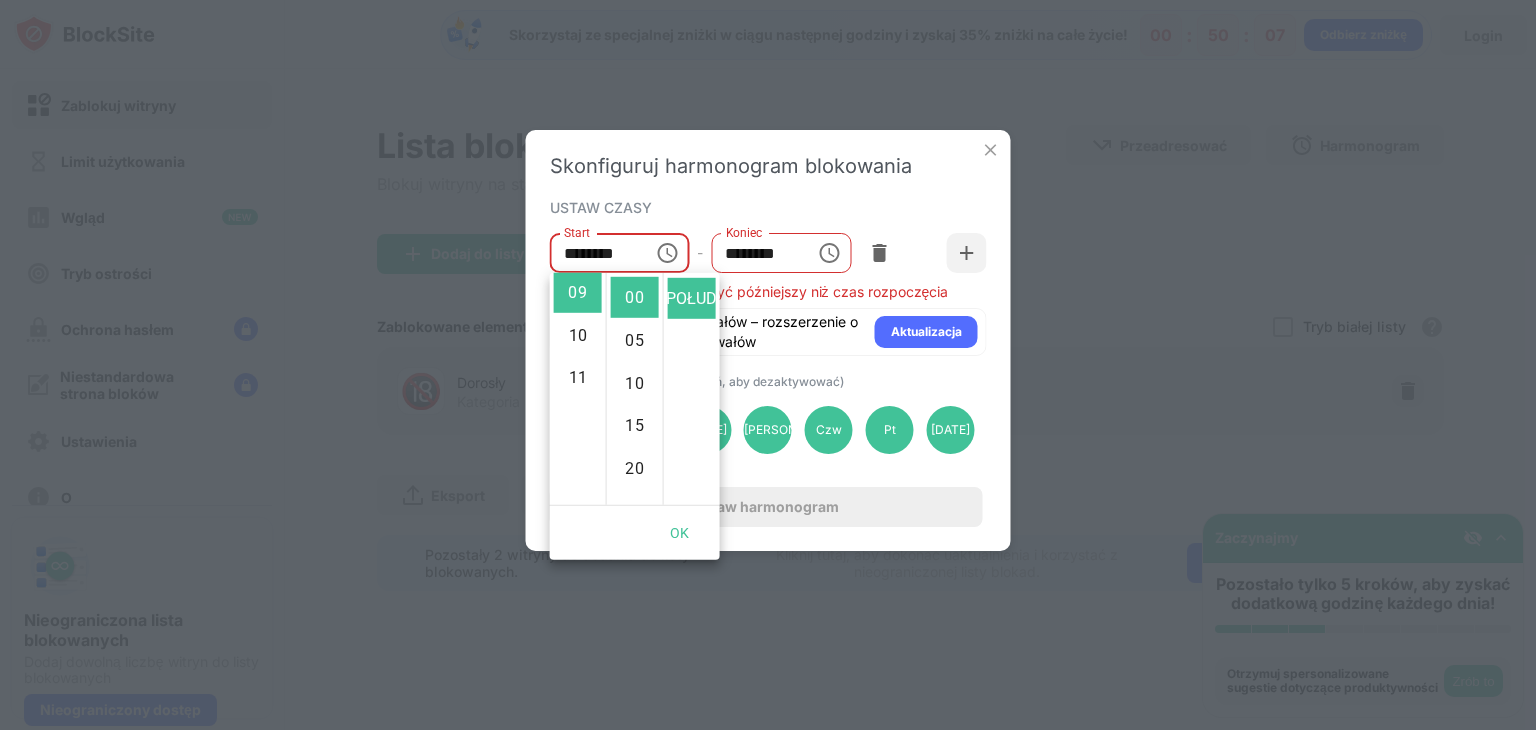 click 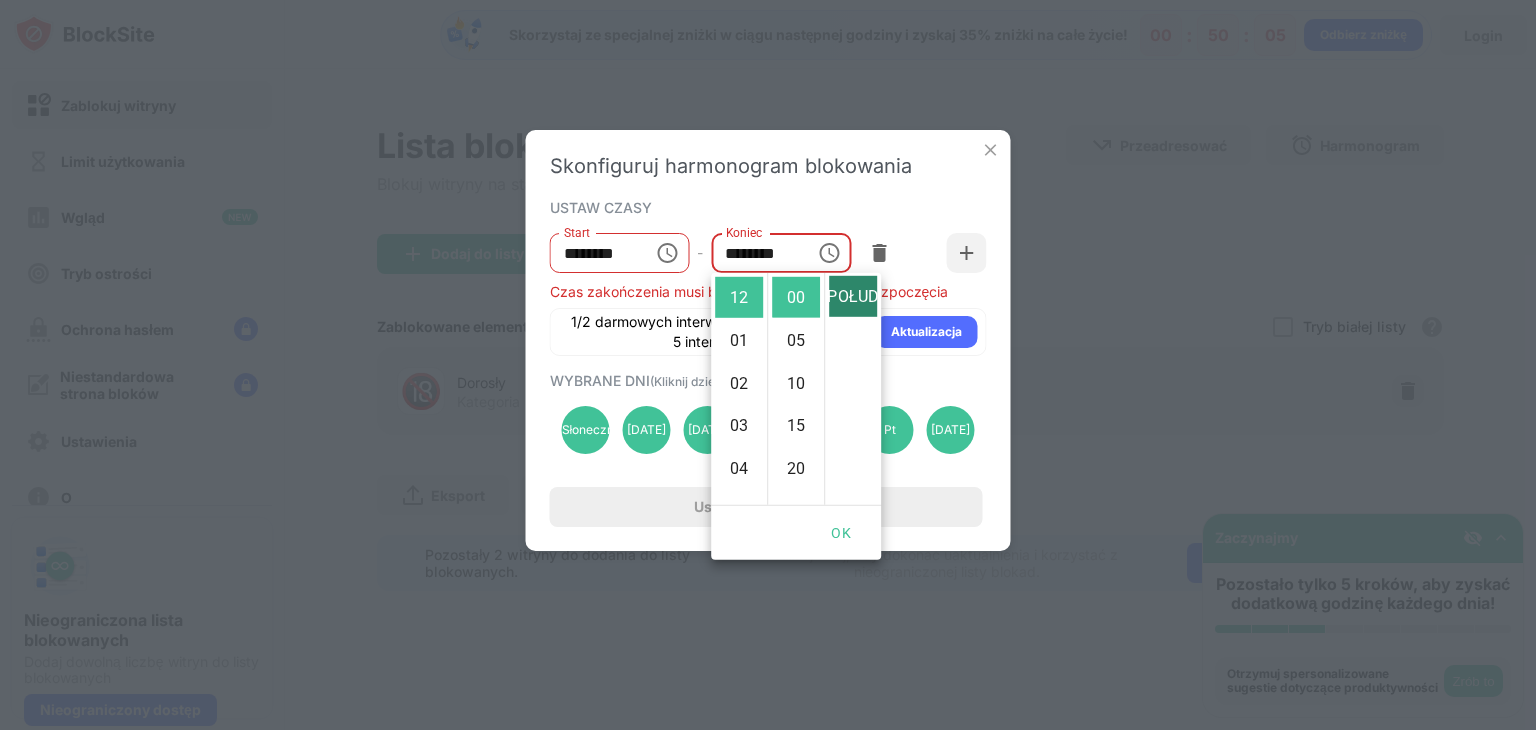 scroll, scrollTop: 0, scrollLeft: 0, axis: both 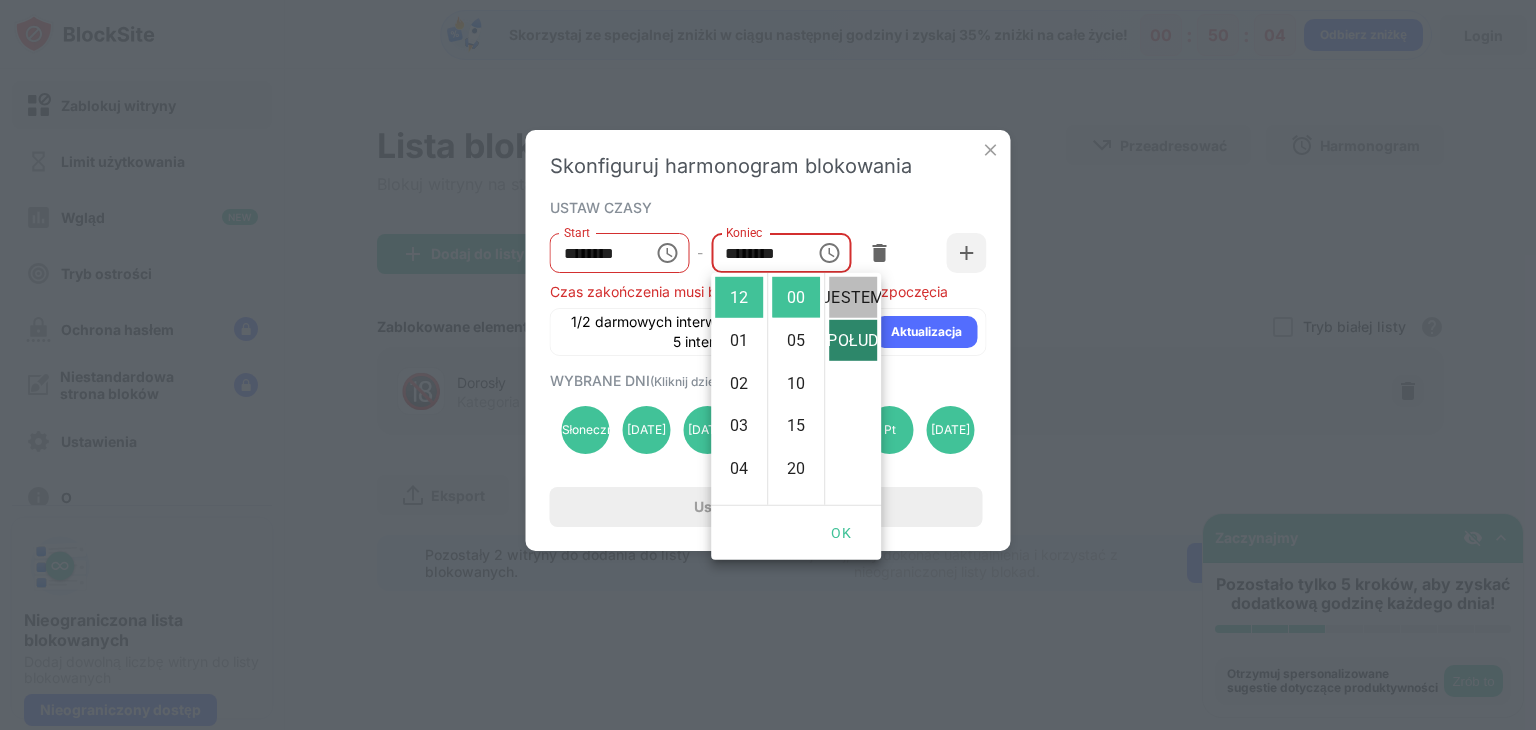 click on "JESTEM" at bounding box center [853, 297] 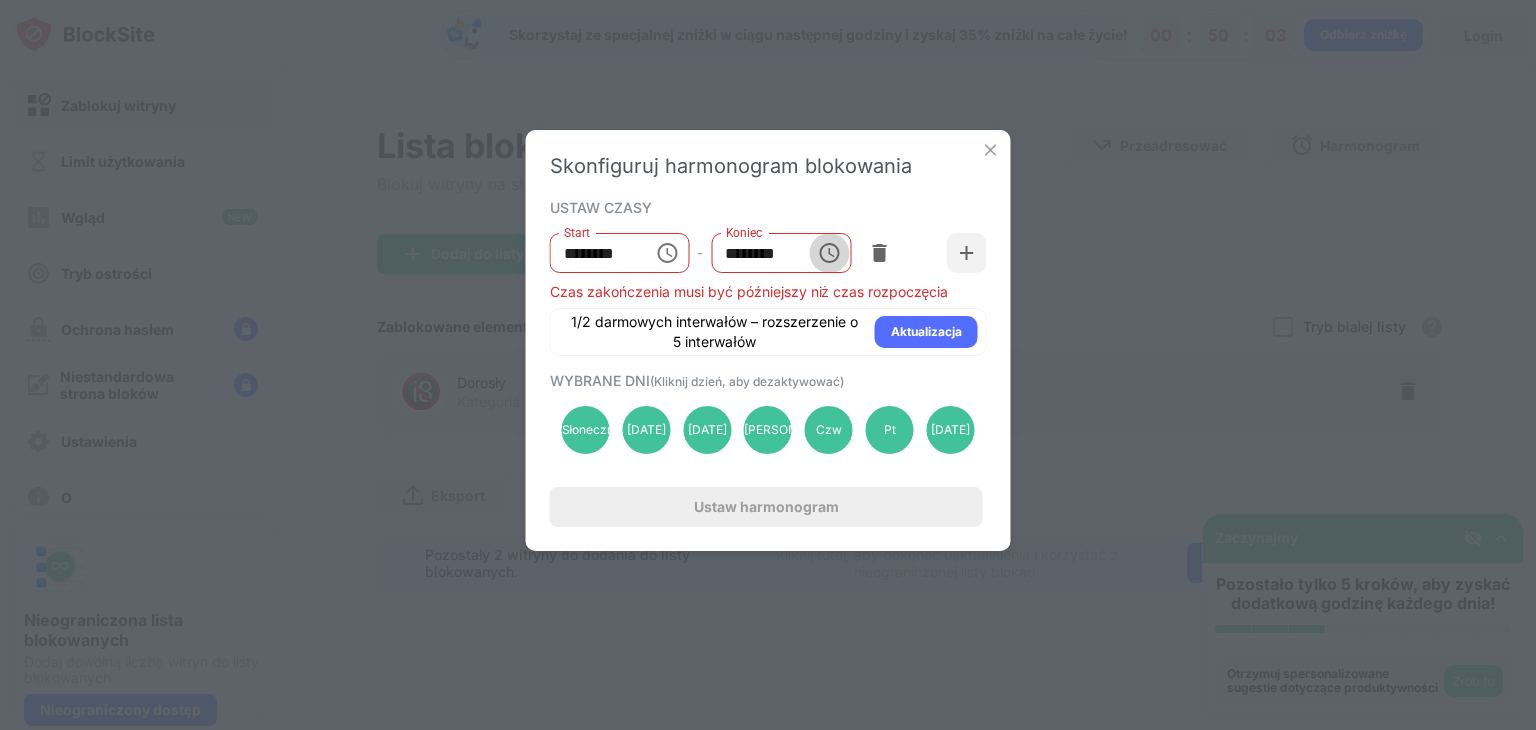 click 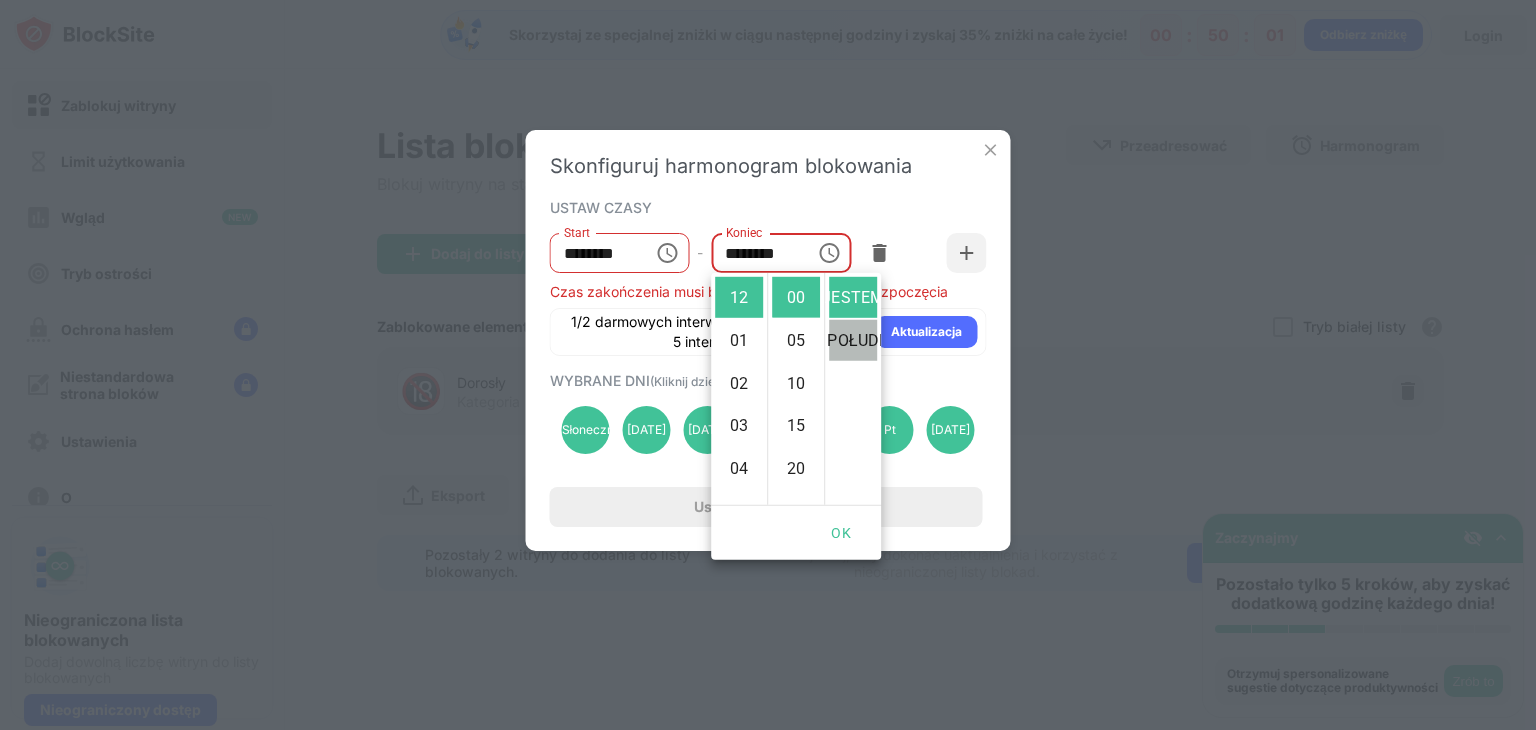 click on "PO POŁUDNIU" at bounding box center [853, 339] 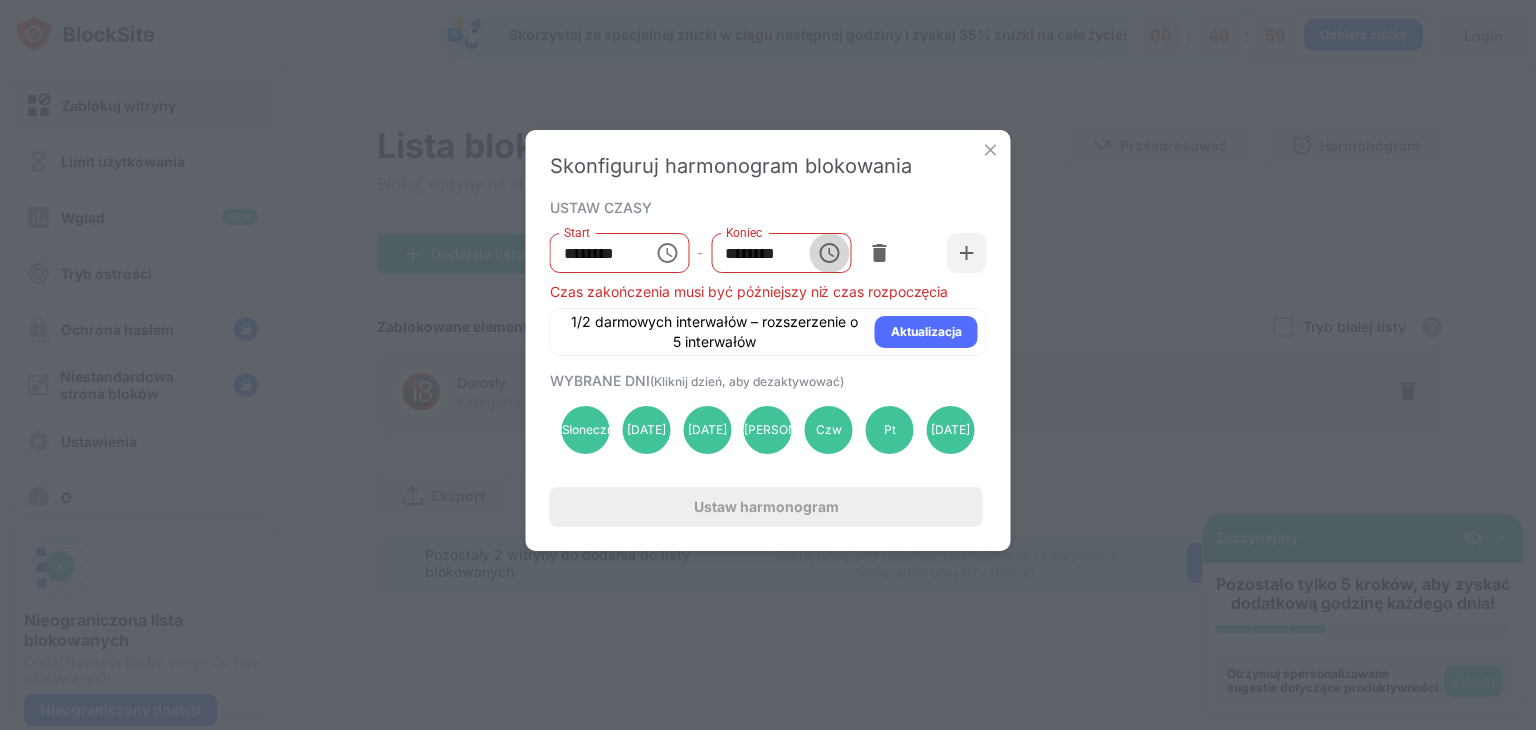 click 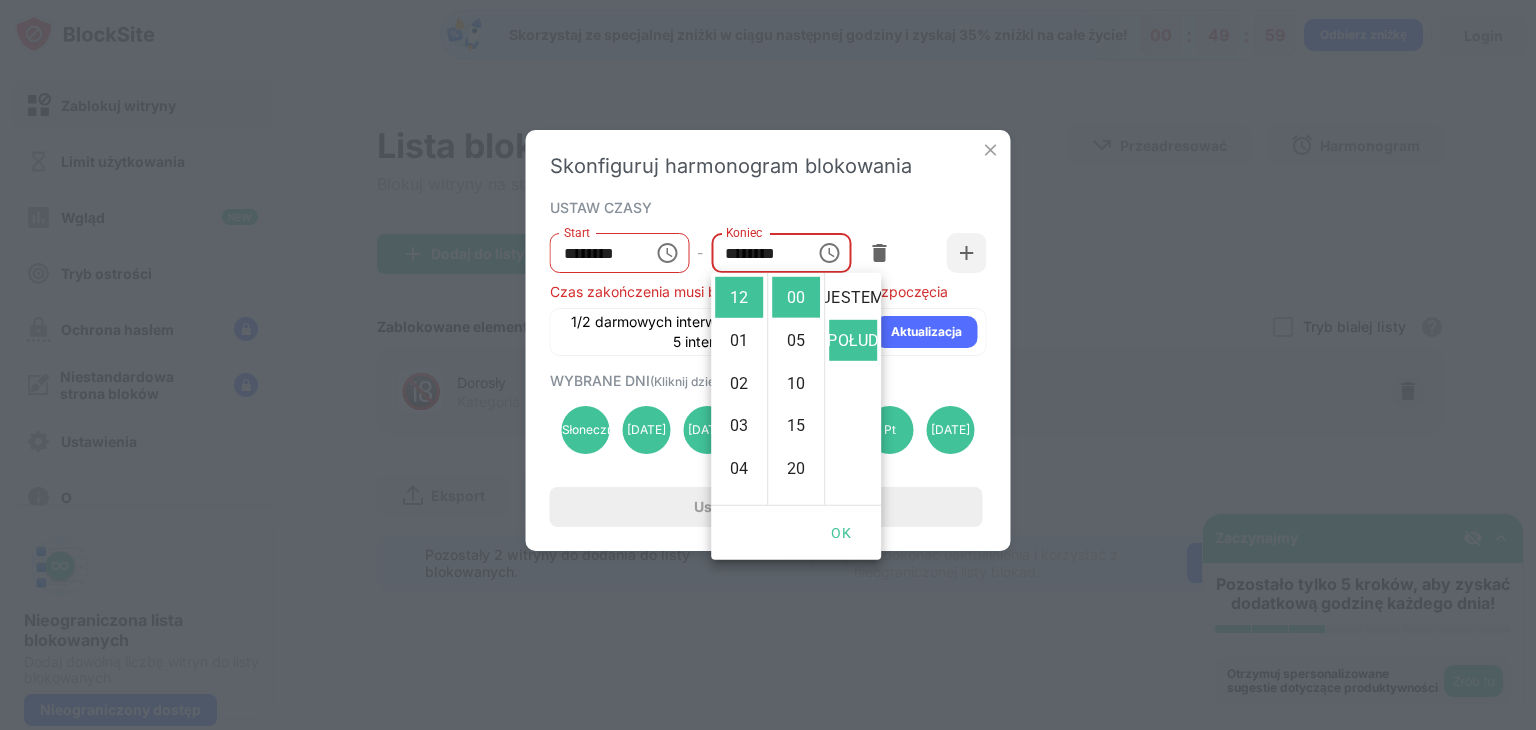scroll, scrollTop: 42, scrollLeft: 0, axis: vertical 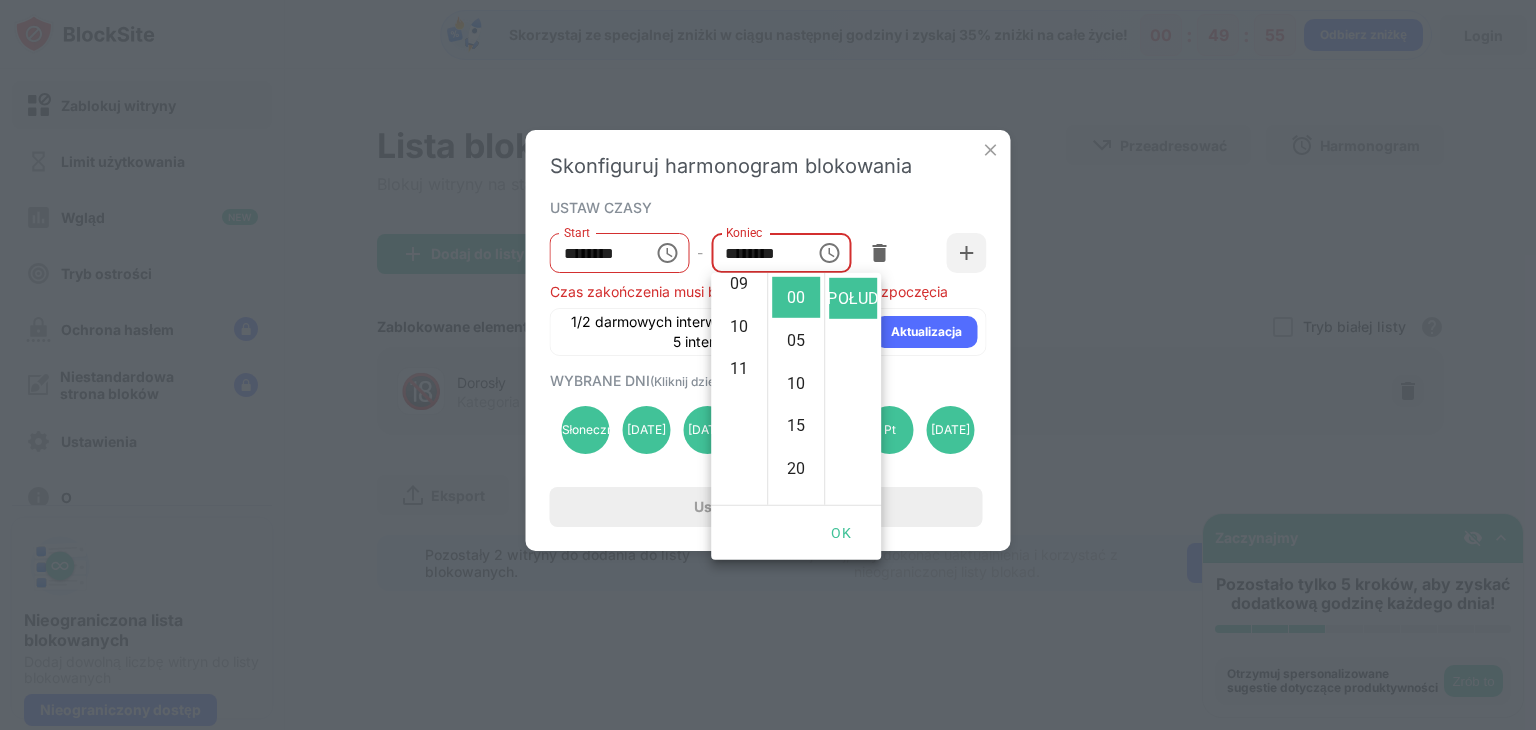 click on "11" at bounding box center (739, 368) 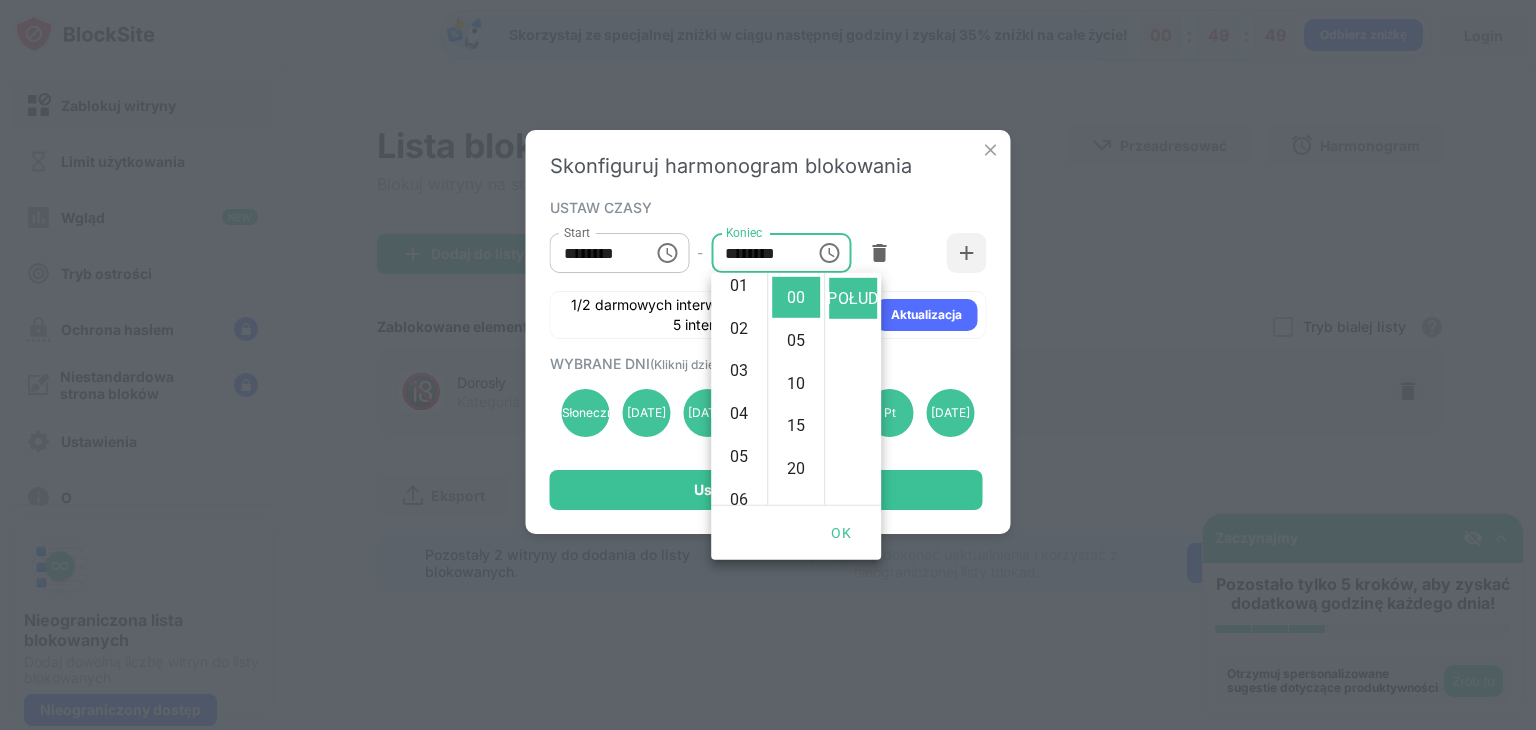 scroll, scrollTop: 0, scrollLeft: 0, axis: both 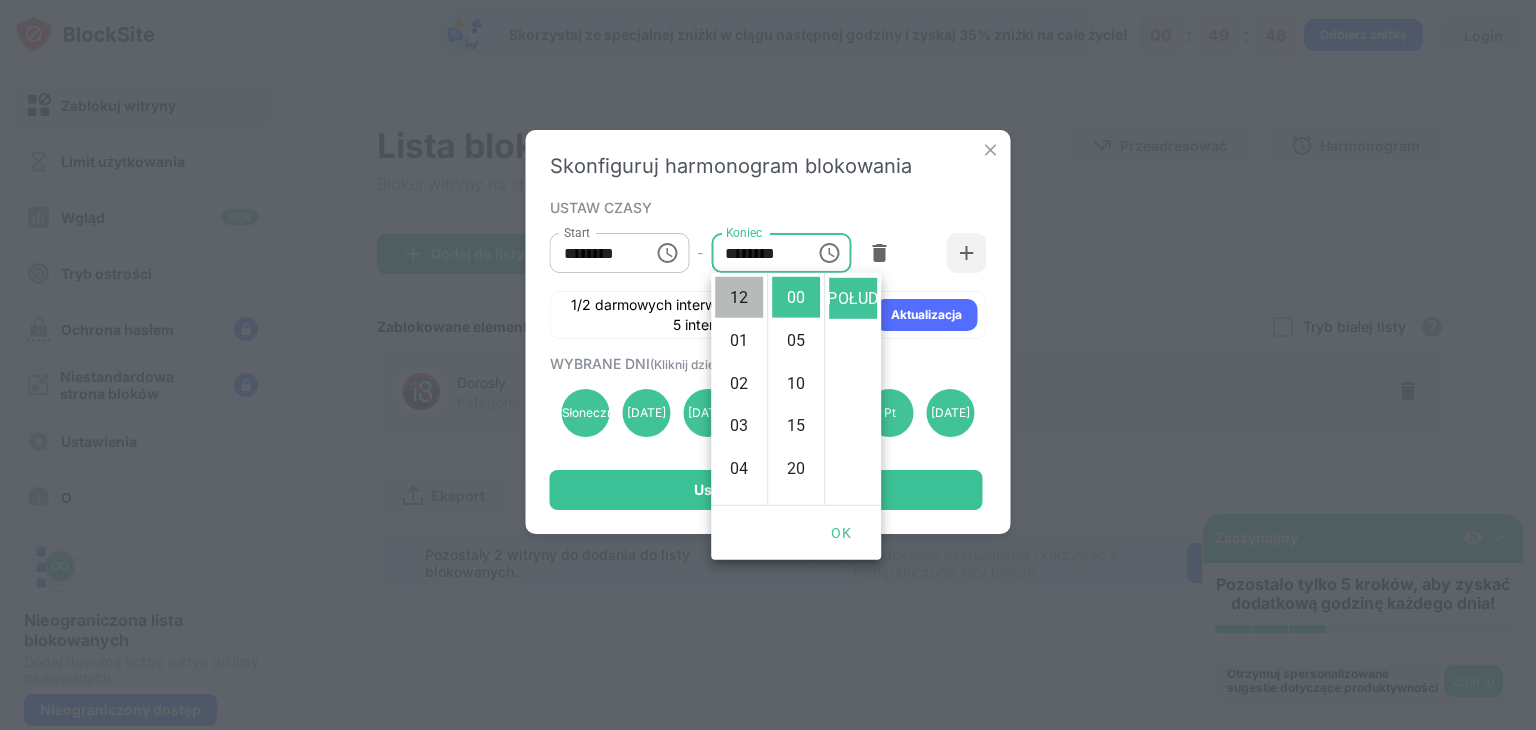click on "12" at bounding box center (739, 297) 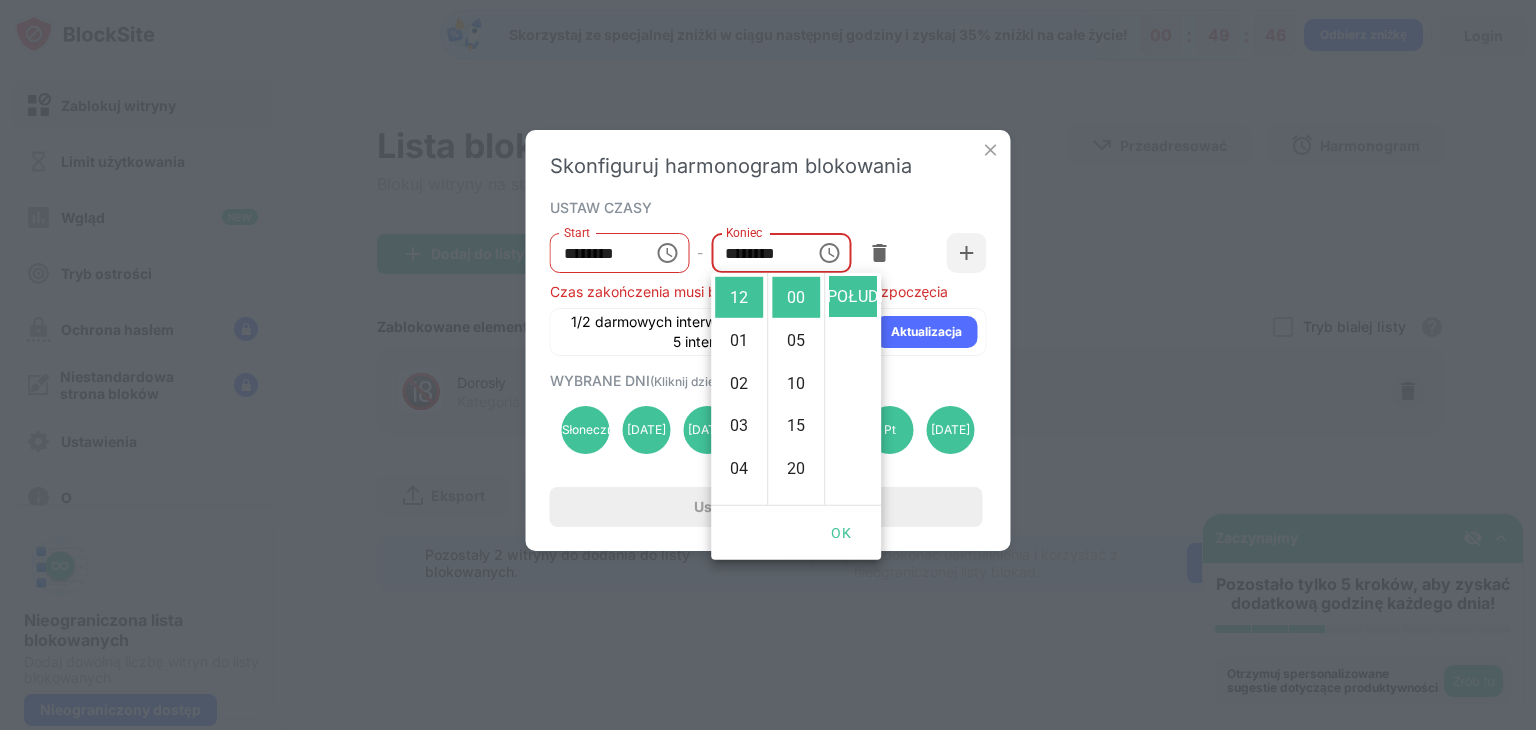 scroll, scrollTop: 0, scrollLeft: 0, axis: both 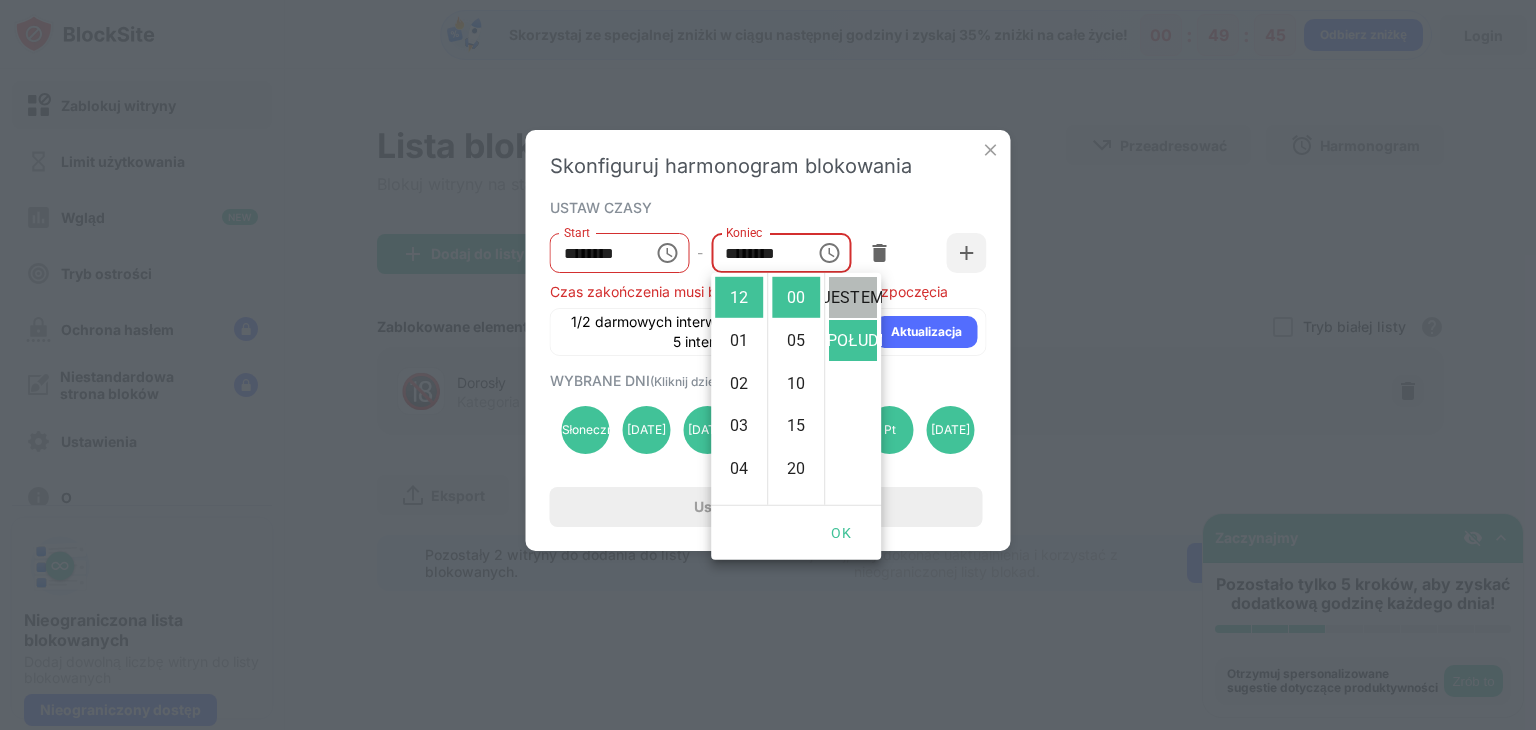 click on "JESTEM" at bounding box center [853, 297] 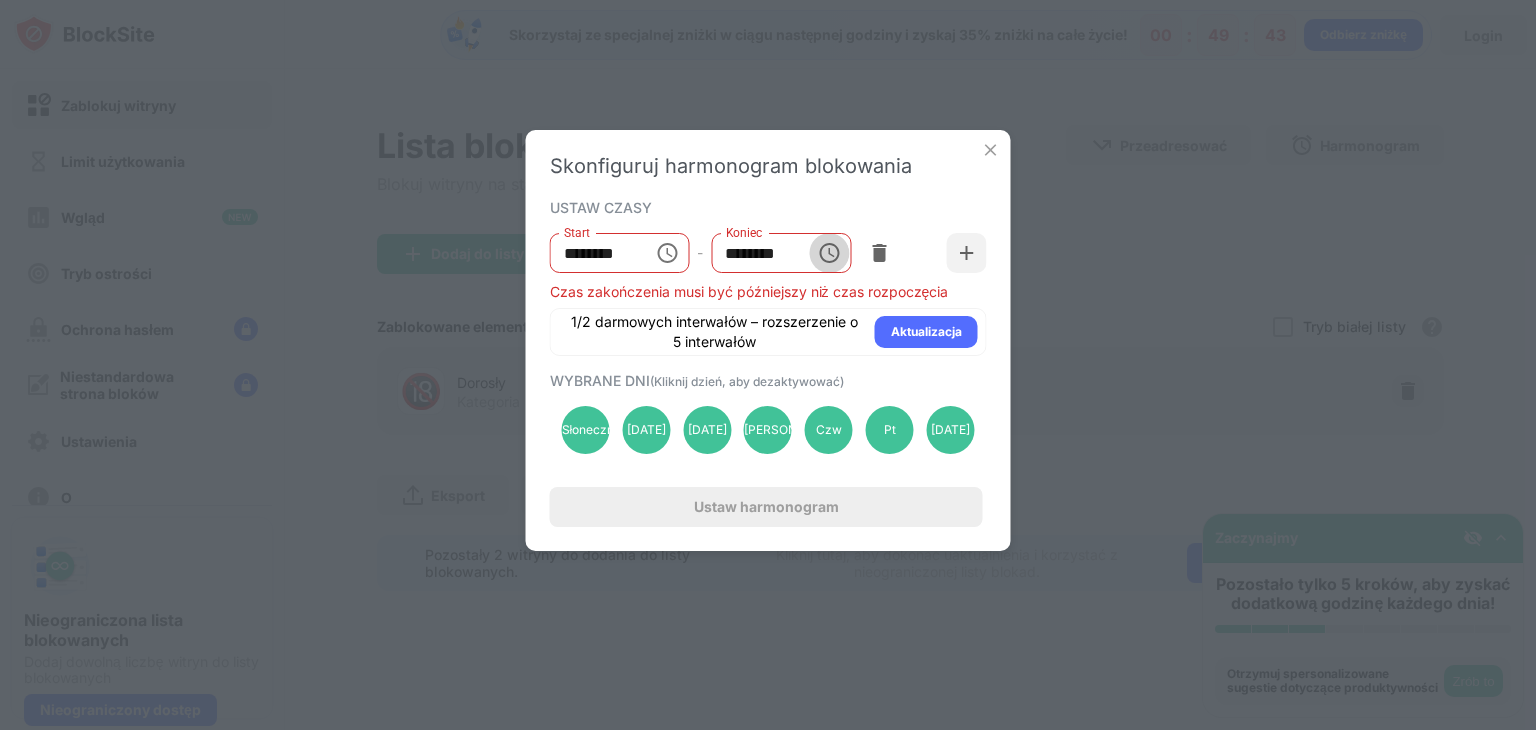 click at bounding box center (829, 253) 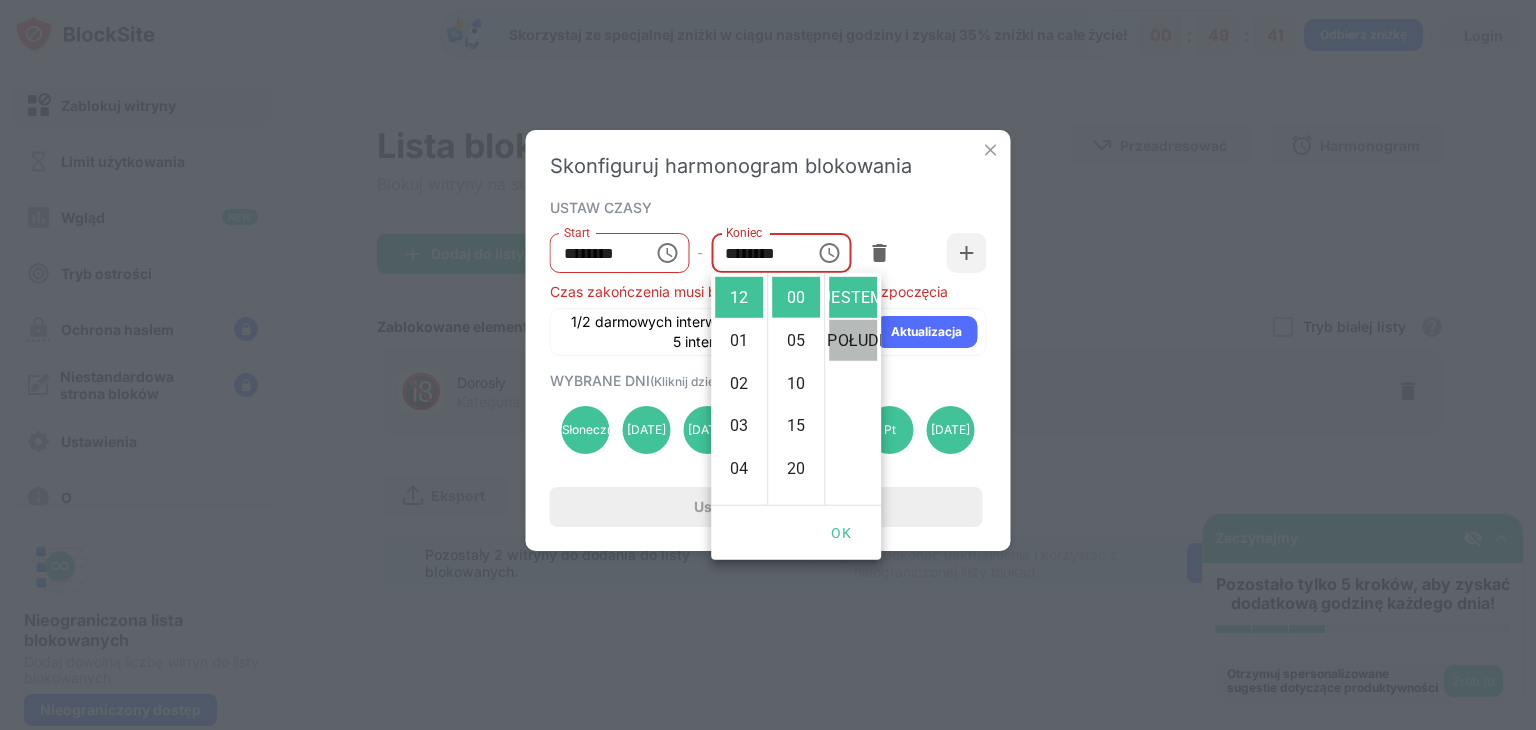 click on "PO POŁUDNIU" at bounding box center [853, 340] 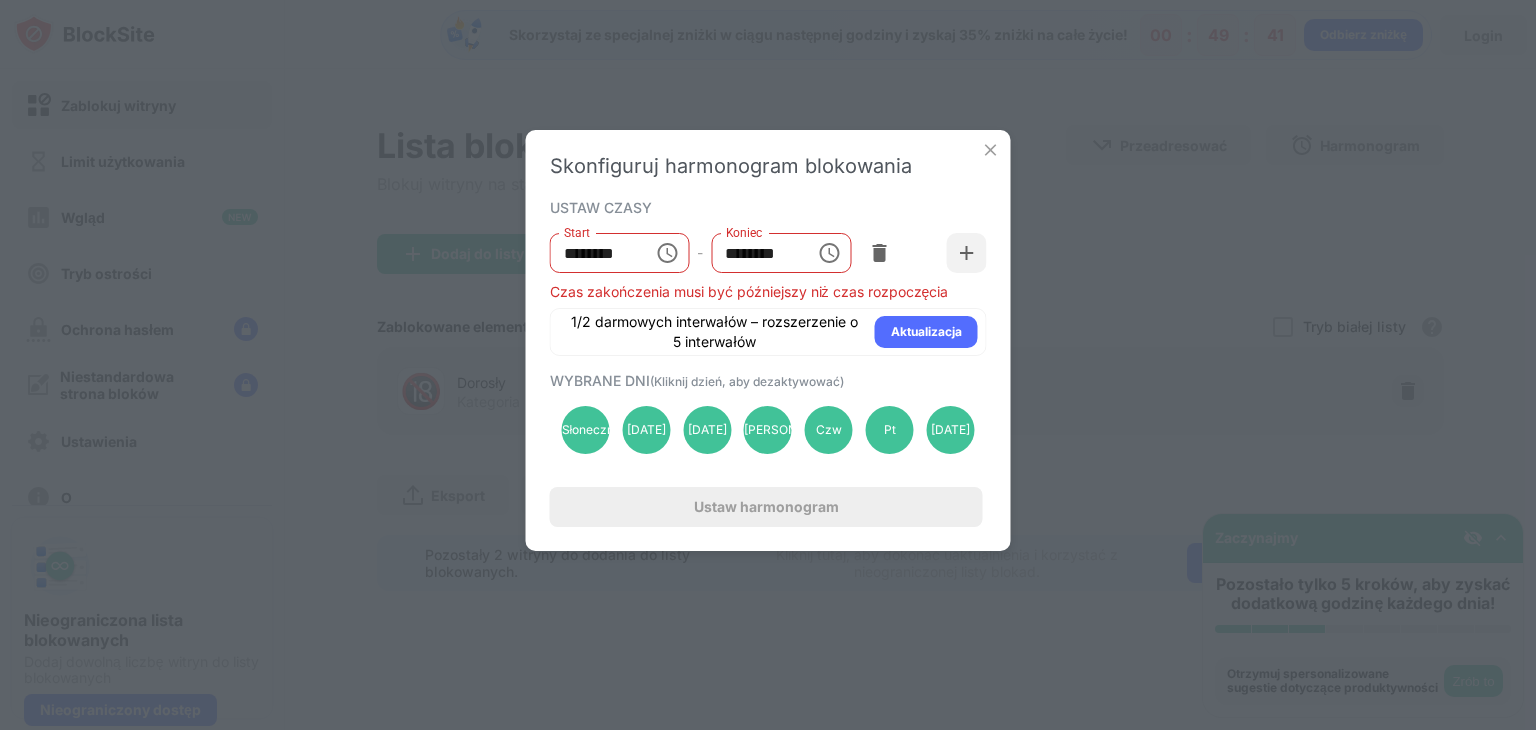 scroll, scrollTop: 43, scrollLeft: 0, axis: vertical 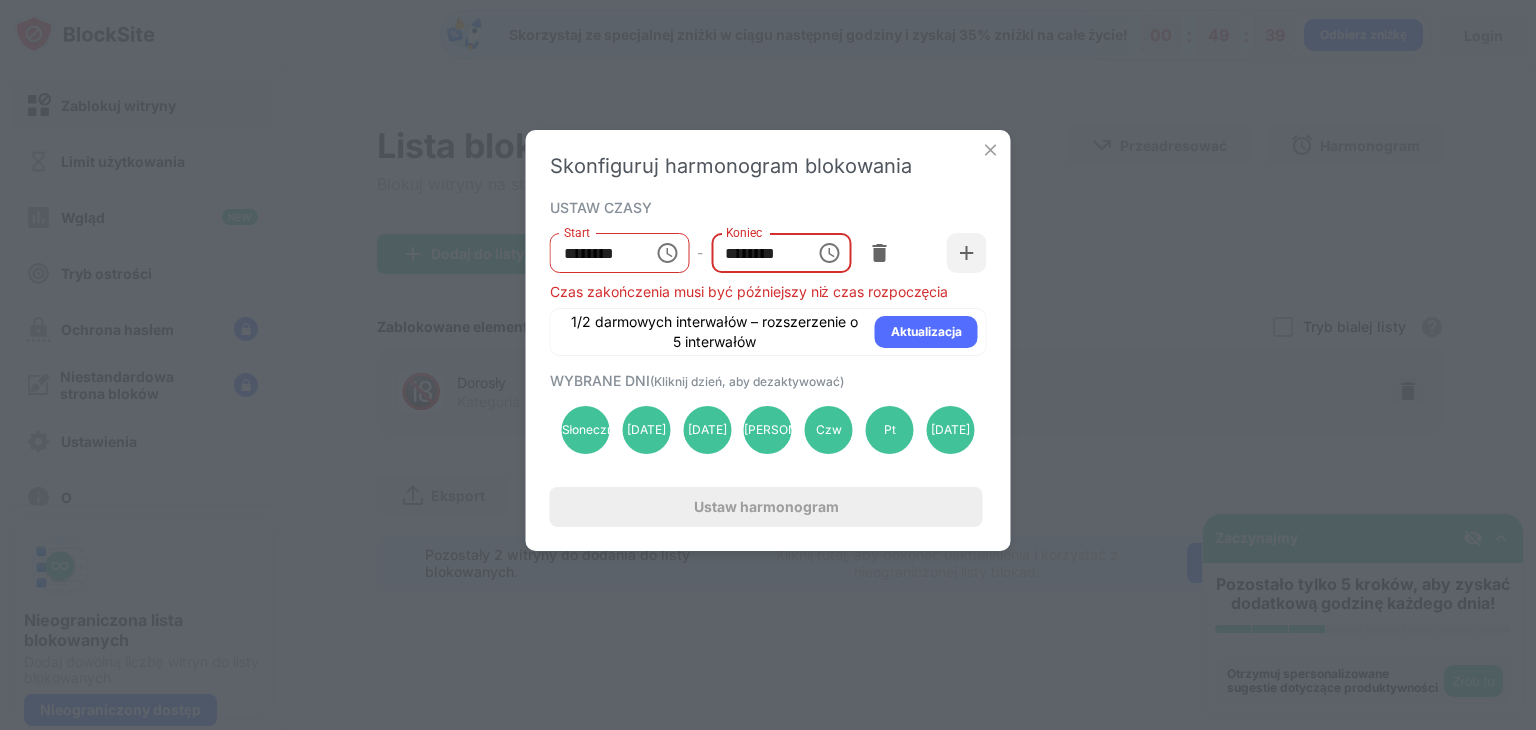 click on "********" at bounding box center [756, 253] 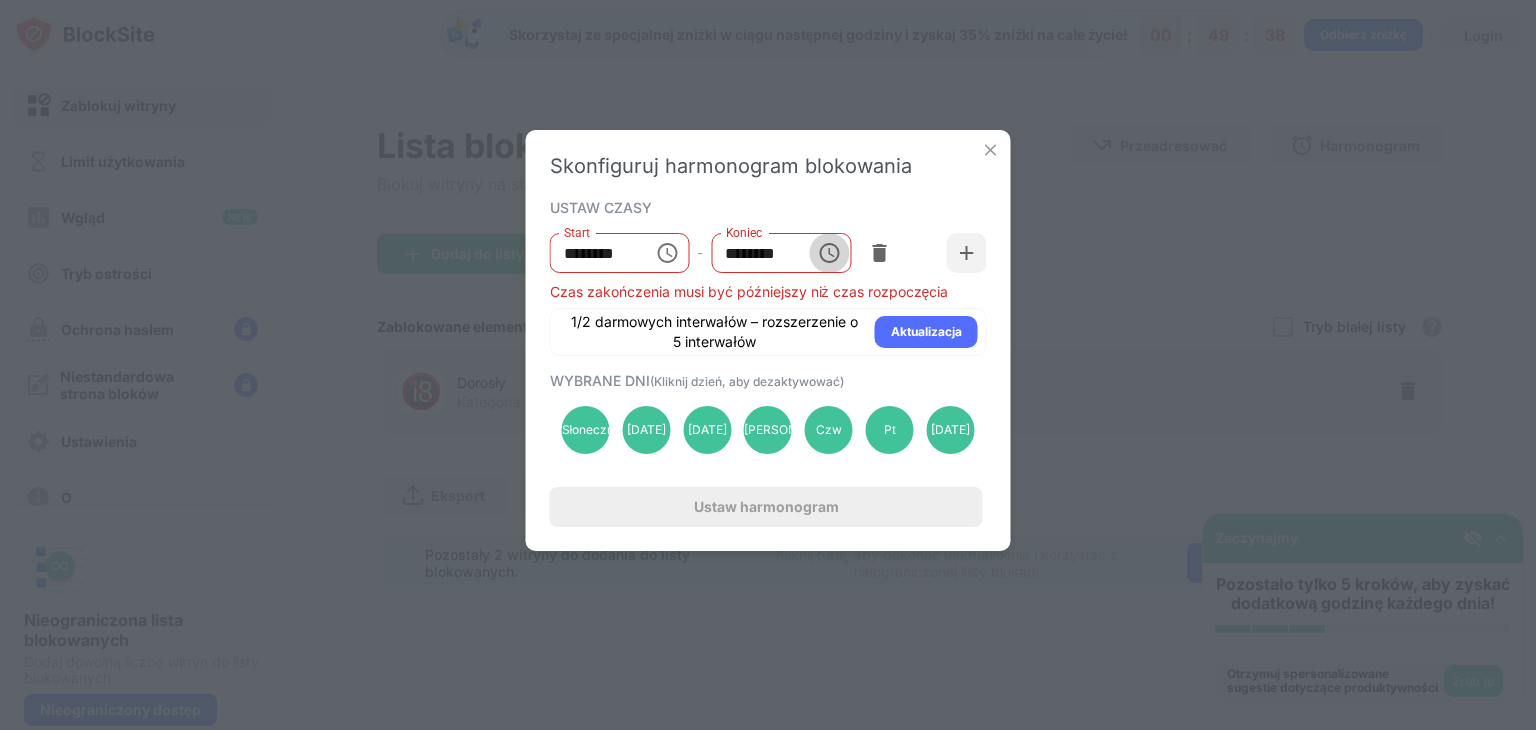 click at bounding box center [829, 253] 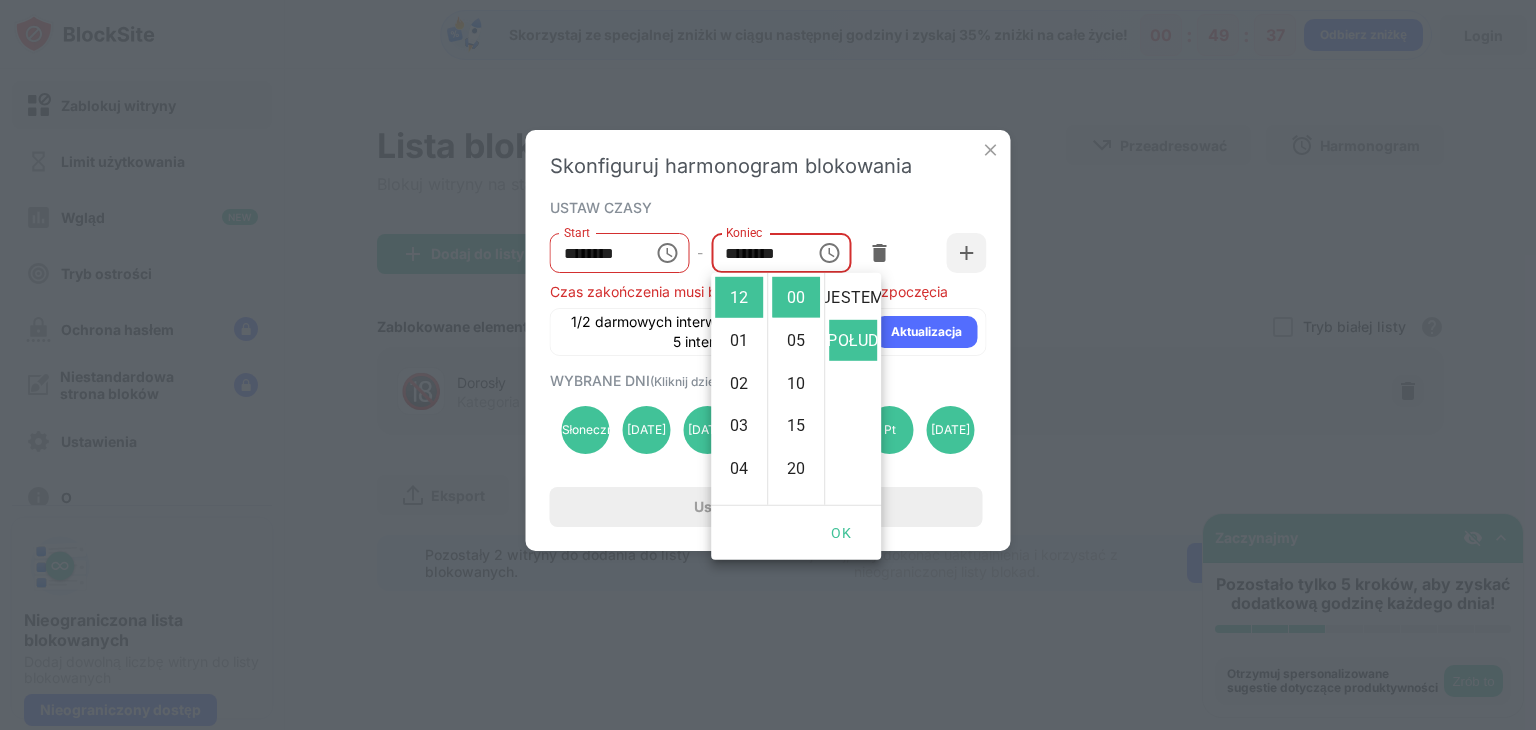 scroll, scrollTop: 42, scrollLeft: 0, axis: vertical 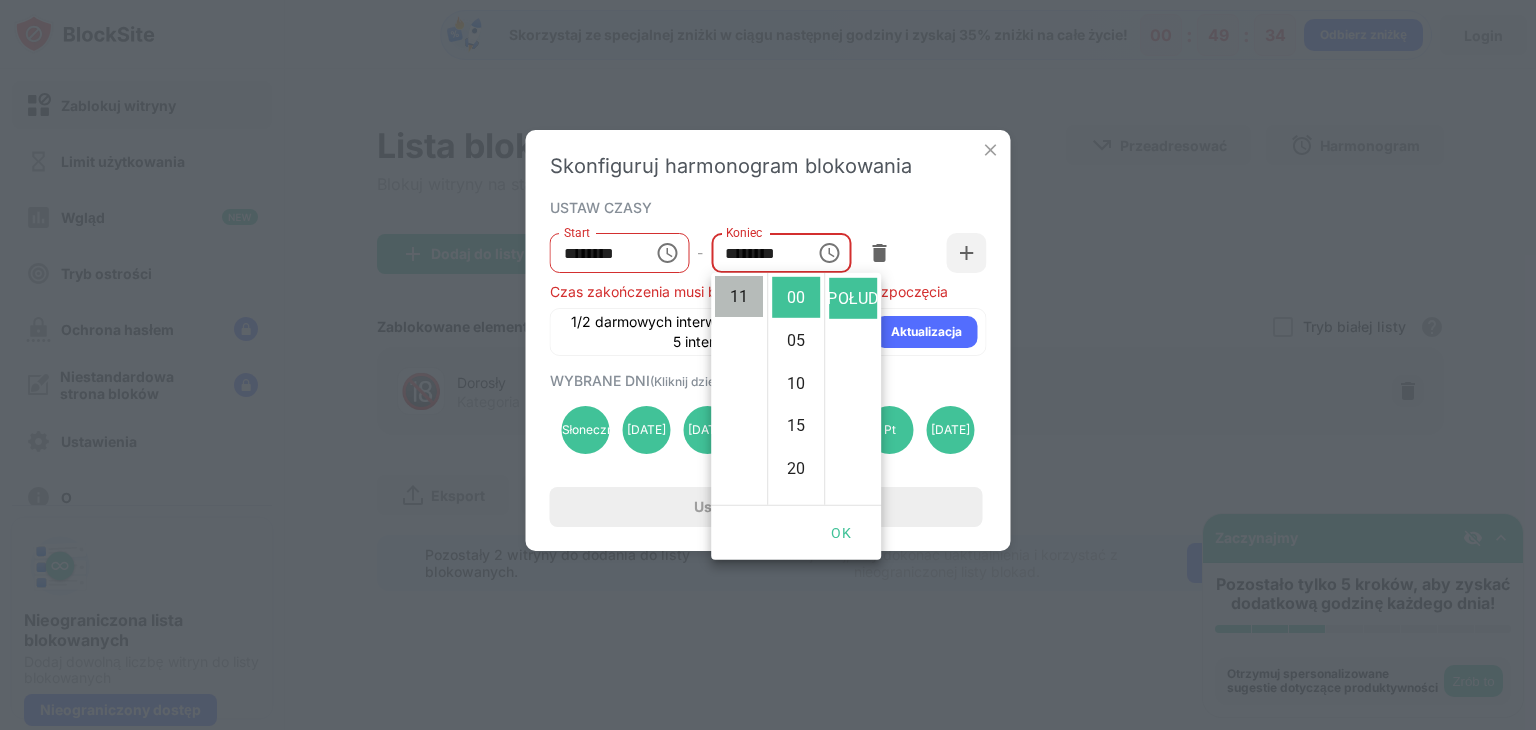 click on "11" at bounding box center (739, 296) 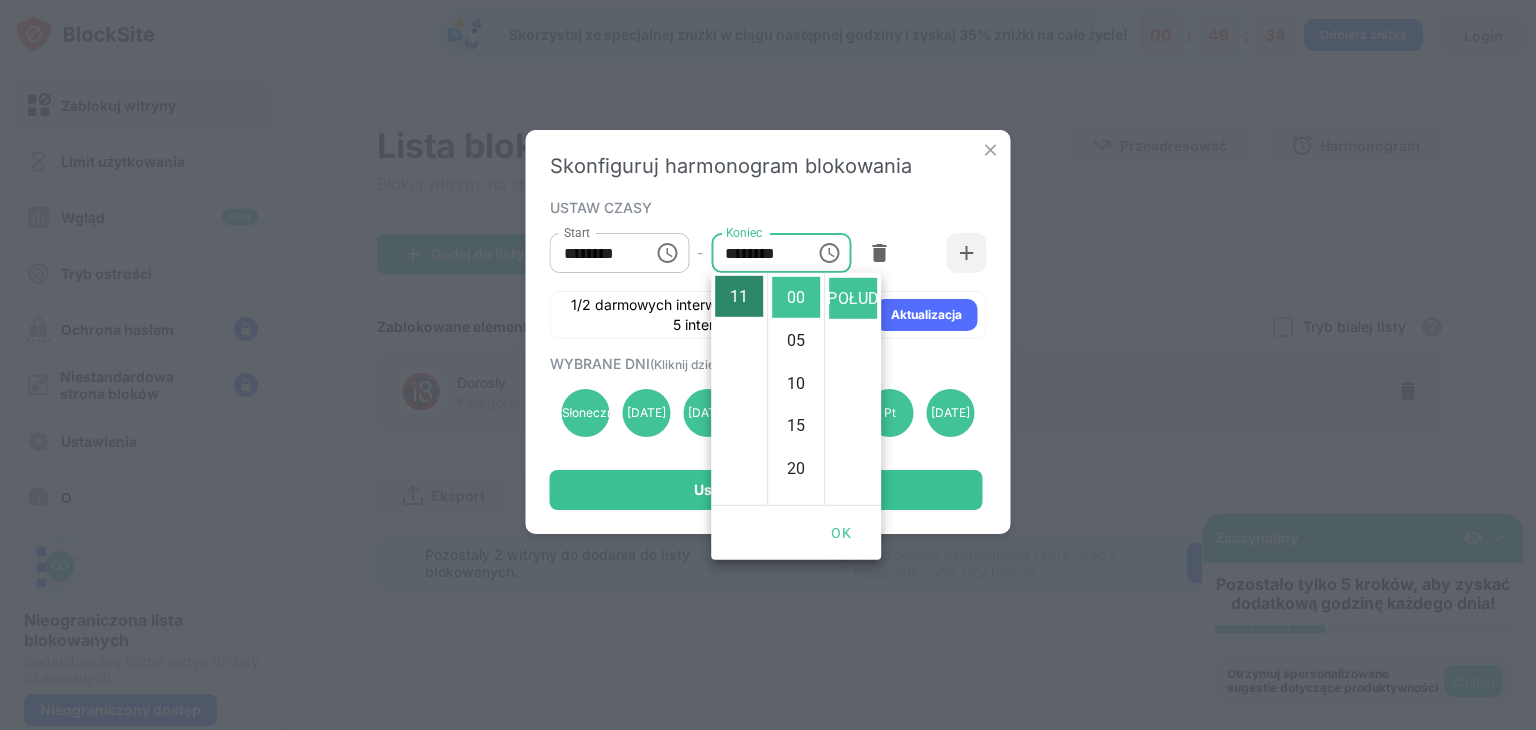 scroll, scrollTop: 476, scrollLeft: 0, axis: vertical 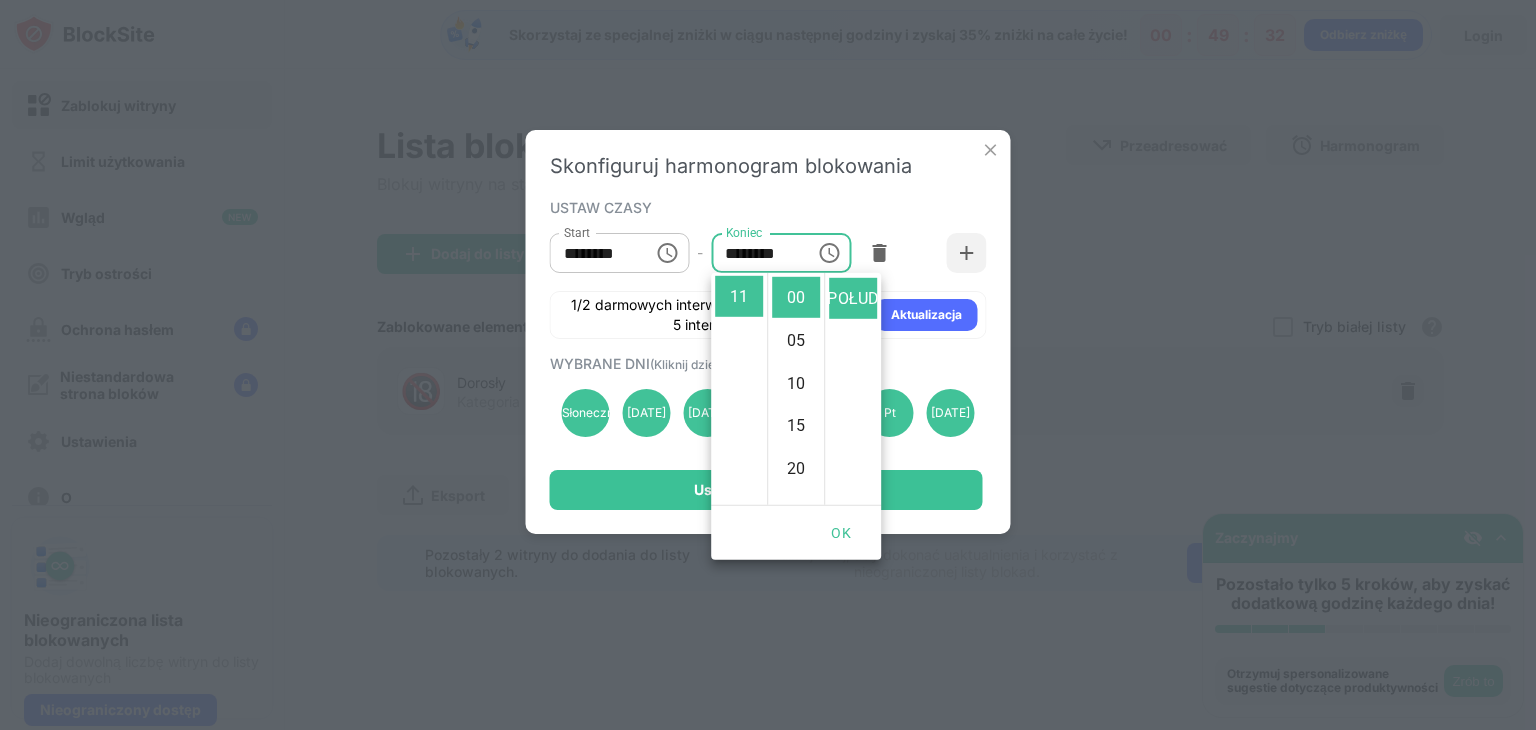 click on "********" at bounding box center [756, 253] 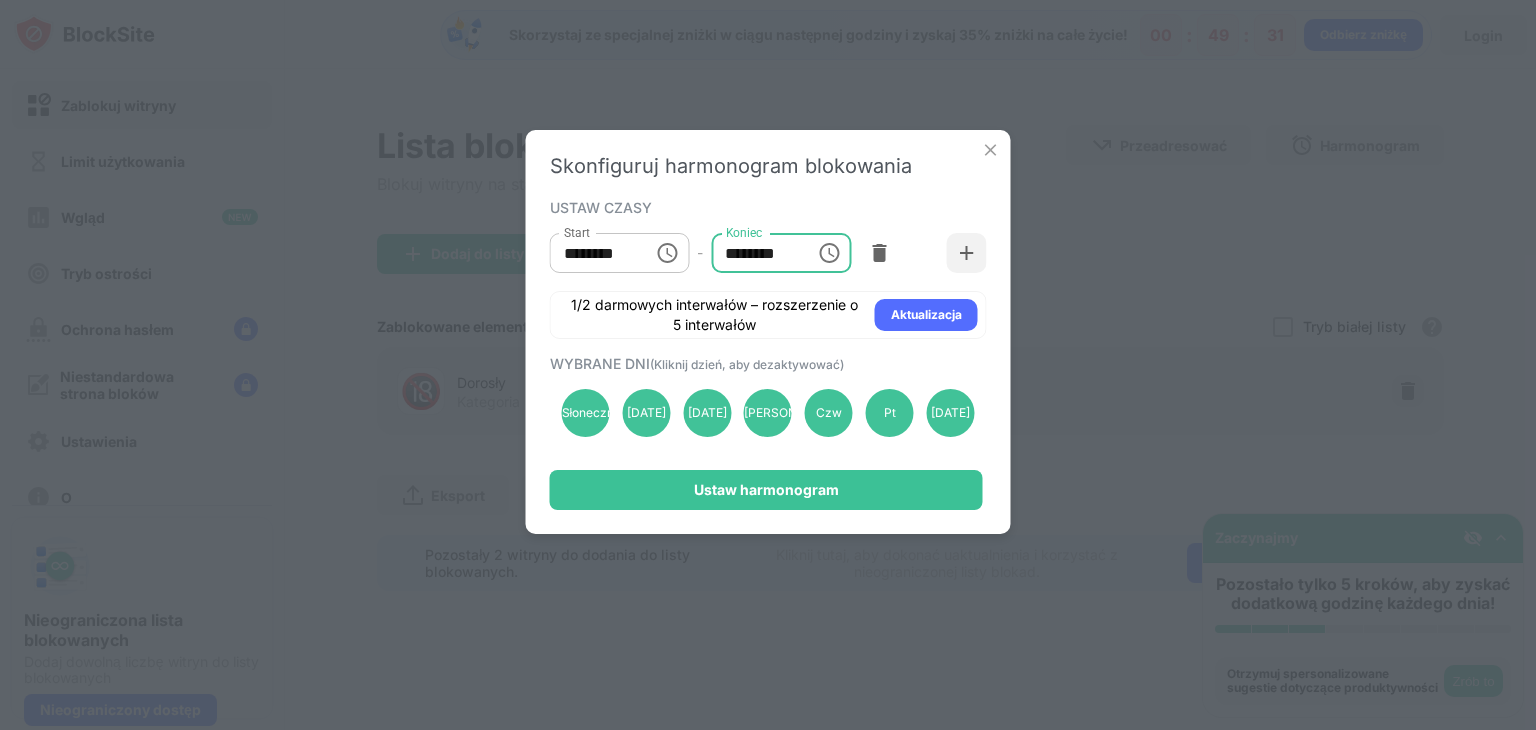 click on "********" at bounding box center (756, 253) 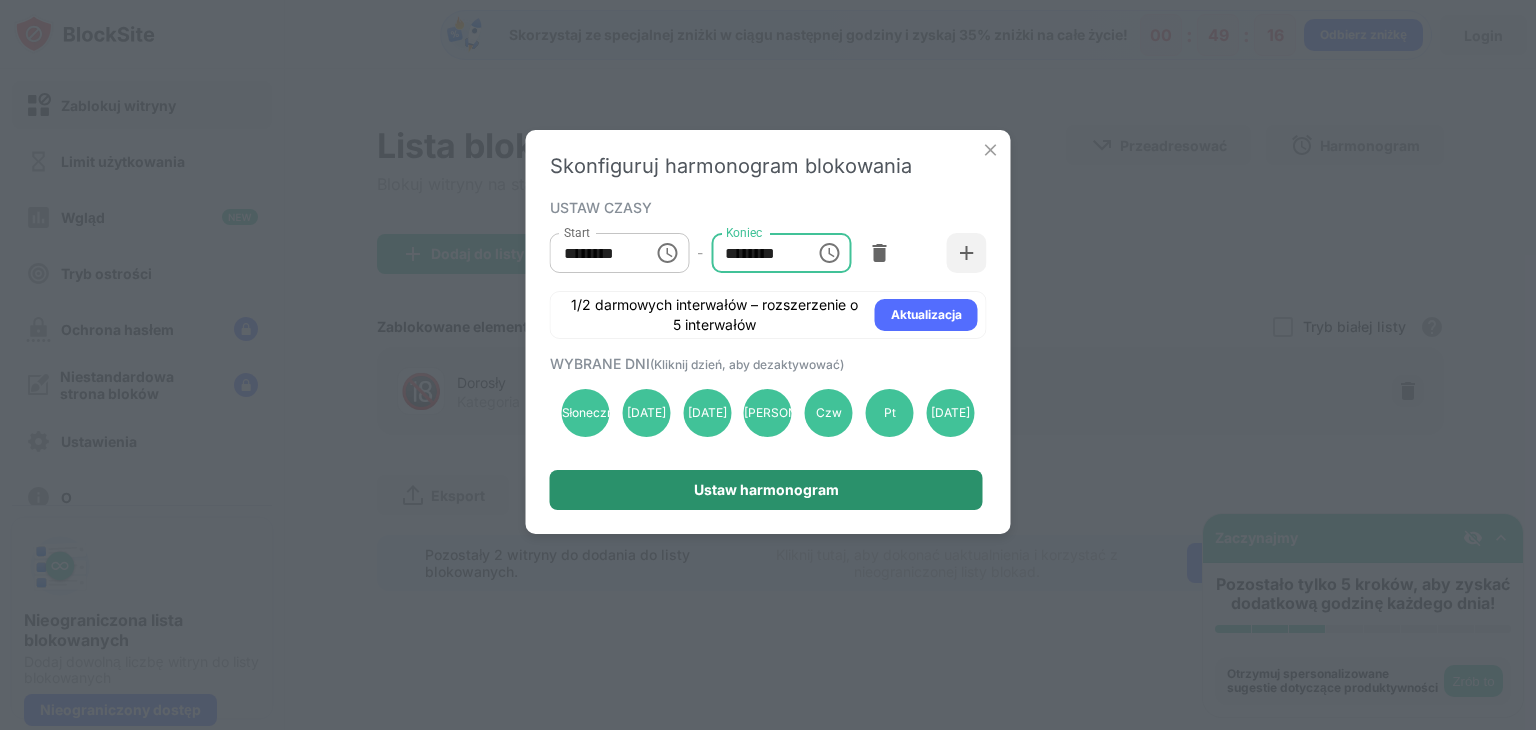 type on "********" 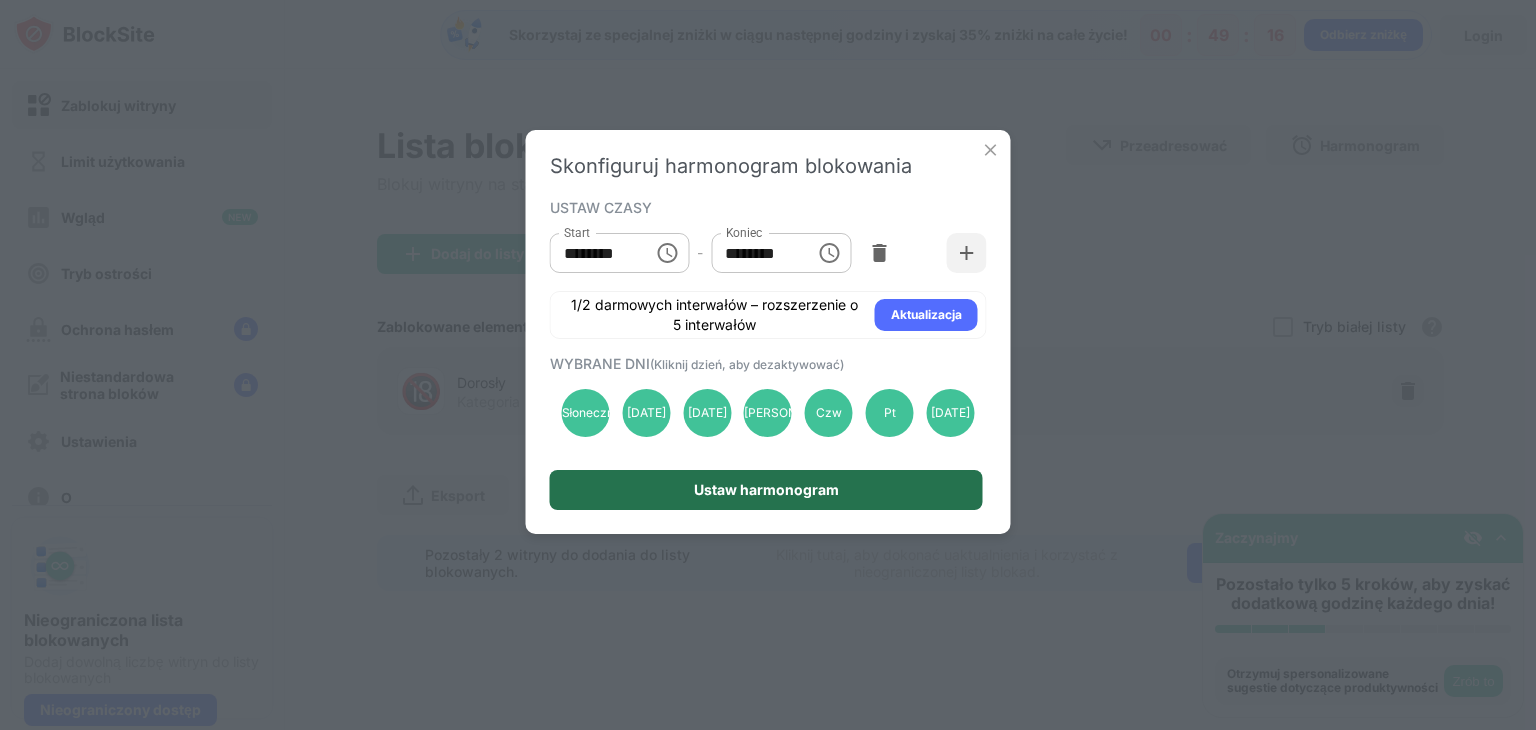 click on "Ustaw harmonogram" at bounding box center (766, 489) 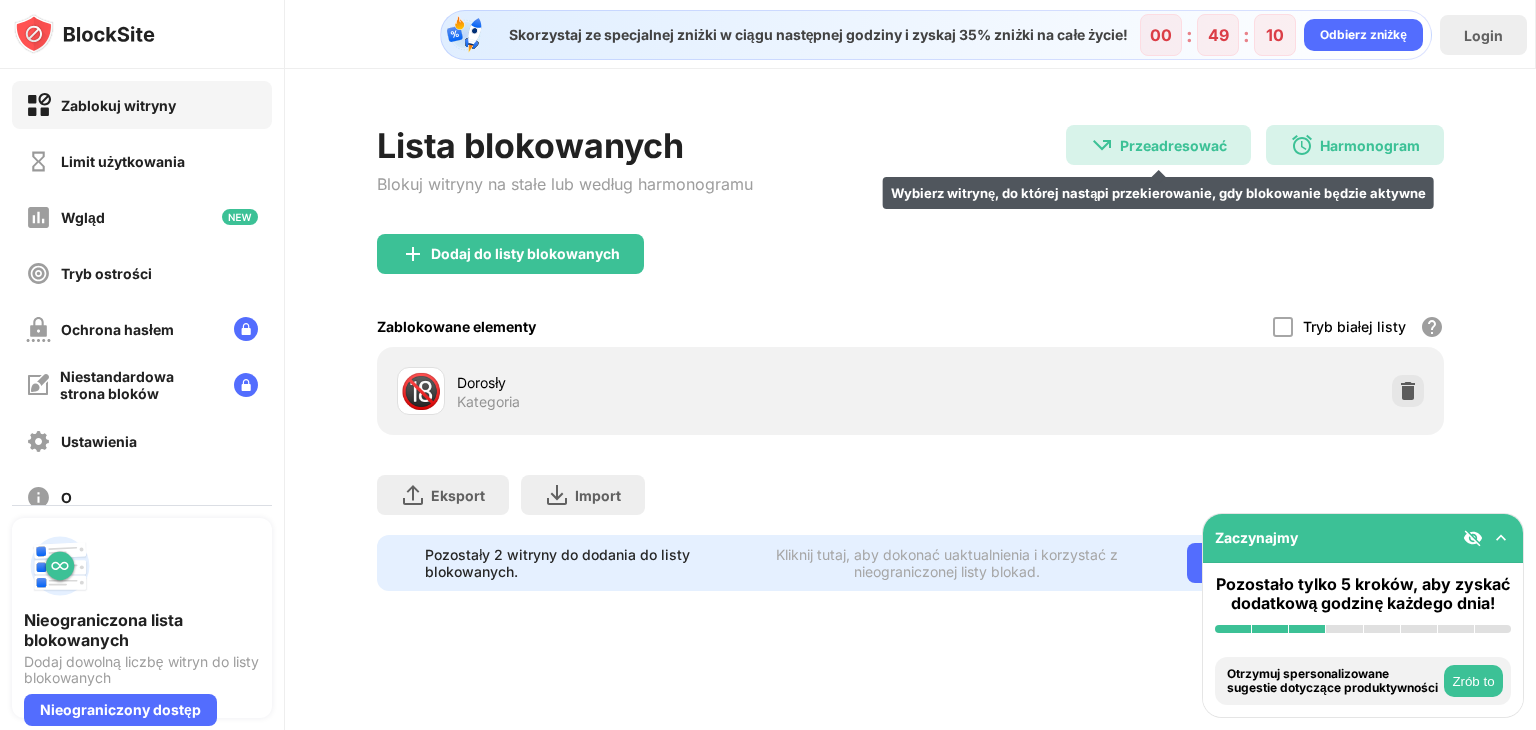 click on "Przeadresować" at bounding box center [1173, 145] 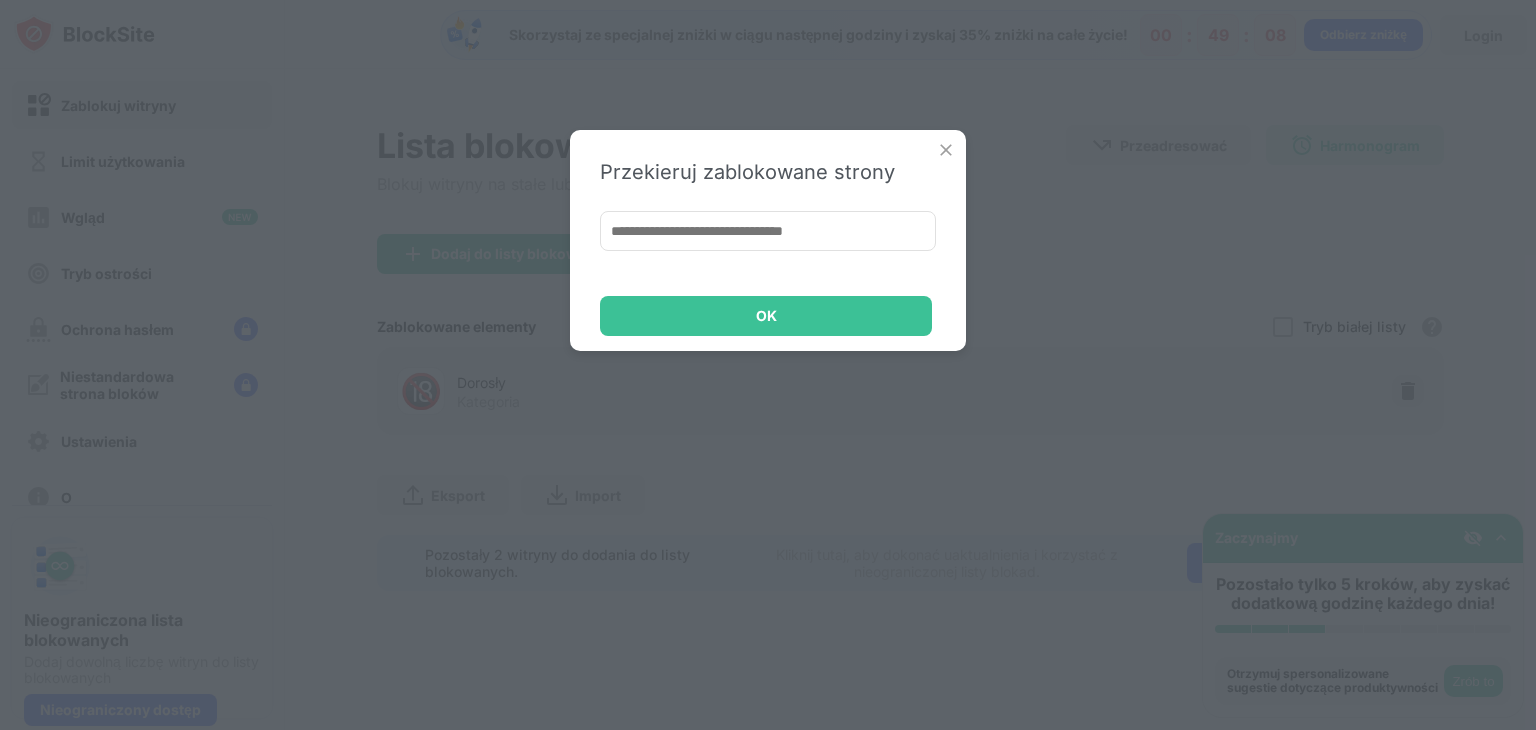 click at bounding box center [946, 150] 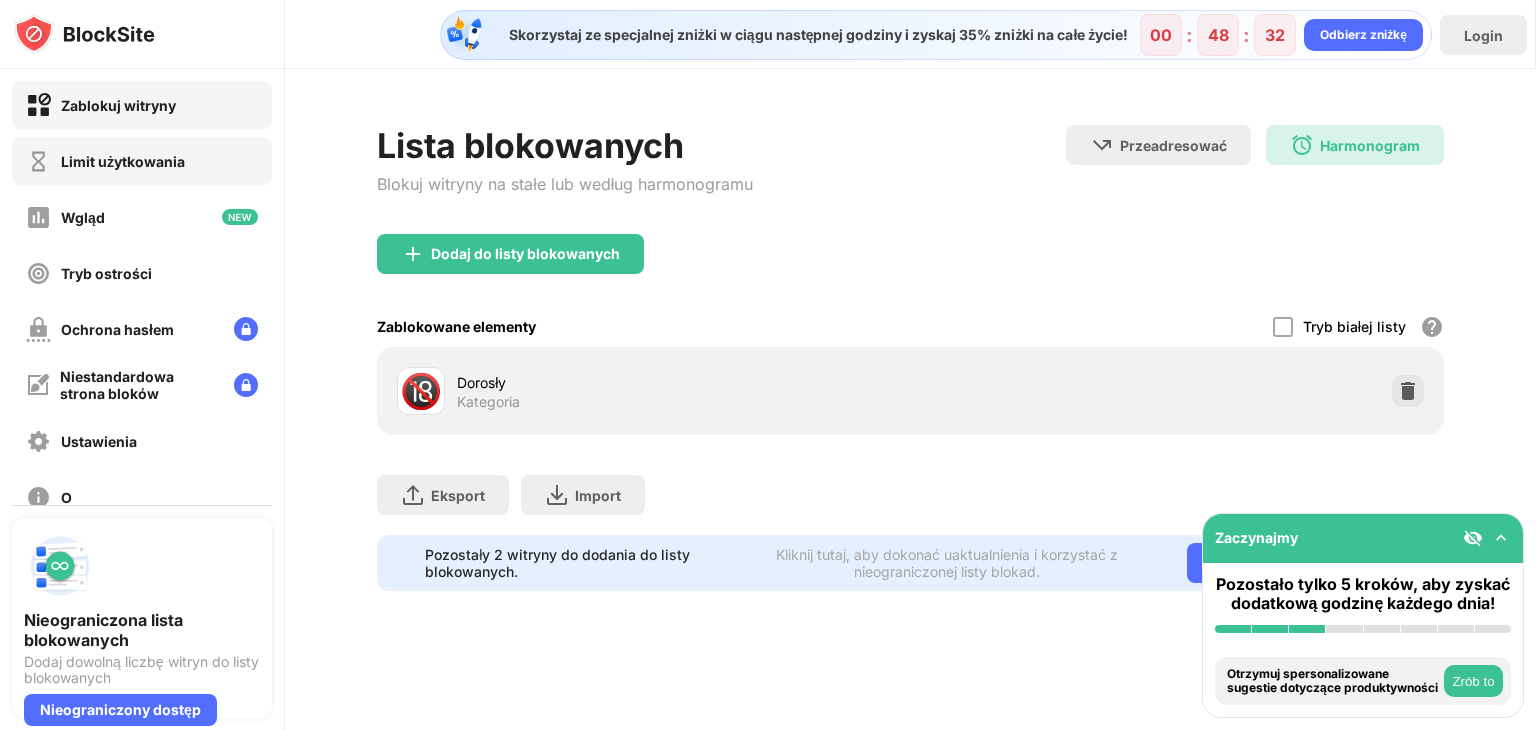 click on "Limit użytkowania" at bounding box center [142, 161] 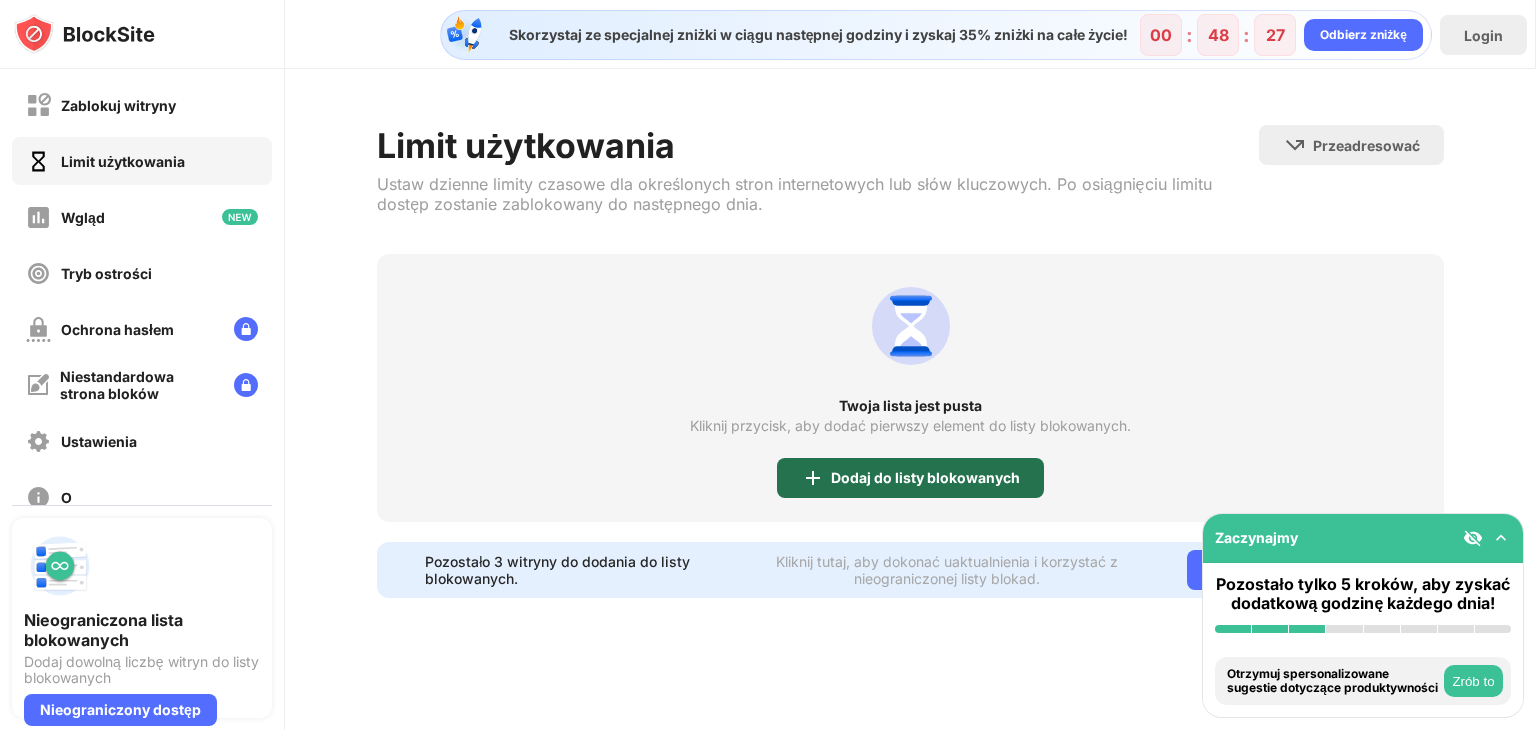 click on "Dodaj do listy blokowanych" at bounding box center [925, 477] 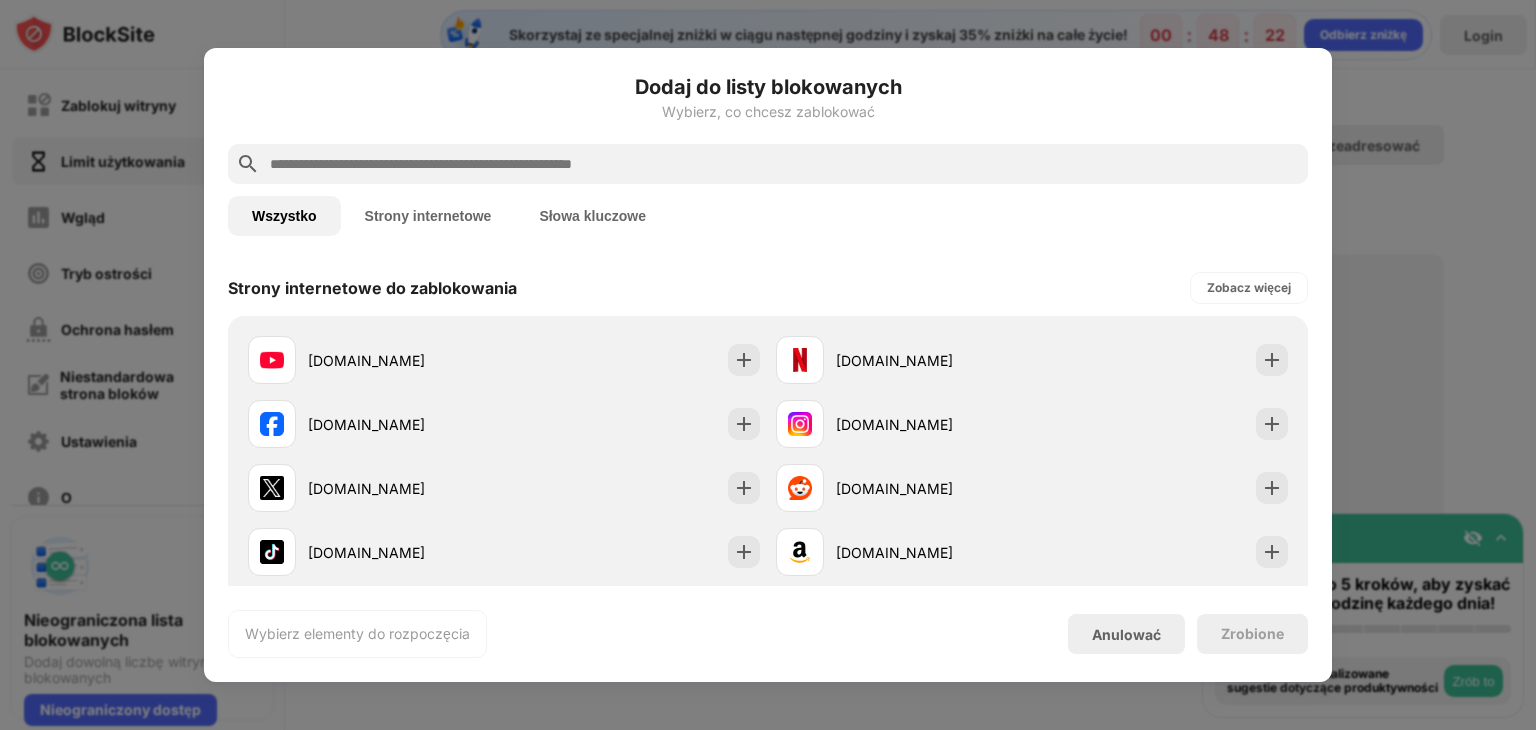 click on "Dodaj do listy blokowanych Wybierz, co chcesz zablokować Wszystko Strony internetowe Słowa kluczowe Strony internetowe do zablokowania Zobacz więcej [DOMAIN_NAME] [DOMAIN_NAME] [DOMAIN_NAME] [DOMAIN_NAME] [DOMAIN_NAME] [DOMAIN_NAME] [DOMAIN_NAME] [DOMAIN_NAME] [DOMAIN_NAME] [DOMAIN_NAME] Najczęściej odwiedzane przez Ciebie strony internetowe Spersonalizowane sugestie blokowania Daj nam znać, jakie witryny odwiedzasz, abyśmy mogli spersonalizować Twoje sugestie dotyczące blokowania Pokaż mi strony, które odwiedzam najczęściej Słowa kluczowe do zablokowania Użyj wyszukiwania, aby dodać słowa kluczowe Blokuj adresy URL zawierające określone słowa. Wybierz elementy do rozpoczęcia Anulować Zrobione" at bounding box center (768, 365) 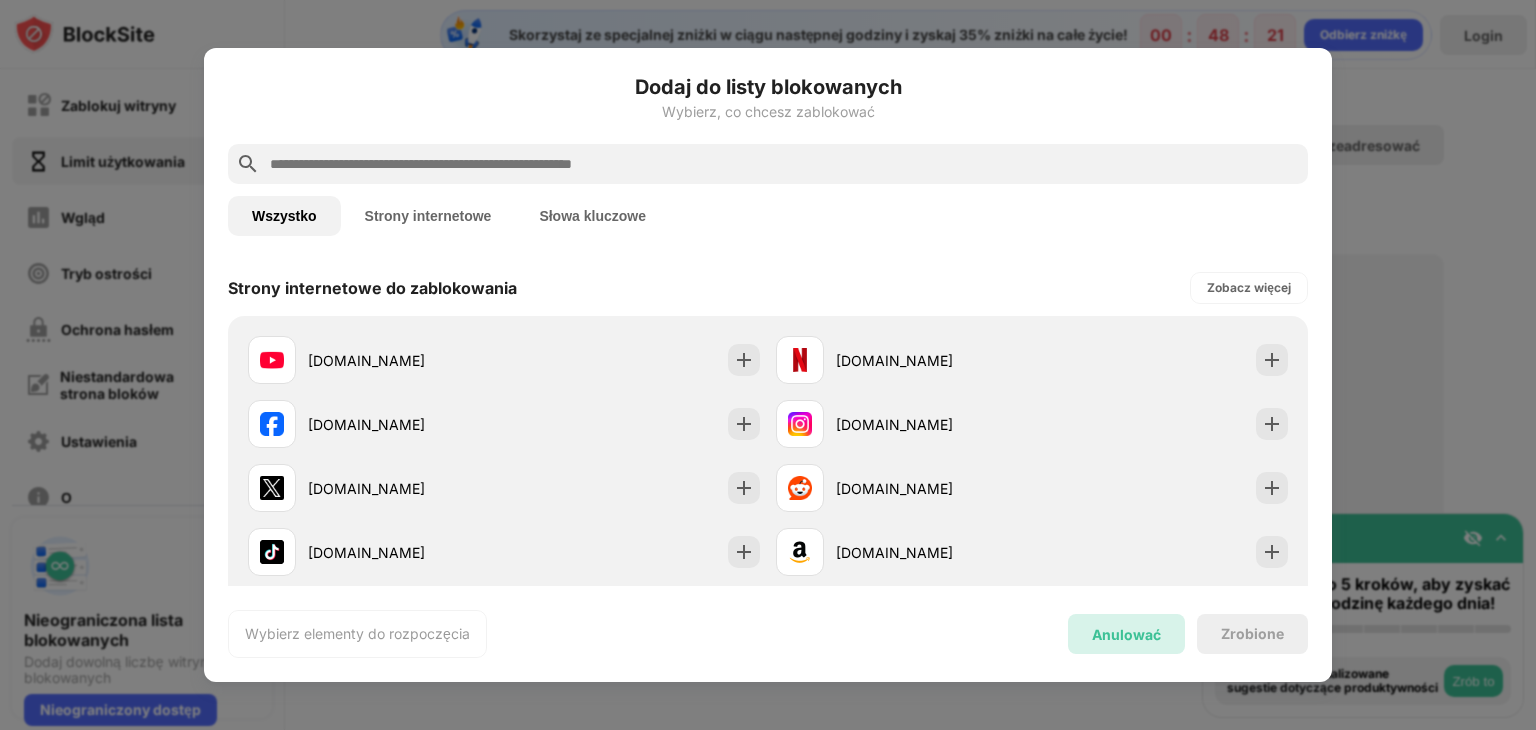 click on "Anulować" at bounding box center (1126, 634) 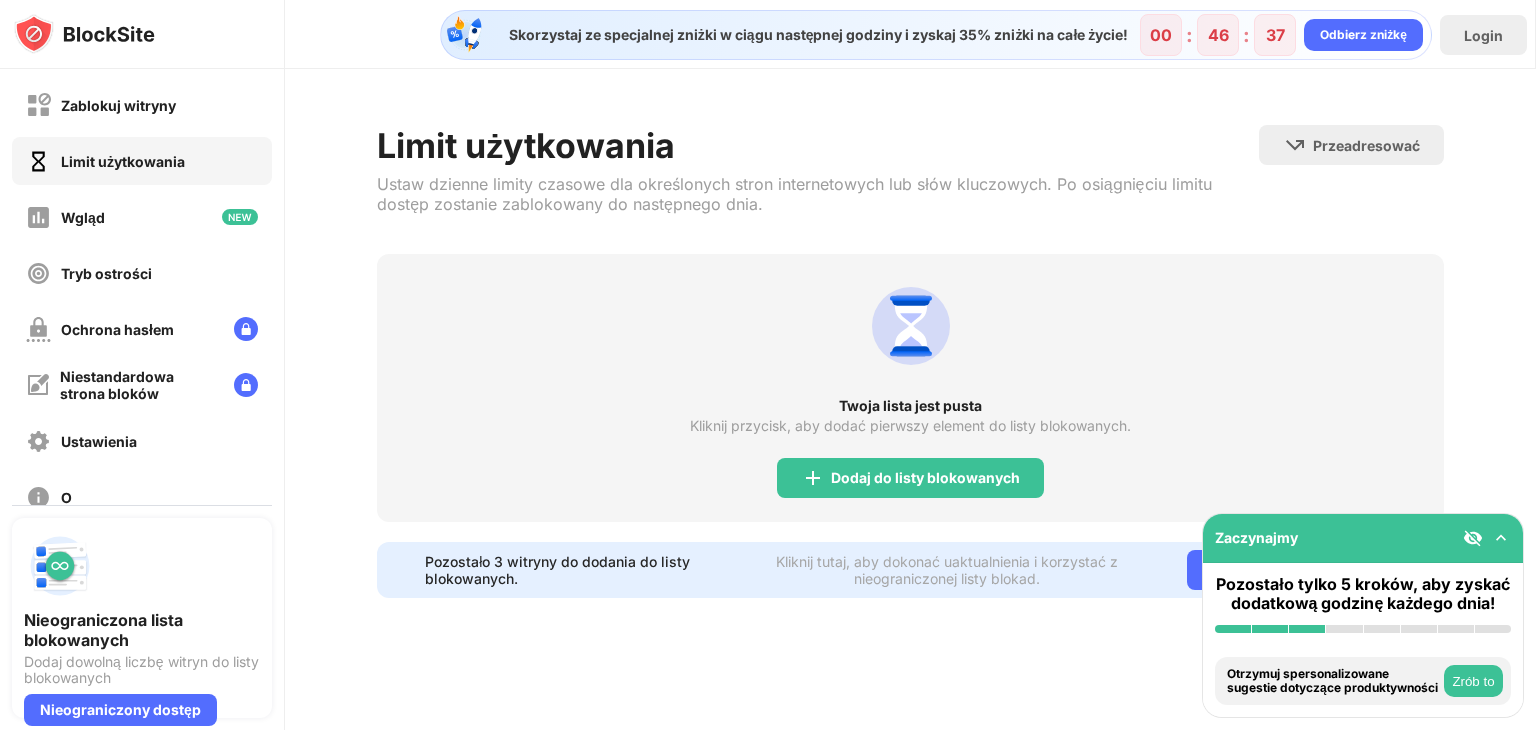 click at bounding box center [1501, 538] 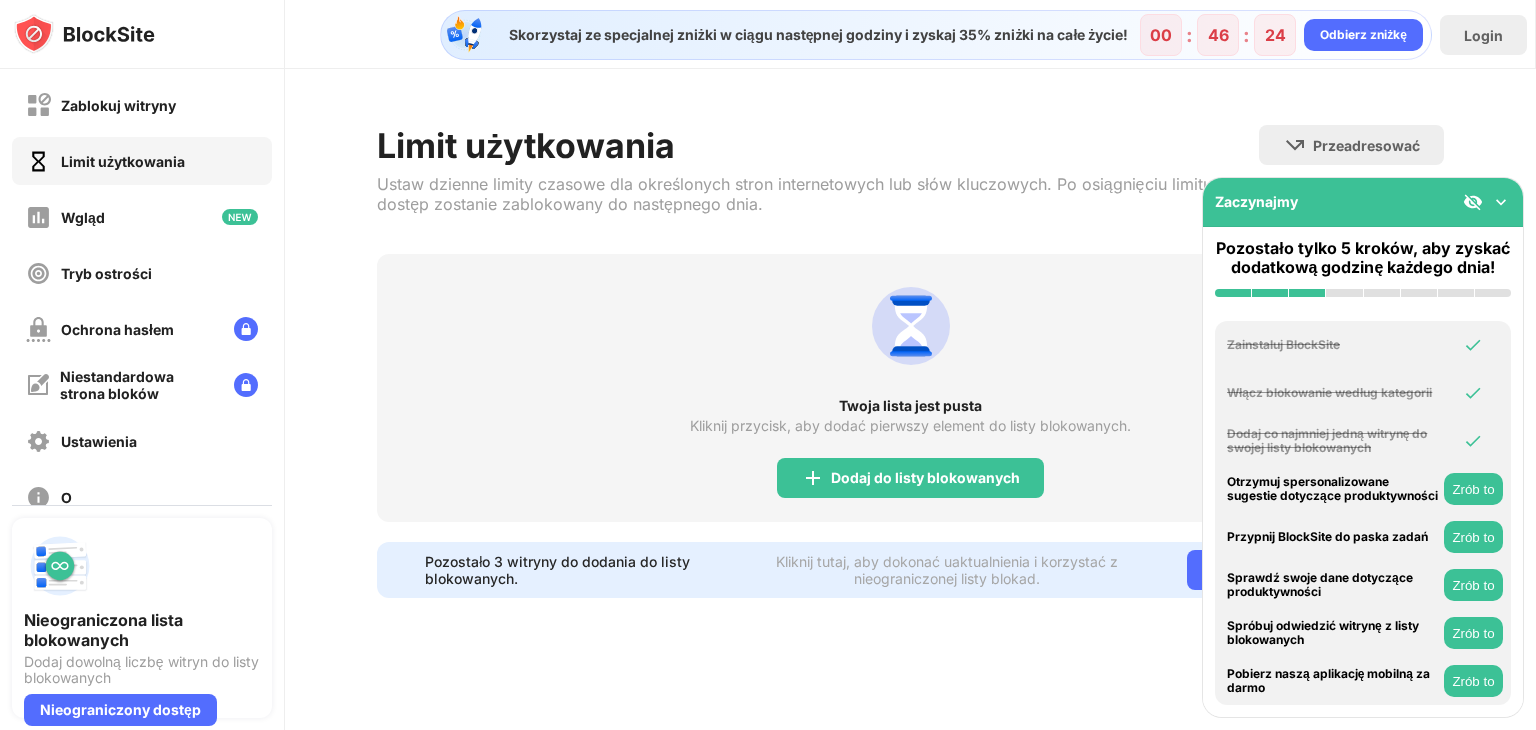 click at bounding box center [1473, 202] 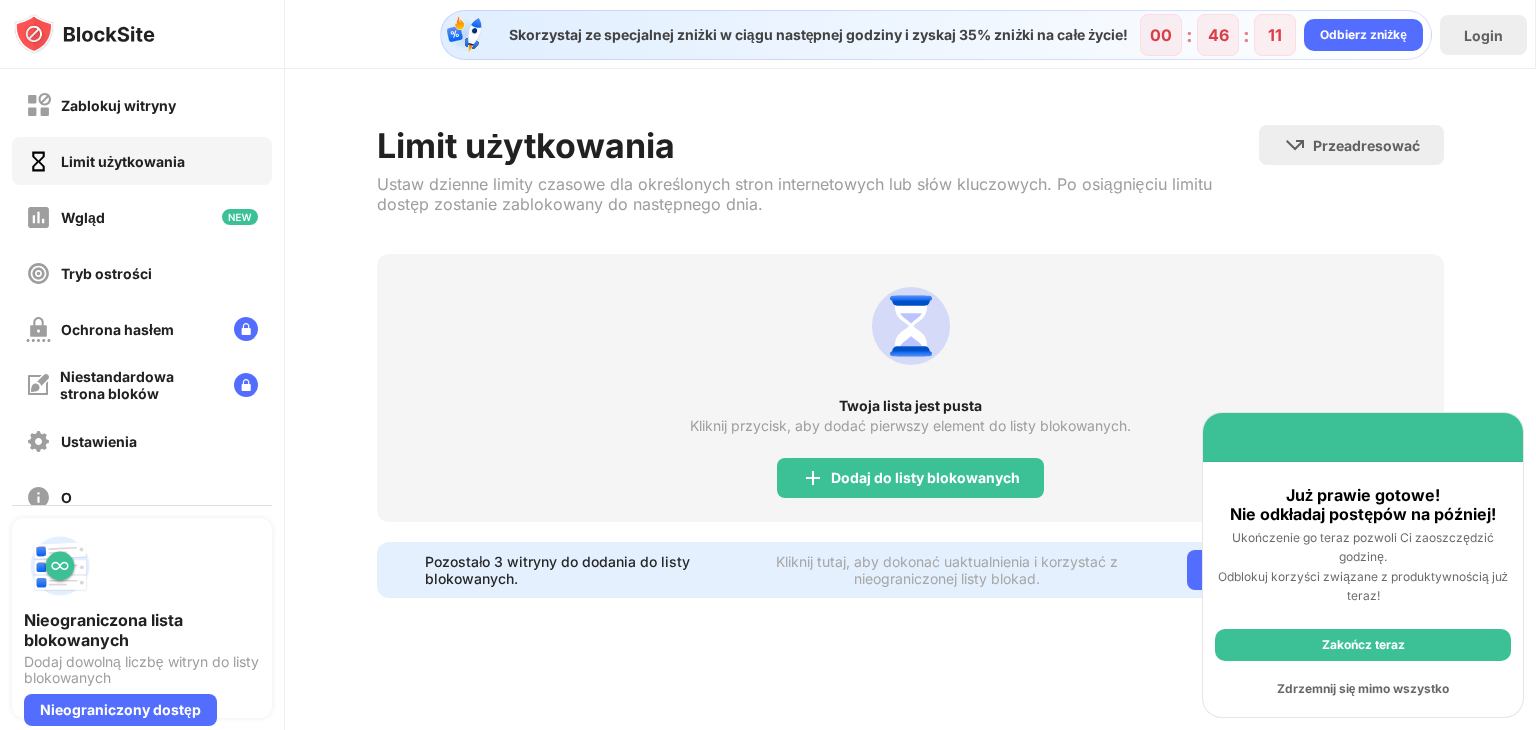 click on "Zdrzemnij się mimo wszystko" at bounding box center [1363, 688] 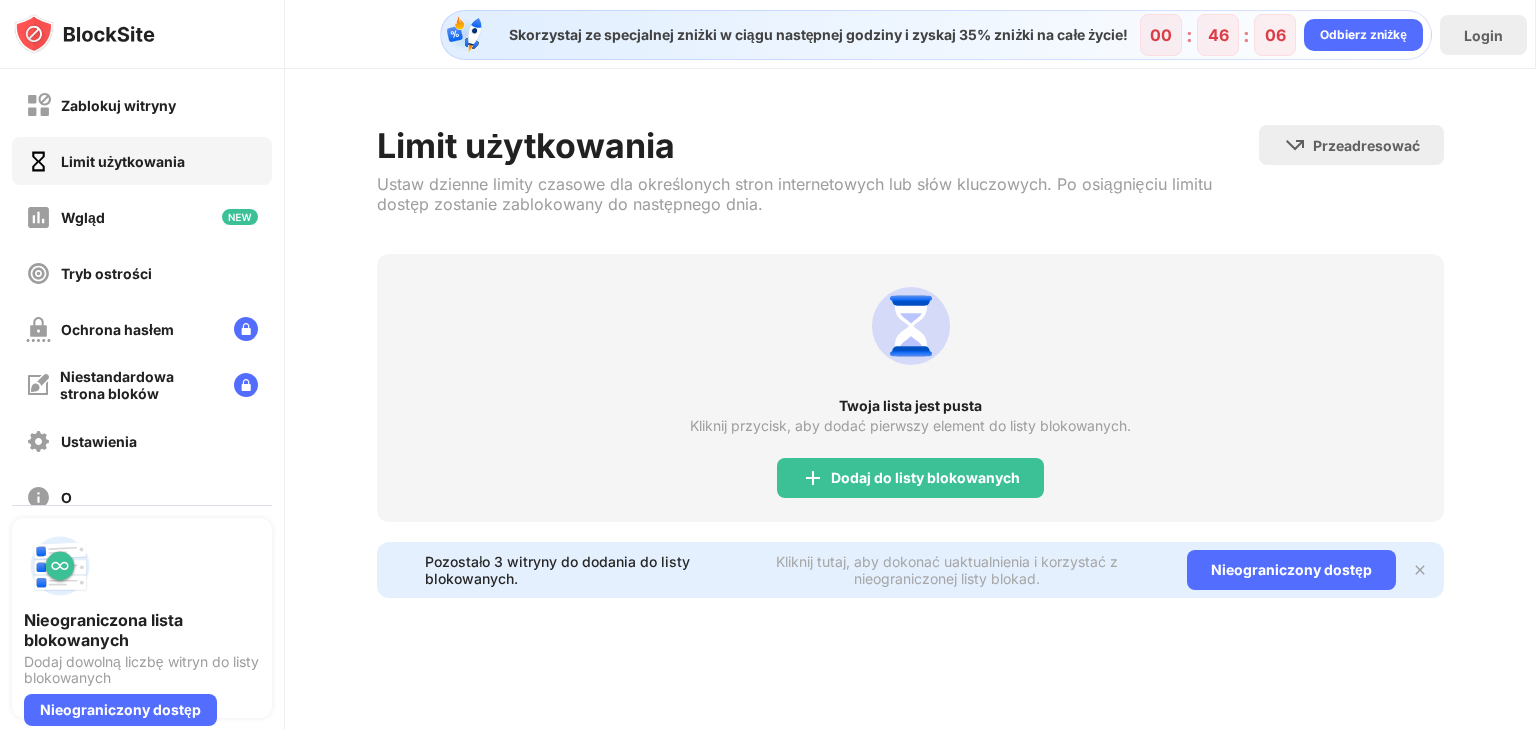 click at bounding box center [1420, 570] 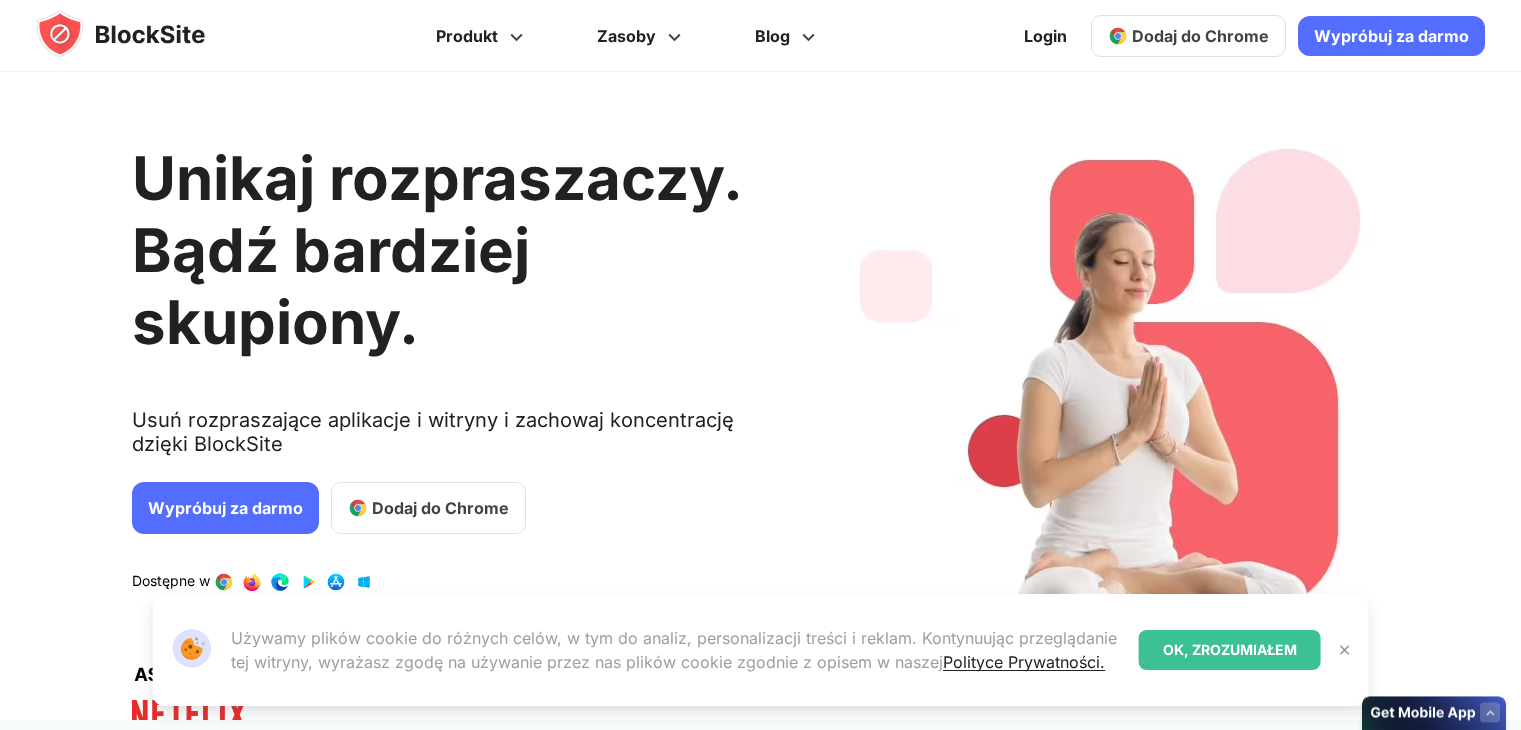 scroll, scrollTop: 0, scrollLeft: 0, axis: both 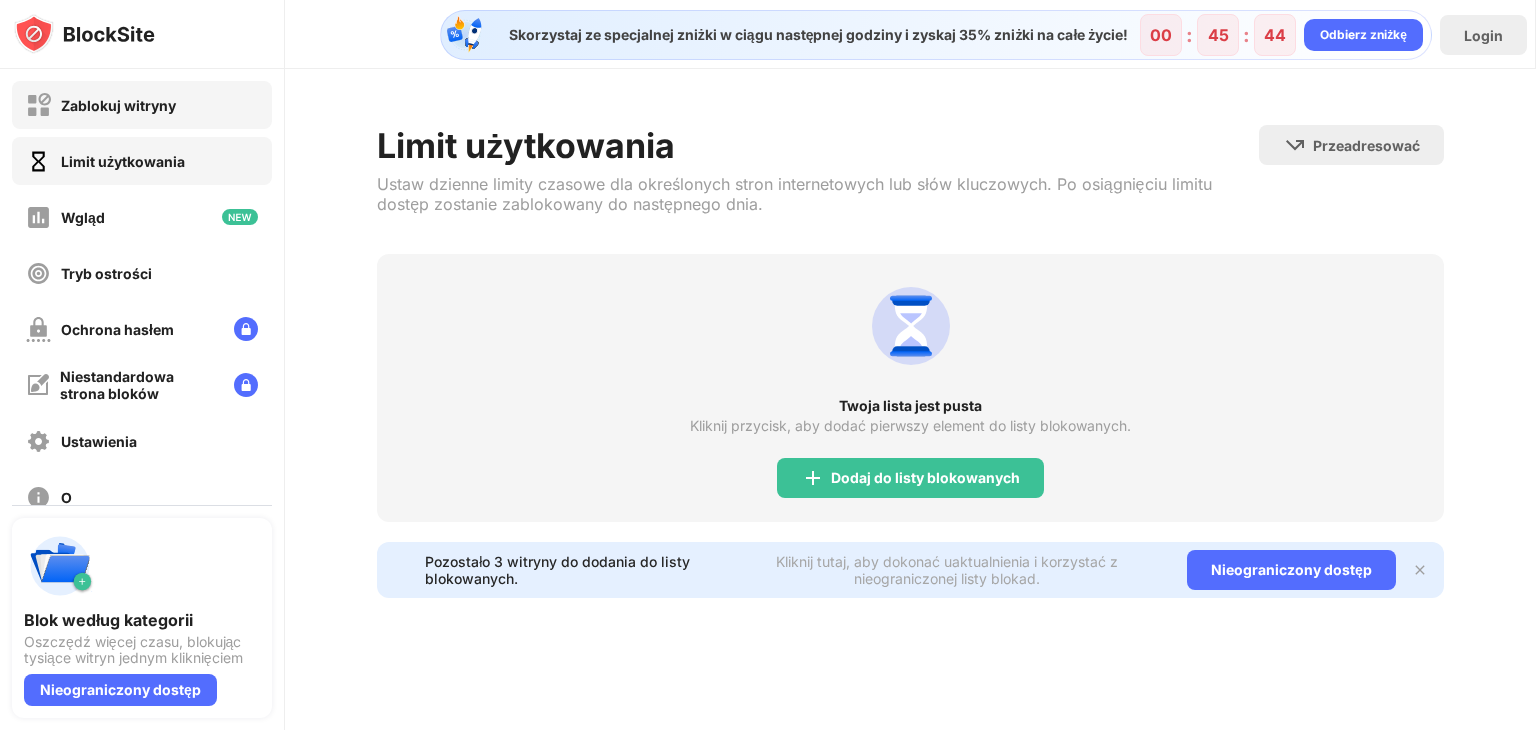 click on "Zablokuj witryny" at bounding box center [142, 105] 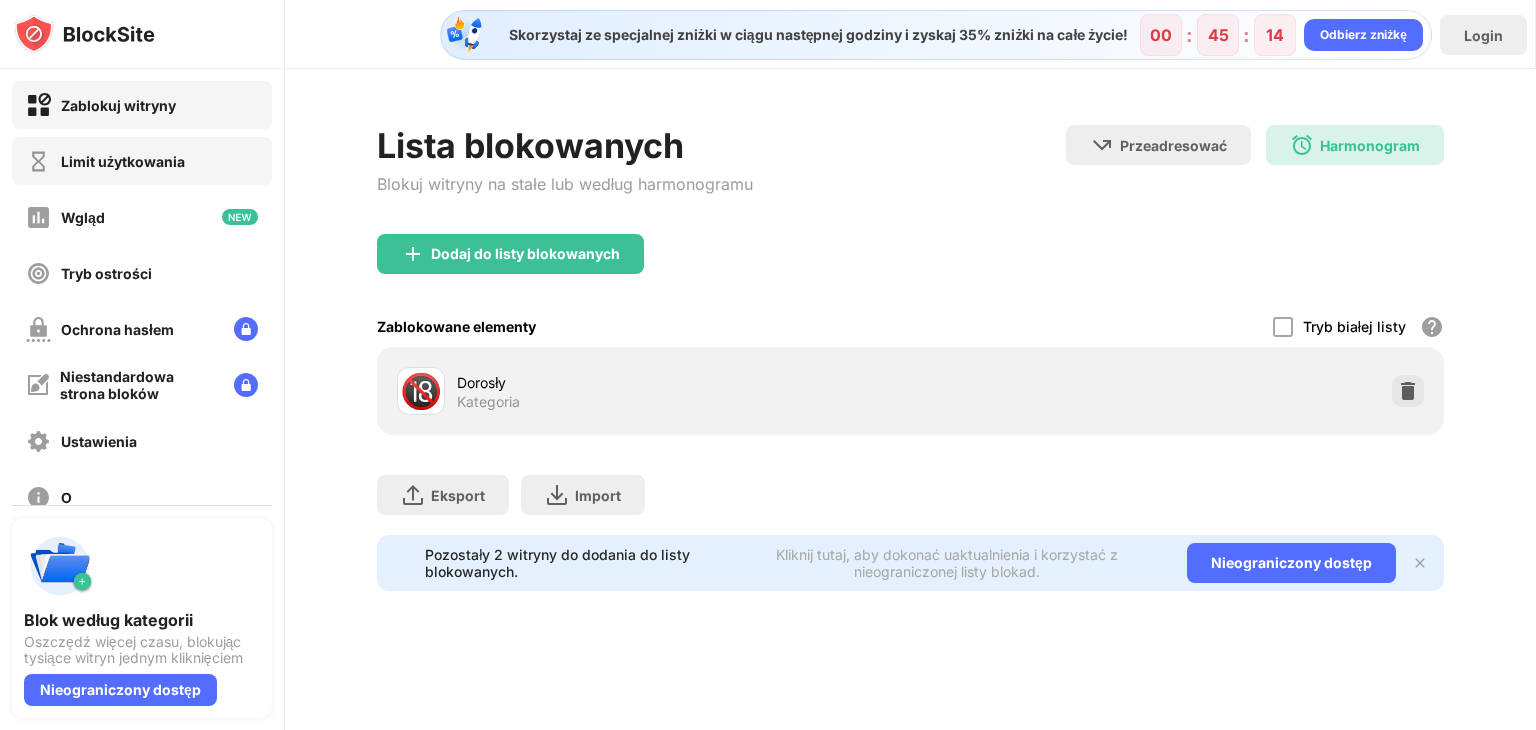 click on "Limit użytkowania" at bounding box center (123, 161) 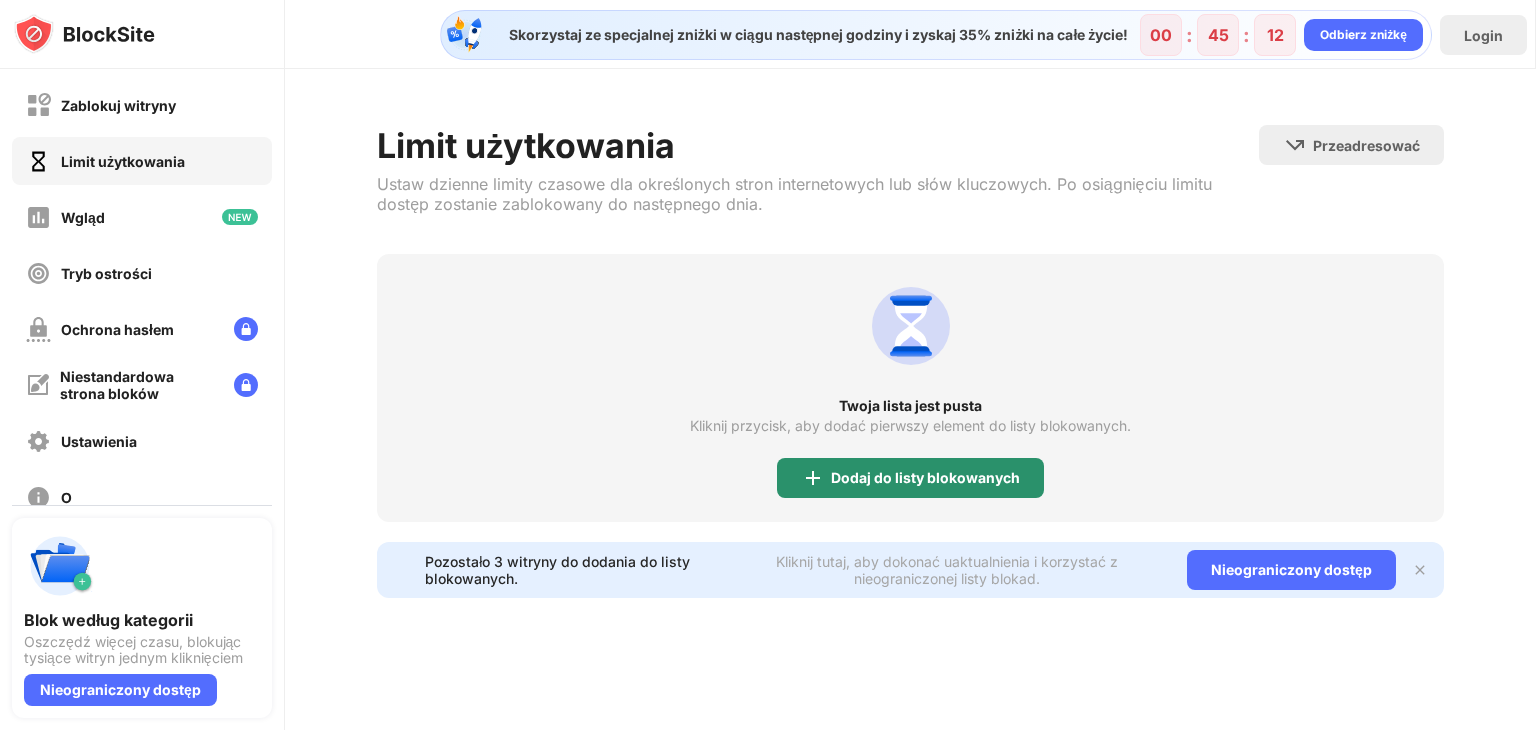 click at bounding box center [813, 478] 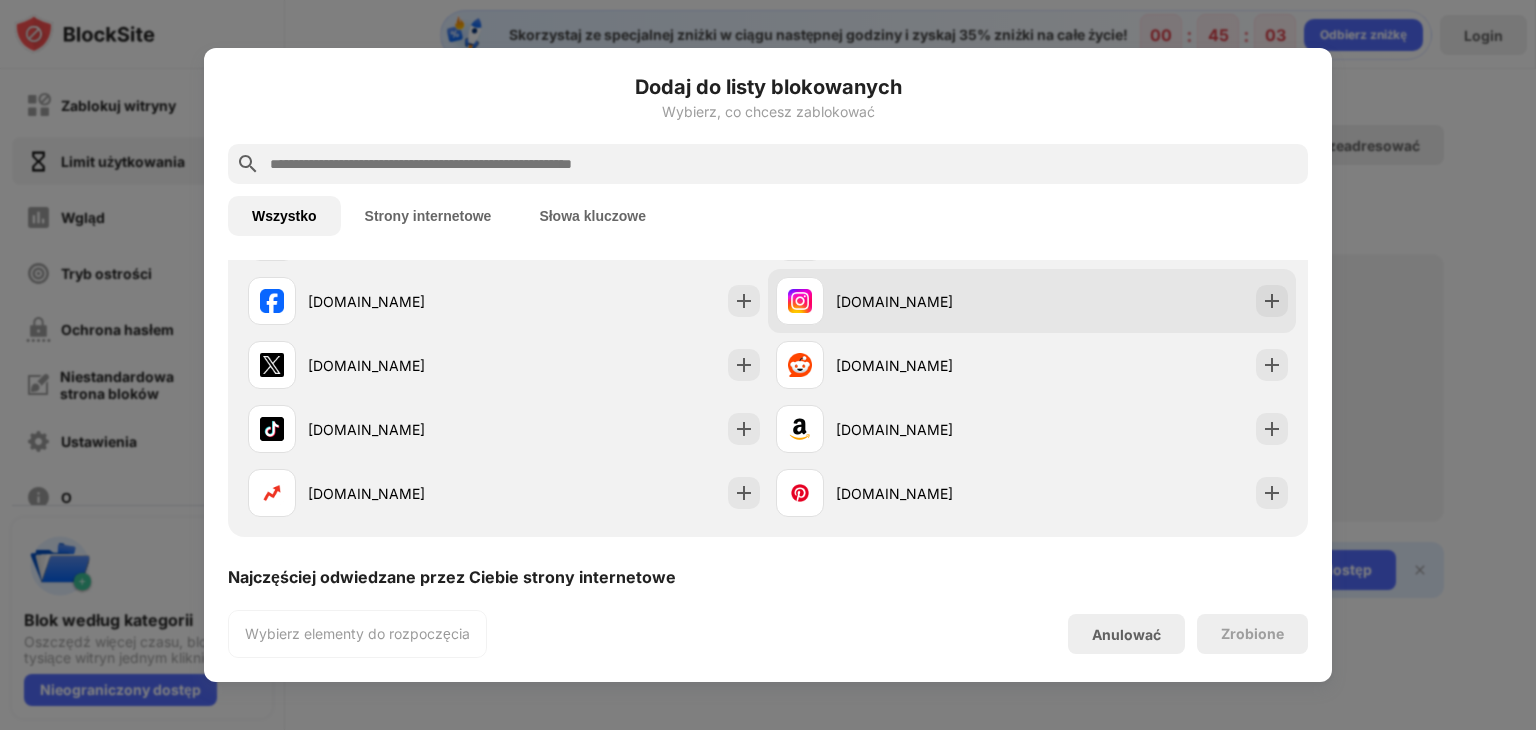 scroll, scrollTop: 122, scrollLeft: 0, axis: vertical 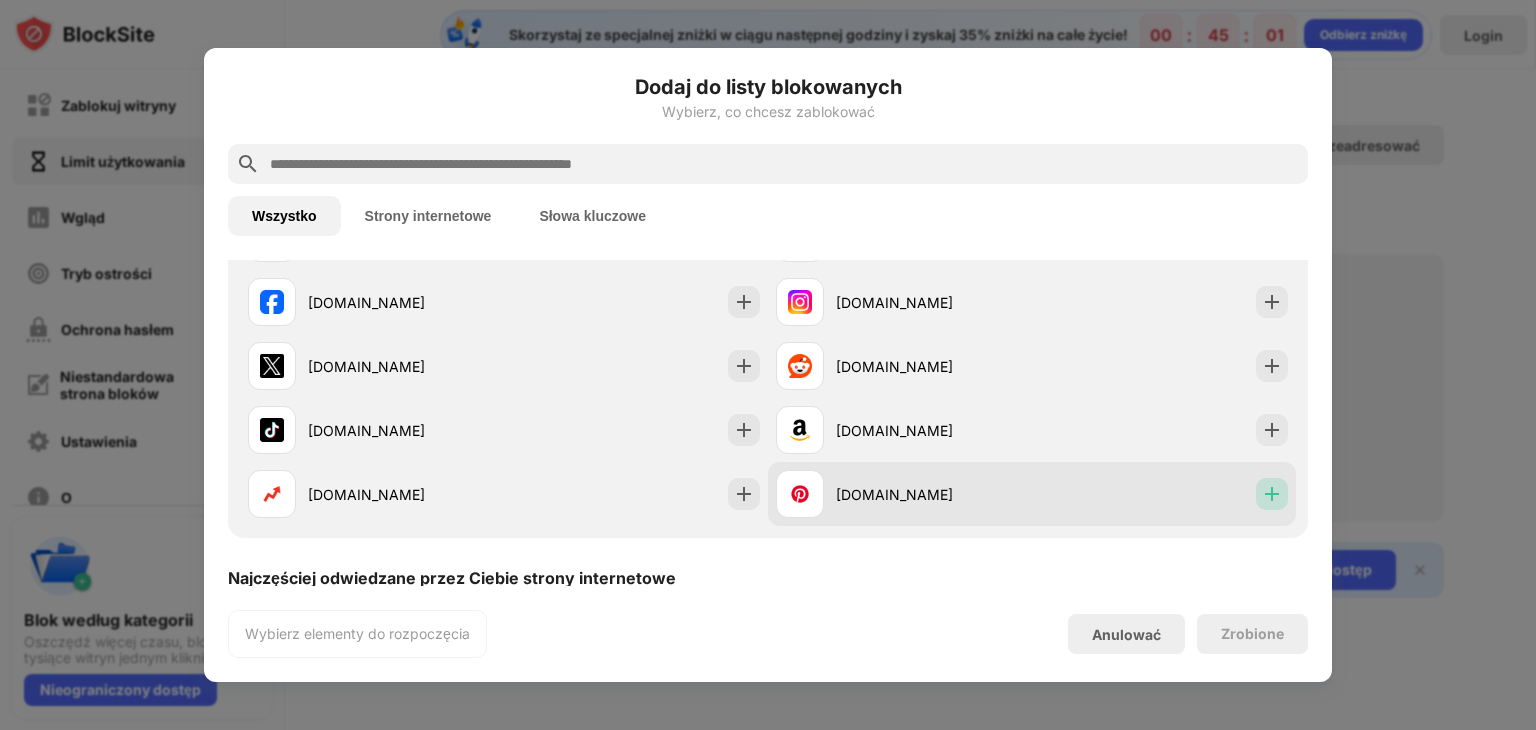 click at bounding box center (1272, 494) 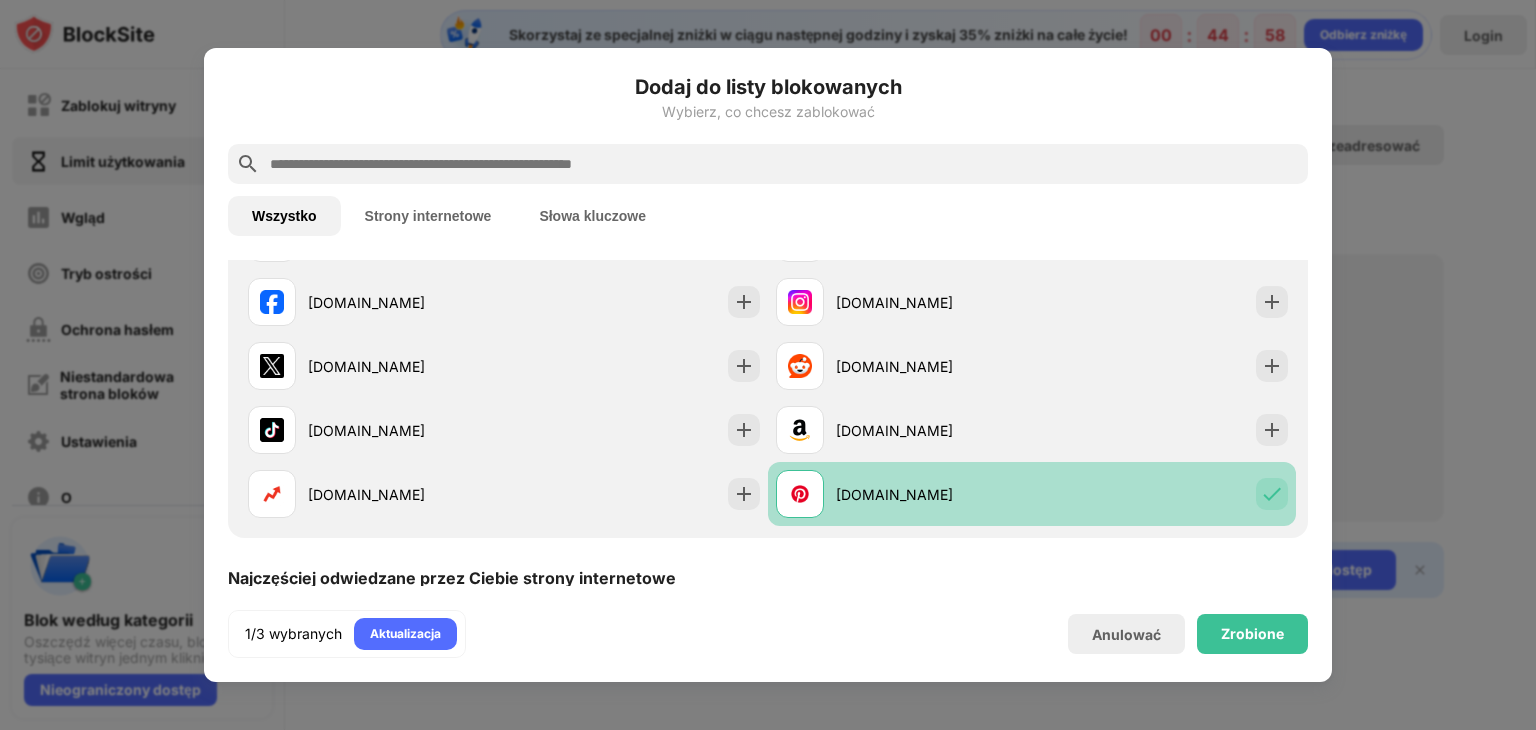 click at bounding box center (1272, 494) 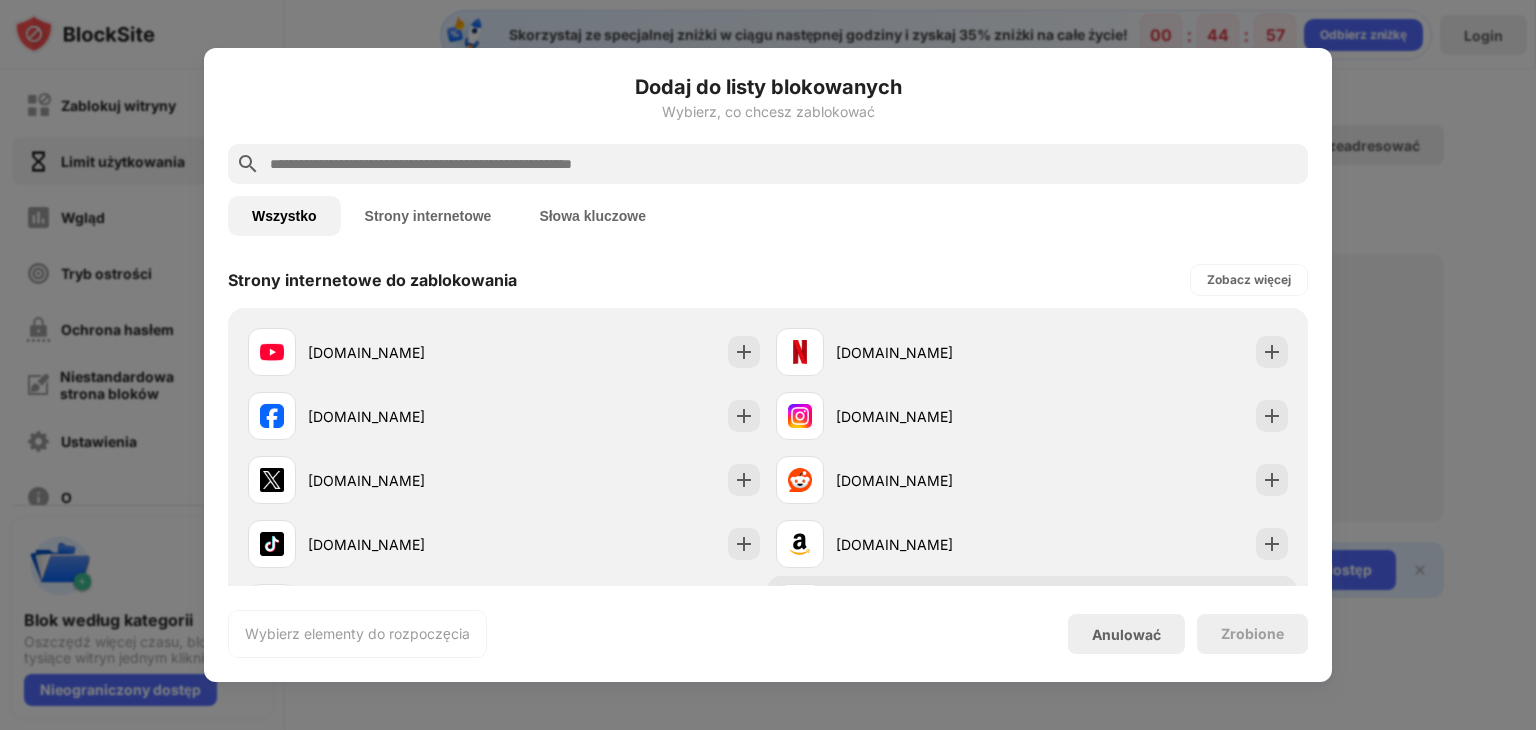 scroll, scrollTop: 7, scrollLeft: 0, axis: vertical 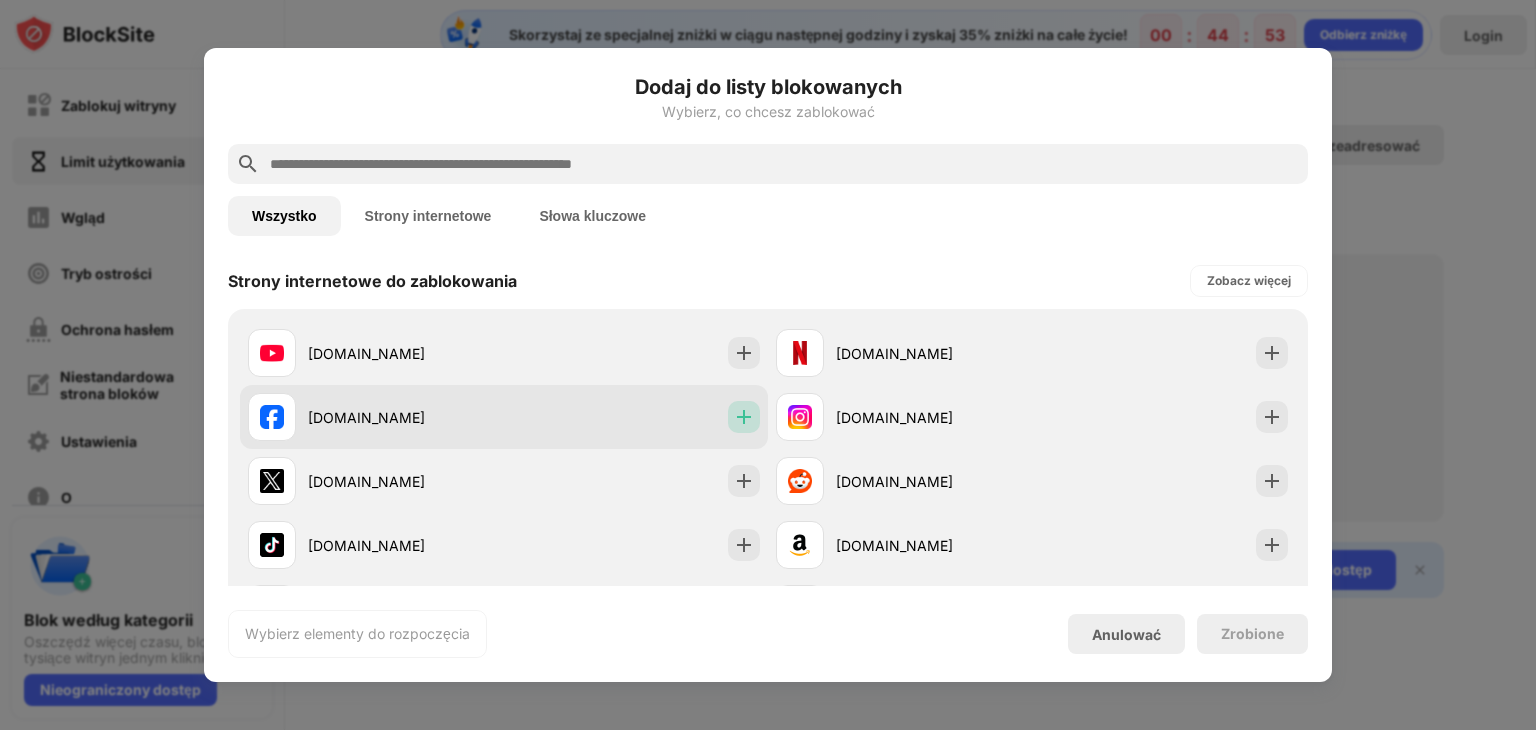 click at bounding box center [744, 417] 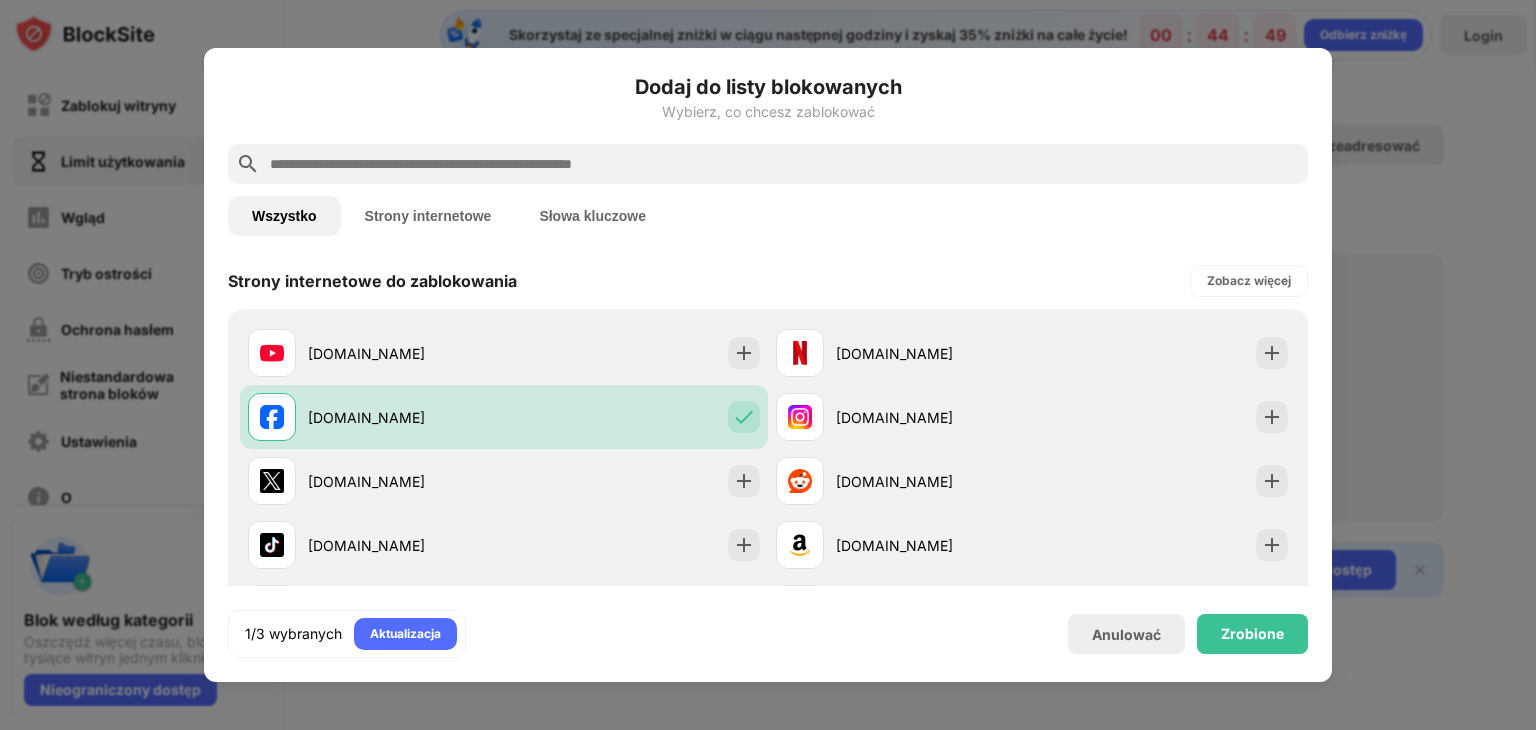 click on "Strony internetowe" at bounding box center [428, 216] 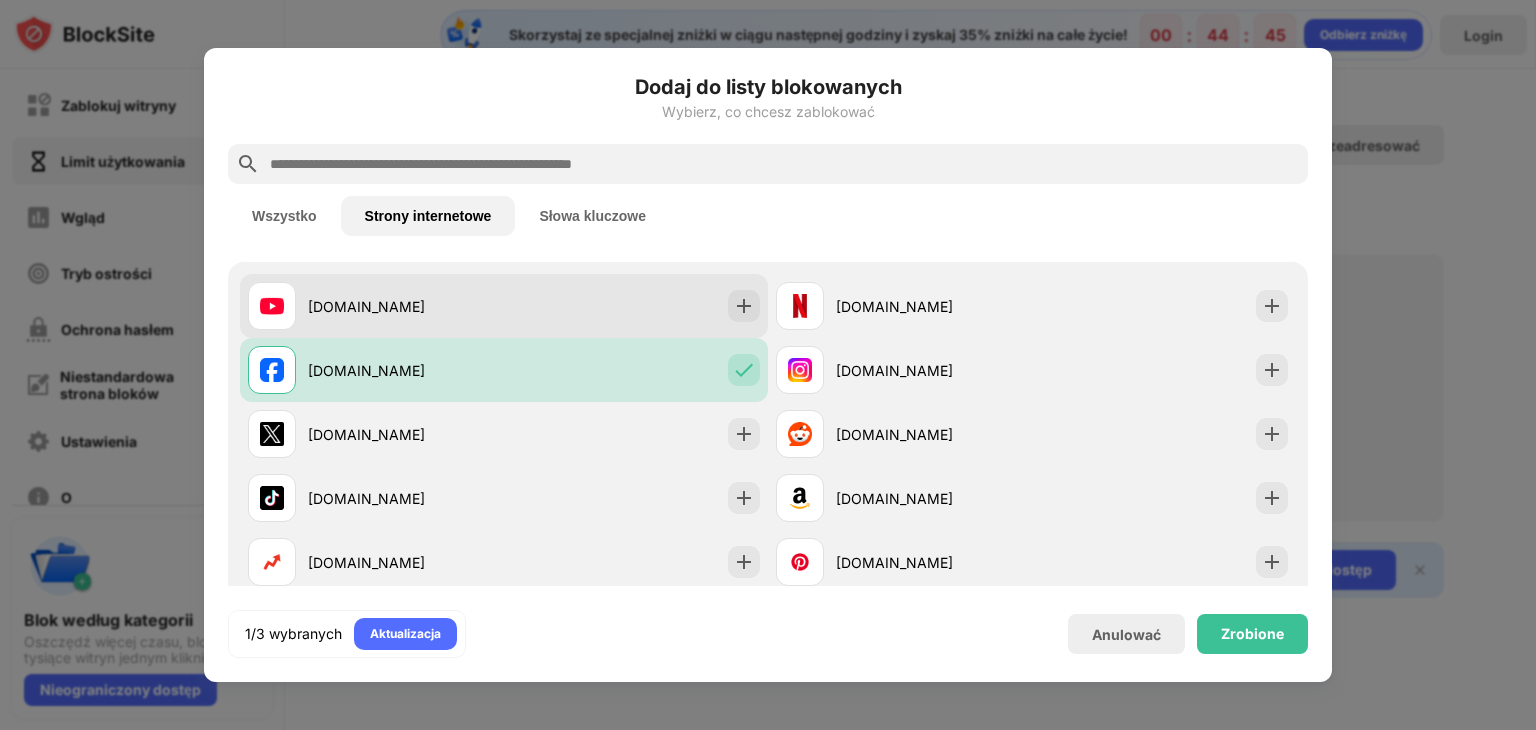 scroll, scrollTop: 46, scrollLeft: 0, axis: vertical 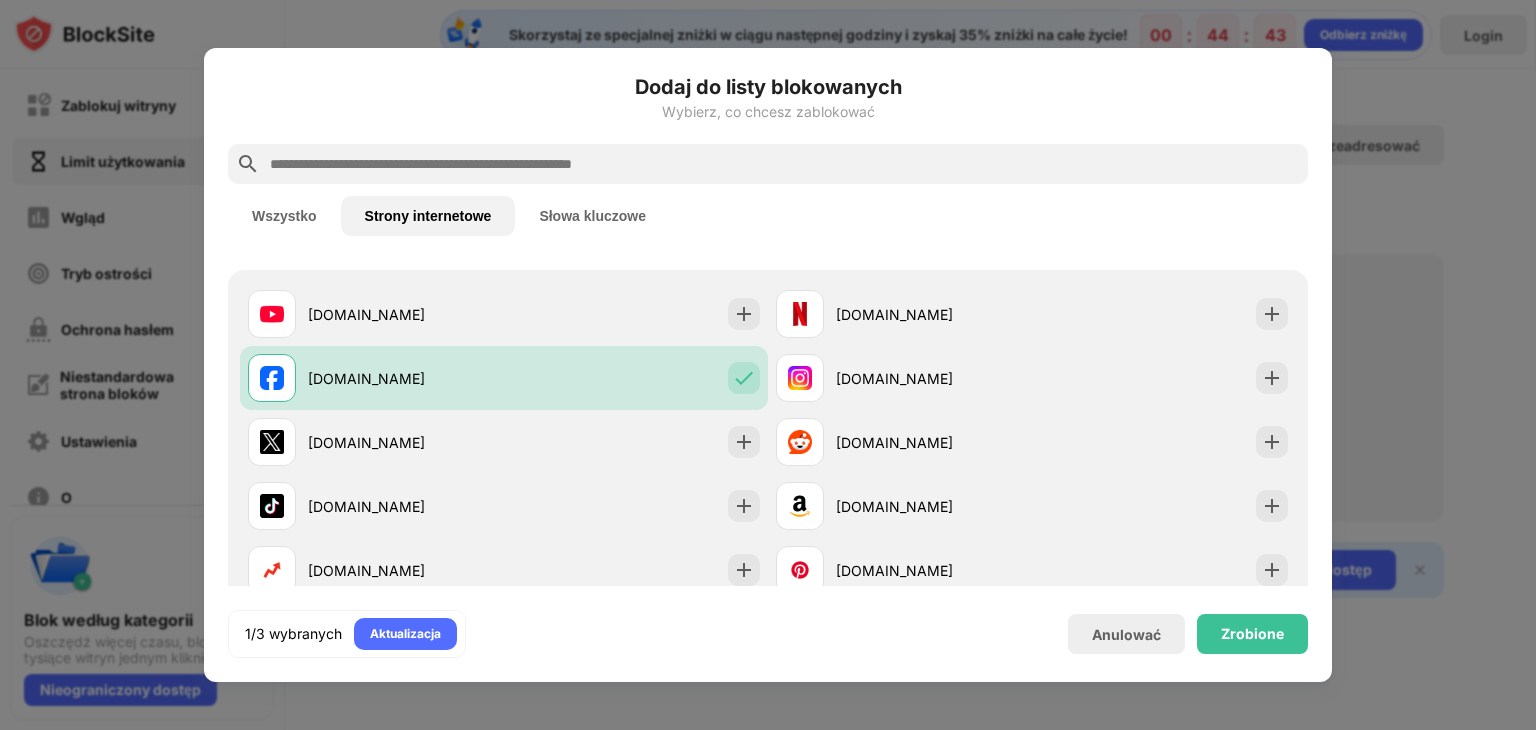 click on "Słowa kluczowe" at bounding box center (592, 216) 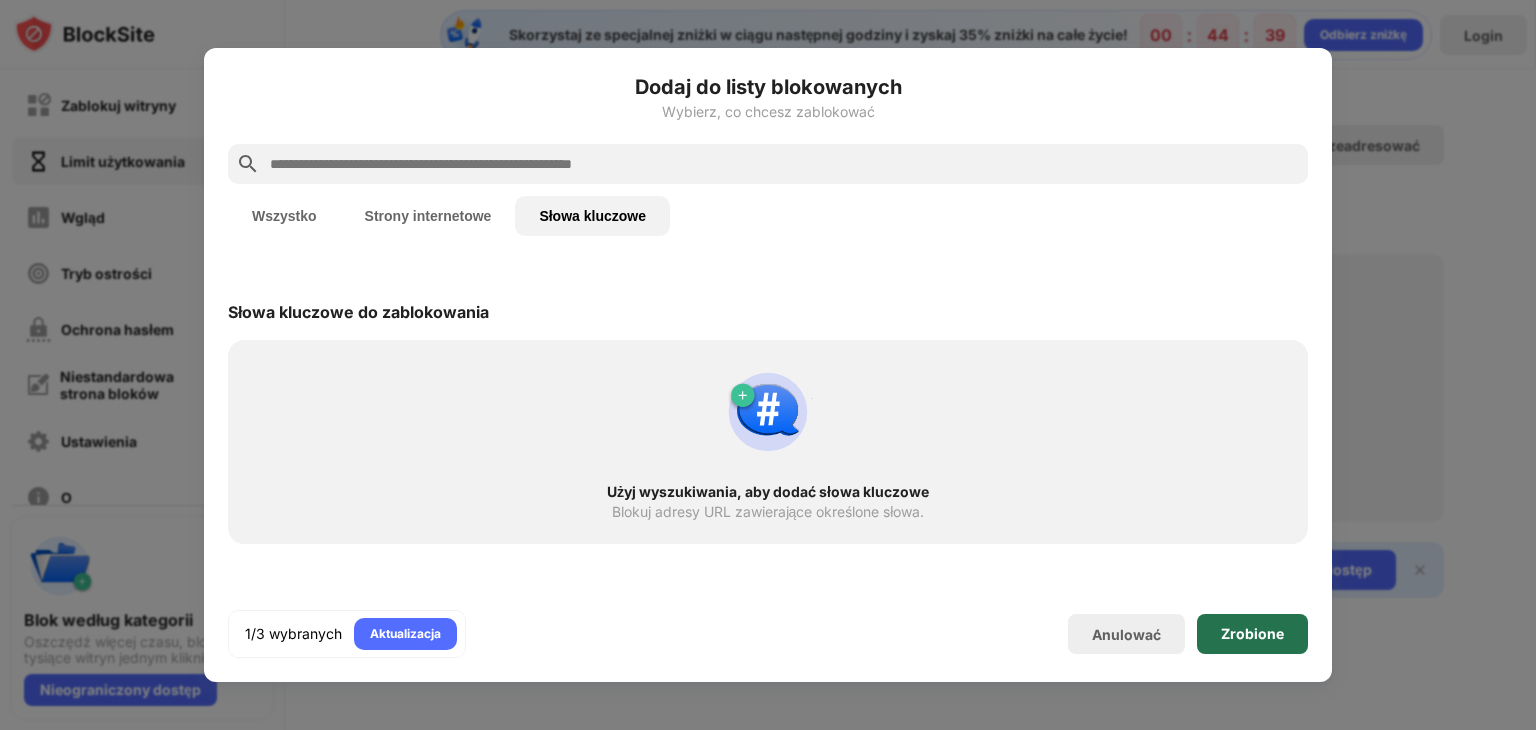 click on "Zrobione" at bounding box center [1252, 634] 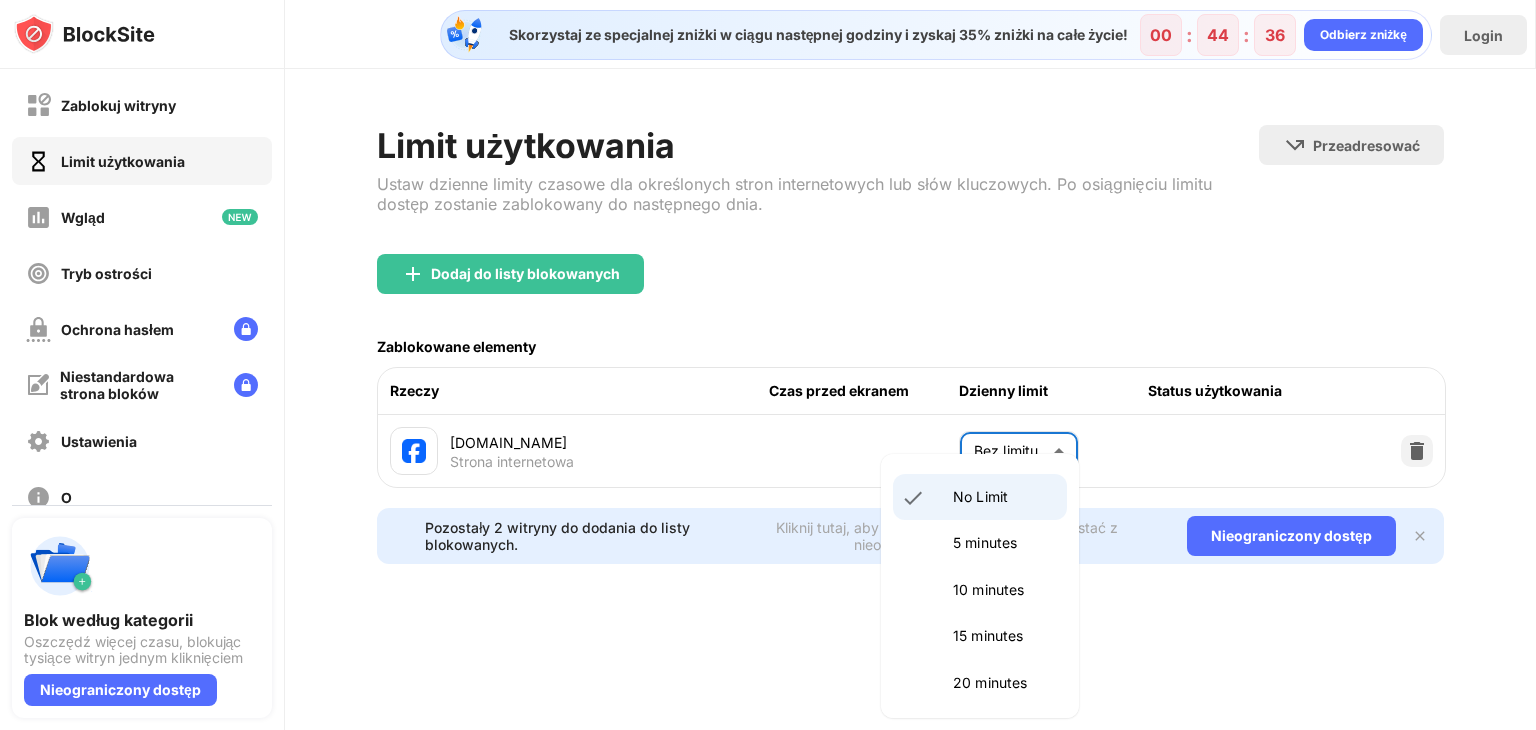 click on "Zablokuj witryny Limit użytkowania Wgląd Tryb ostrości Ochrona hasłem Niestandardowa strona bloków Ustawienia O Bloking Synchronizuj z innymi urządzeniami Wyłączony Blok według kategorii Oszczędź więcej czasu, blokując tysiące witryn jednym kliknięciem Nieograniczony dostęp Skorzystaj ze specjalnej zniżki w ciągu następnej godziny i zyskaj 35% zniżki na całe życie! 00 : 44 : 36 Odbierz zniżkę Login Limit użytkowania Ustaw dzienne limity czasowe dla określonych stron internetowych lub słów kluczowych. Po osiągnięciu limitu dostęp zostanie zablokowany do następnego dnia. Przeadresować Wybierz witrynę, do której nastąpi przekierowanie, gdy blokowanie będzie aktywne Dodaj do listy blokowanych Zablokowane elementy Rzeczy Czas przed ekranem Dzienny limit Status użytkowania facebook.com Strona internetowa Bez limitu ******** ​ Pozostały 2 witryny do dodania do listy blokowanych. Kliknij tutaj, aby dokonać uaktualnienia i korzystać z nieograniczonej listy blokad." at bounding box center (768, 365) 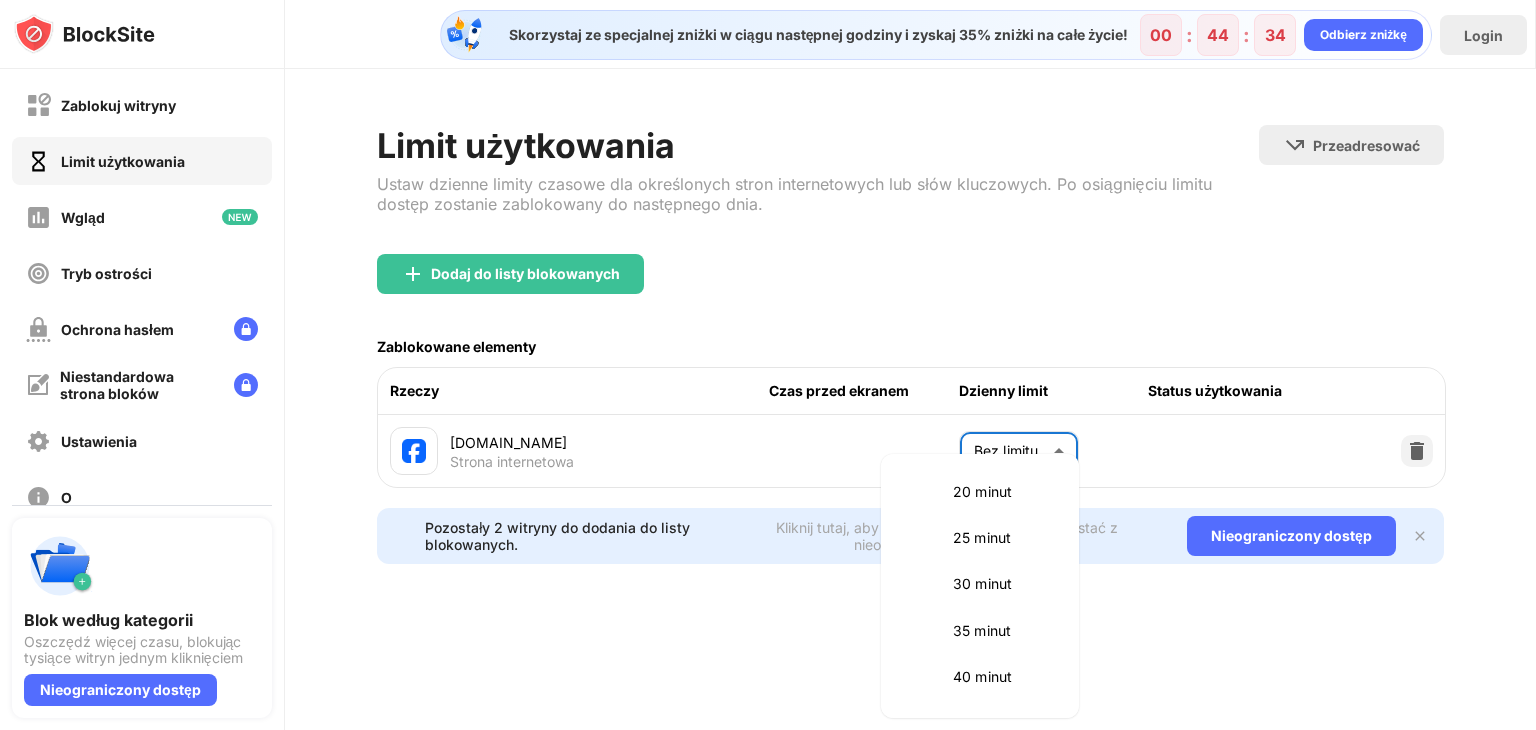 scroll, scrollTop: 198, scrollLeft: 0, axis: vertical 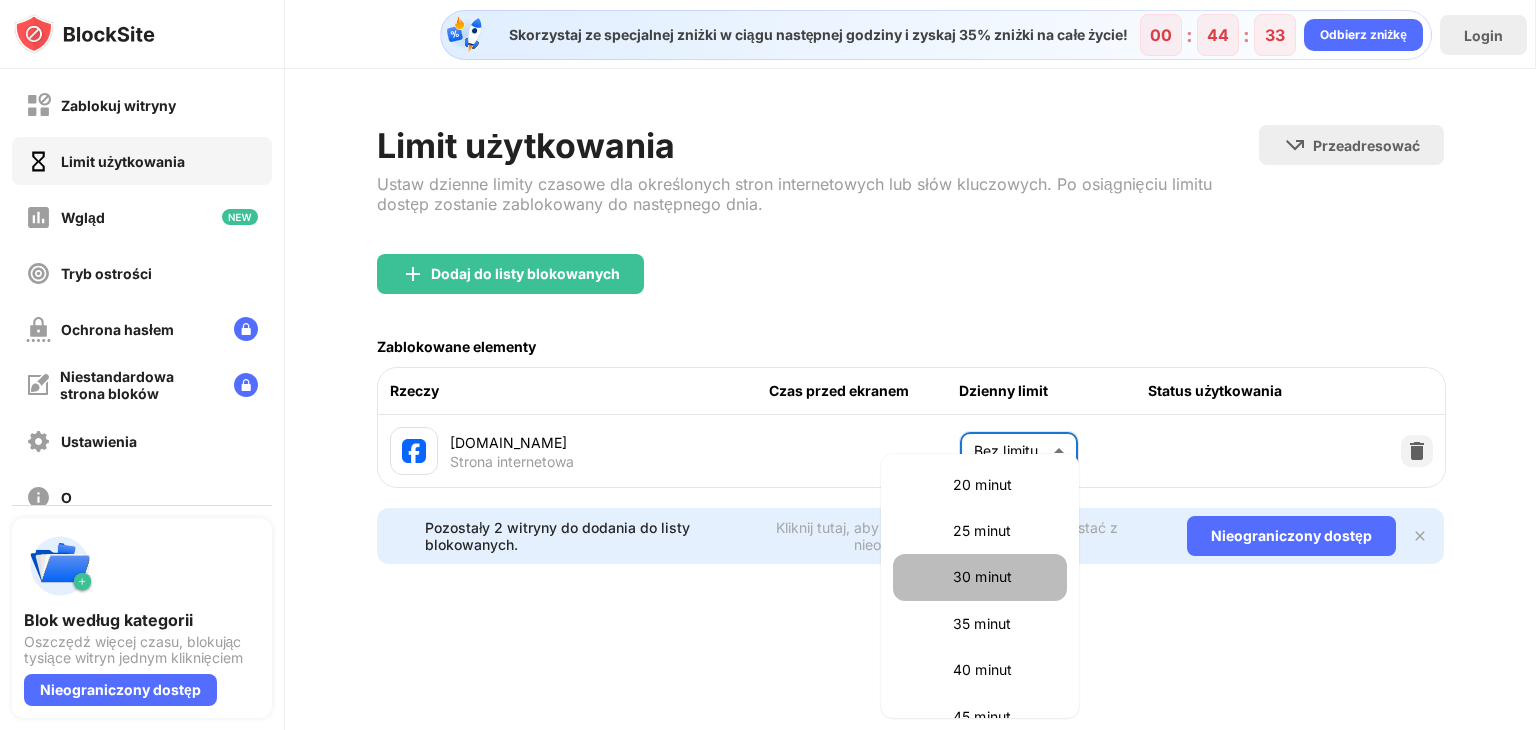 click on "30 minut" at bounding box center (1004, 577) 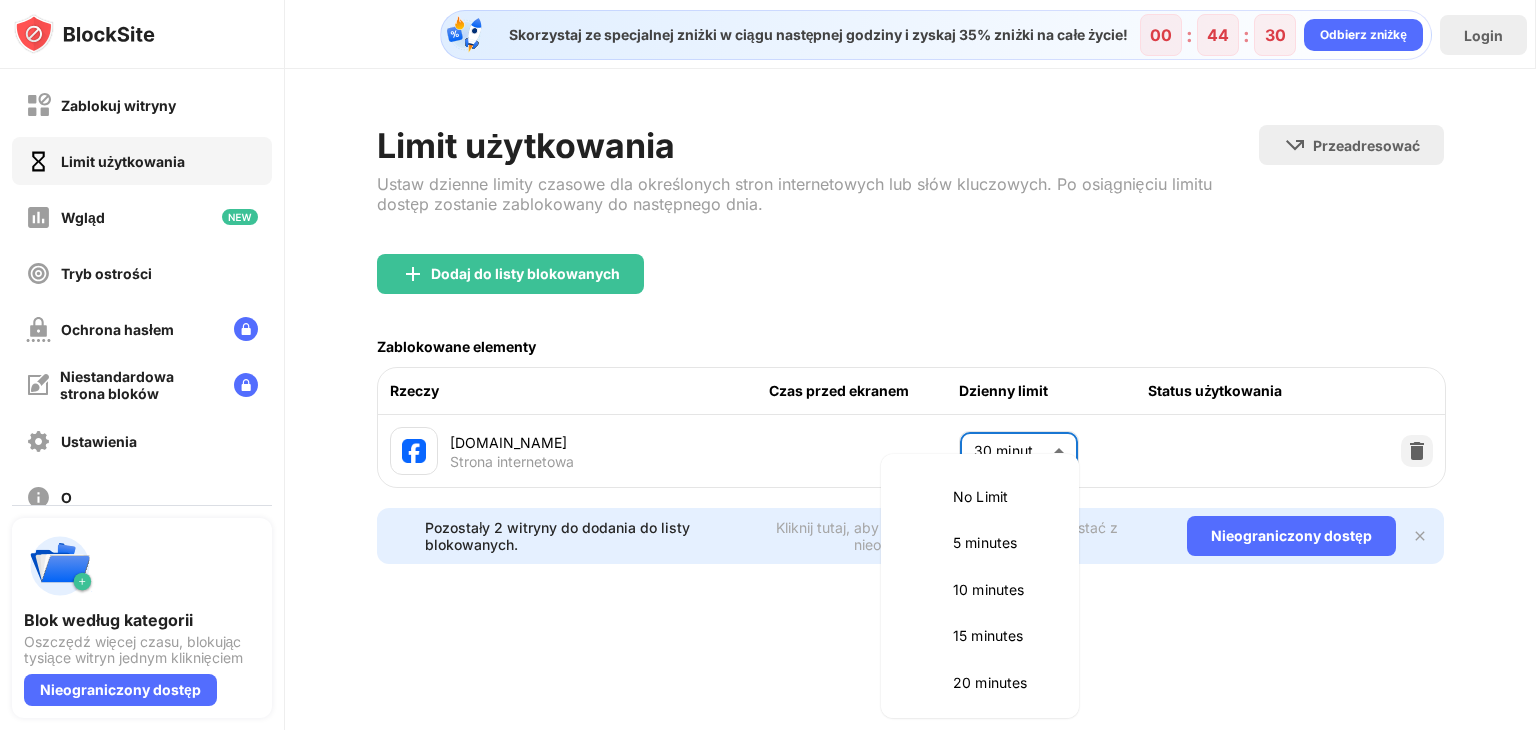 scroll, scrollTop: 189, scrollLeft: 0, axis: vertical 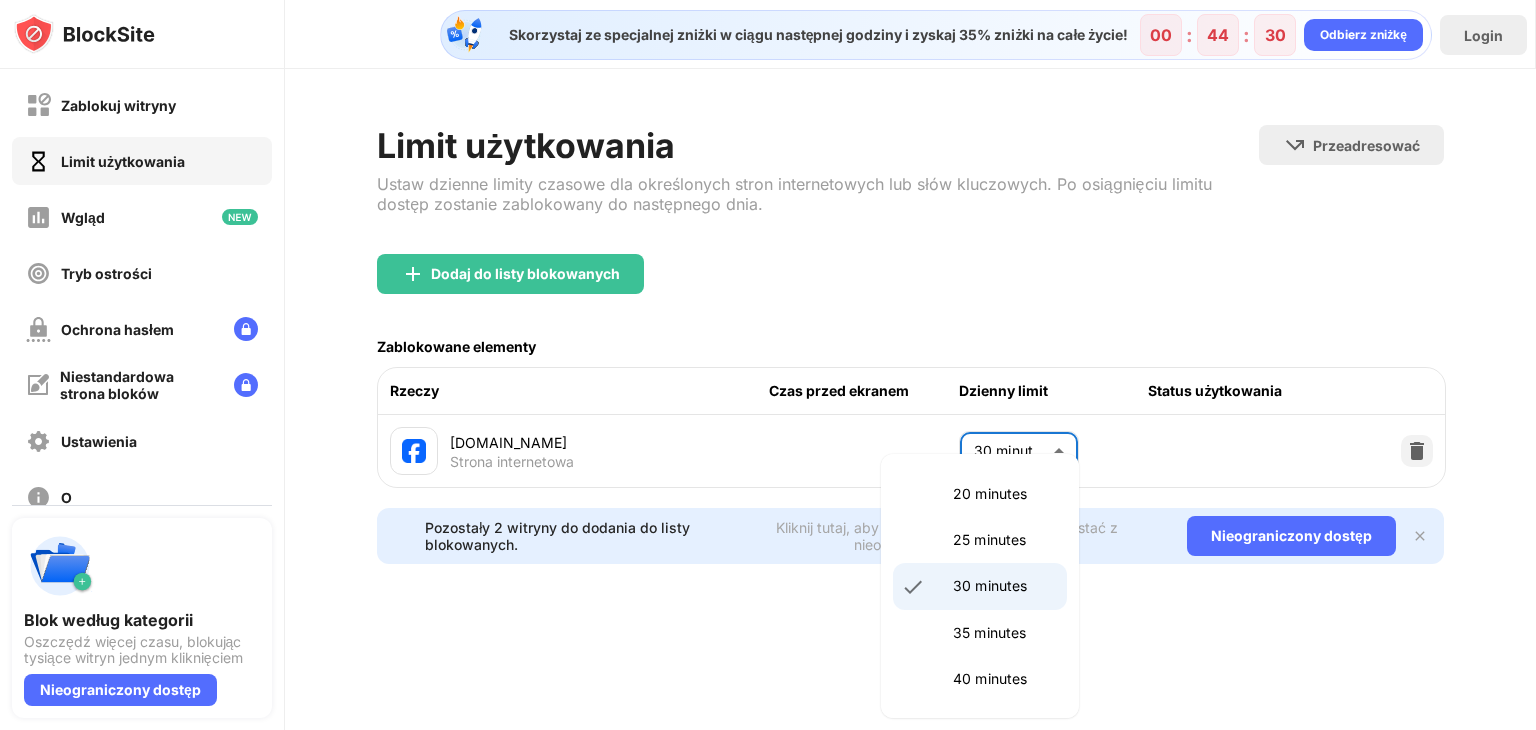 click on "Zablokuj witryny Limit użytkowania Wgląd Tryb ostrości Ochrona hasłem Niestandardowa strona bloków Ustawienia O Bloking Synchronizuj z innymi urządzeniami Wyłączony Blok według kategorii Oszczędź więcej czasu, blokując tysiące witryn jednym kliknięciem Nieograniczony dostęp Skorzystaj ze specjalnej zniżki w ciągu następnej godziny i zyskaj 35% zniżki na całe życie! 00 : 44 : 30 Odbierz zniżkę Login Limit użytkowania Ustaw dzienne limity czasowe dla określonych stron internetowych lub słów kluczowych. Po osiągnięciu limitu dostęp zostanie zablokowany do następnego dnia. Przeadresować Wybierz witrynę, do której nastąpi przekierowanie, gdy blokowanie będzie aktywne Dodaj do listy blokowanych Zablokowane elementy Rzeczy Czas przed ekranem Dzienny limit Status użytkowania facebook.com Strona internetowa 30 minut ** ​ Pozostały 2 witryny do dodania do listy blokowanych. Kliknij tutaj, aby dokonać uaktualnienia i korzystać z nieograniczonej listy blokad. Tekst oryginalny" at bounding box center (768, 365) 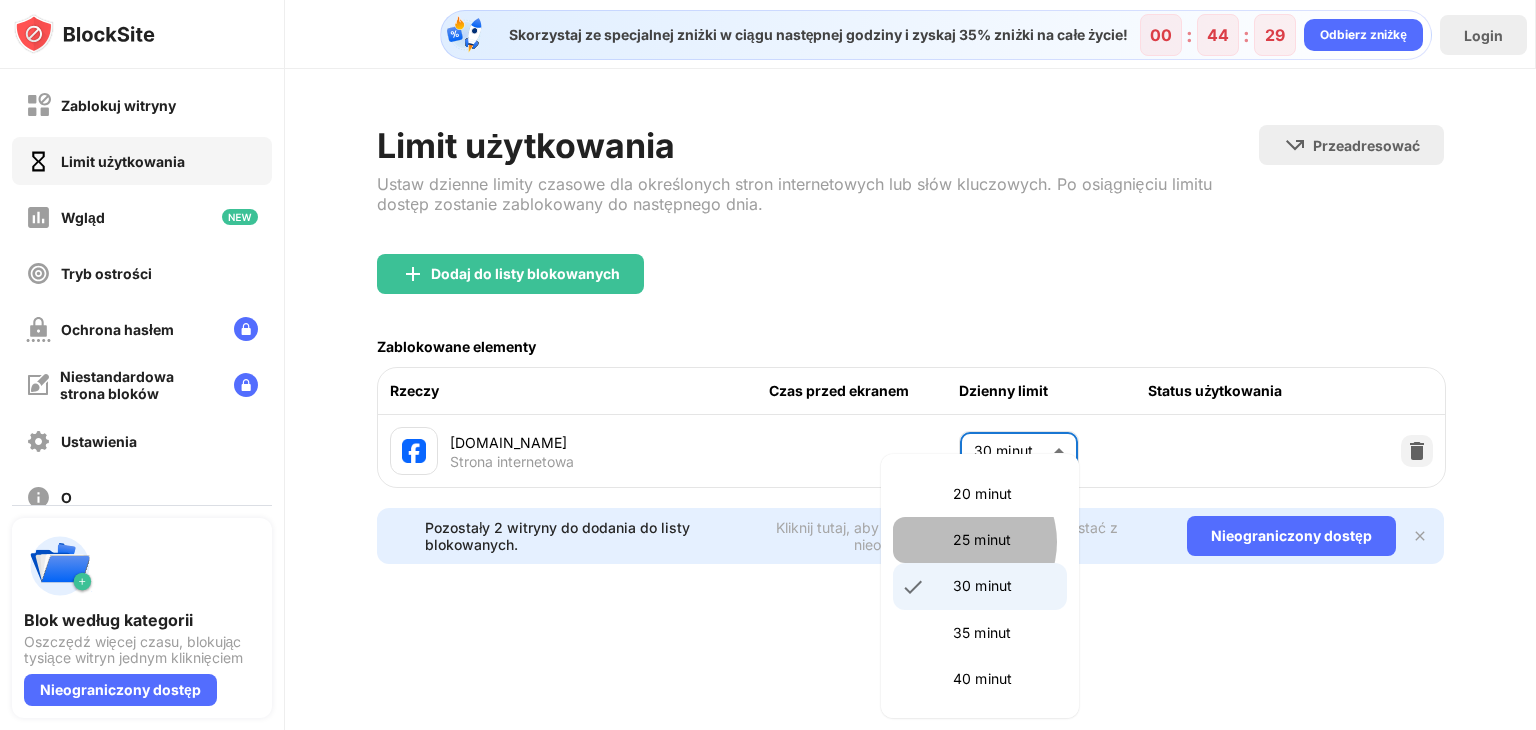 click on "25 minut" at bounding box center [982, 539] 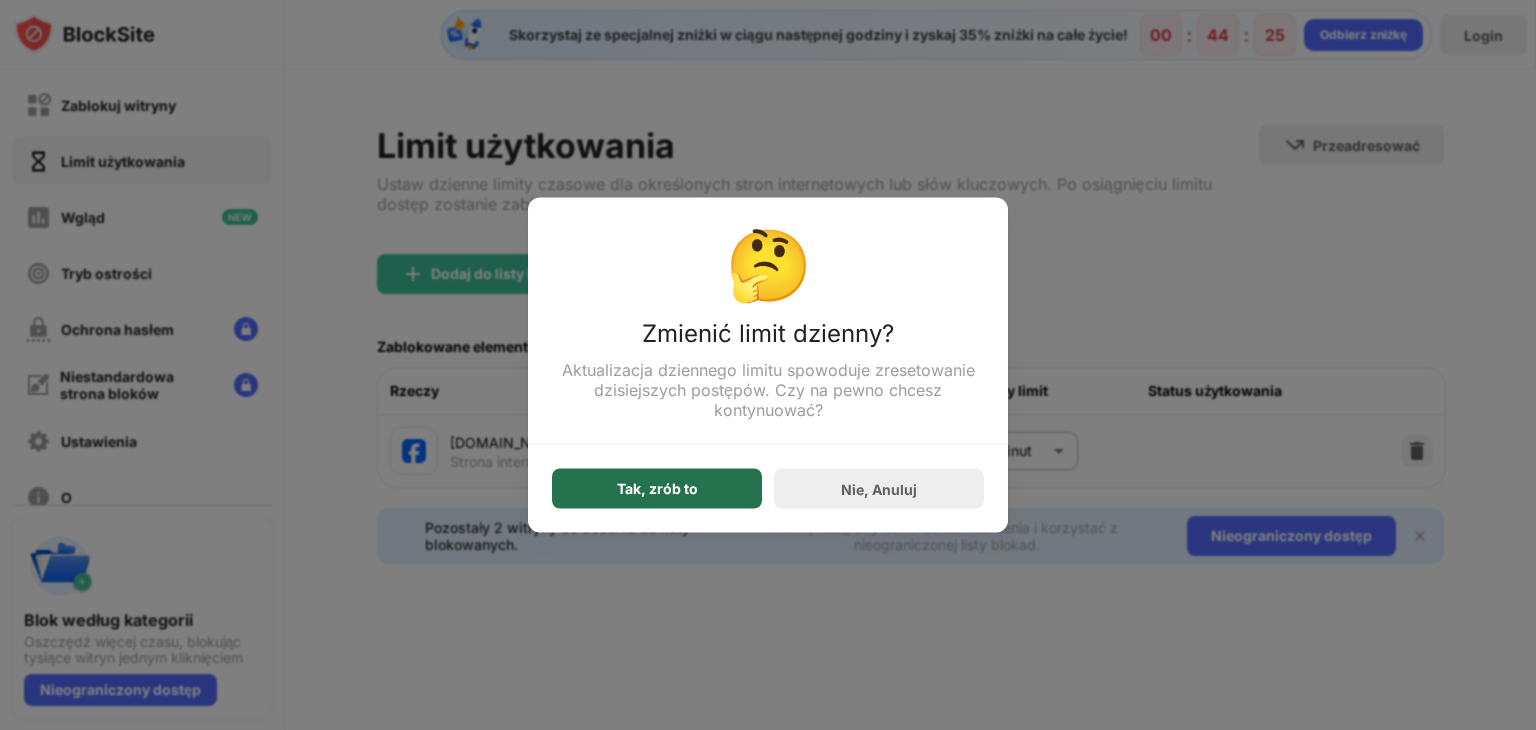 click on "Tak, zrób to" at bounding box center (657, 489) 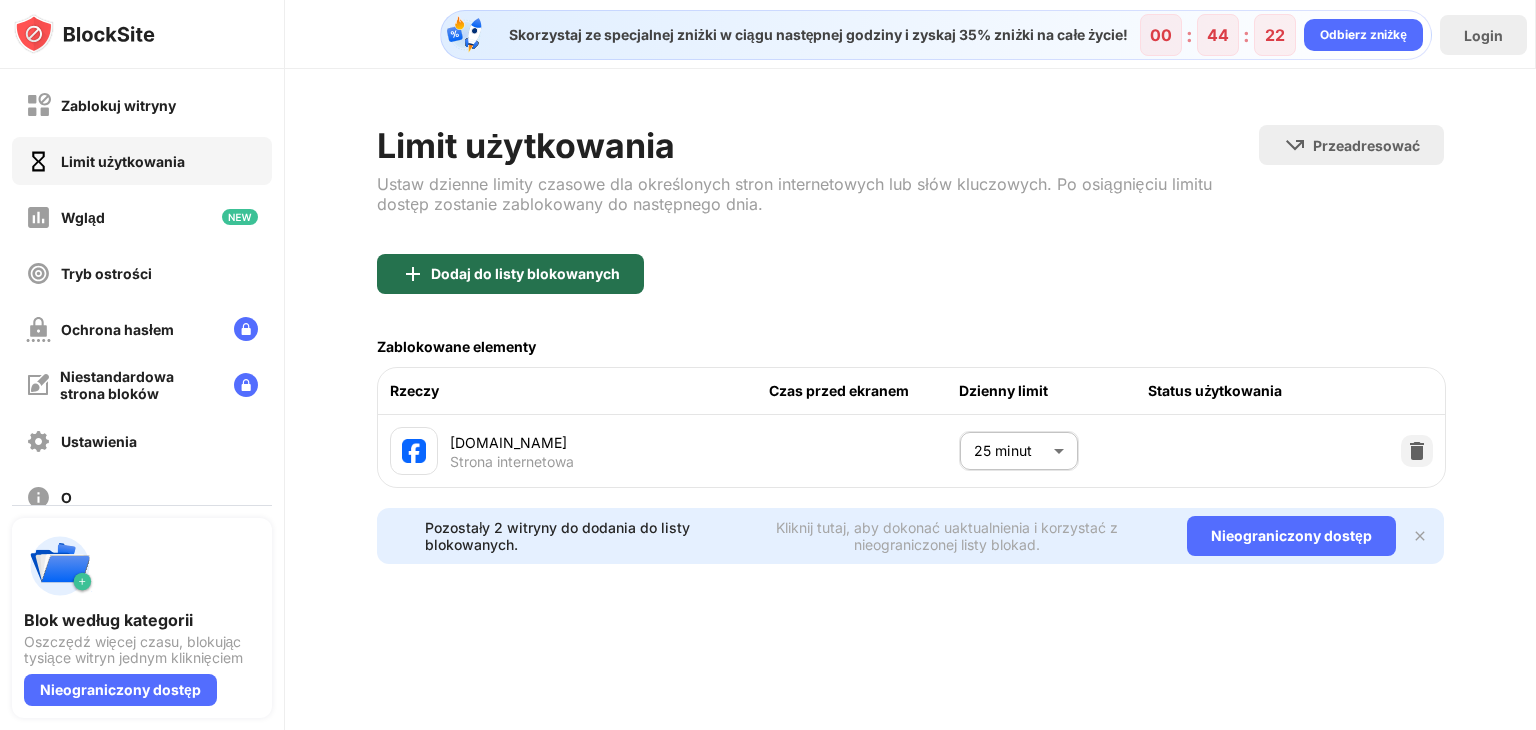 click on "Dodaj do listy blokowanych" at bounding box center [510, 274] 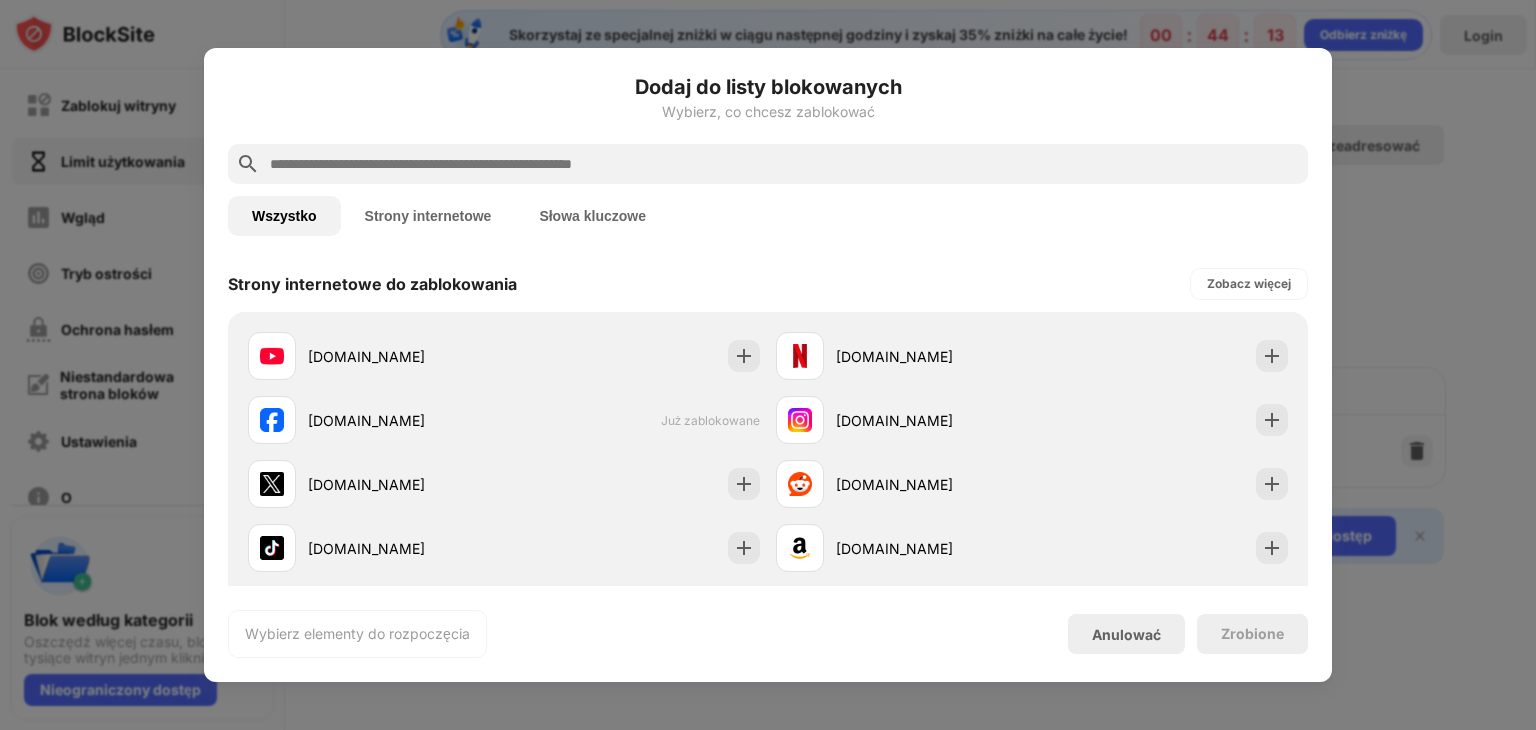 scroll, scrollTop: 0, scrollLeft: 0, axis: both 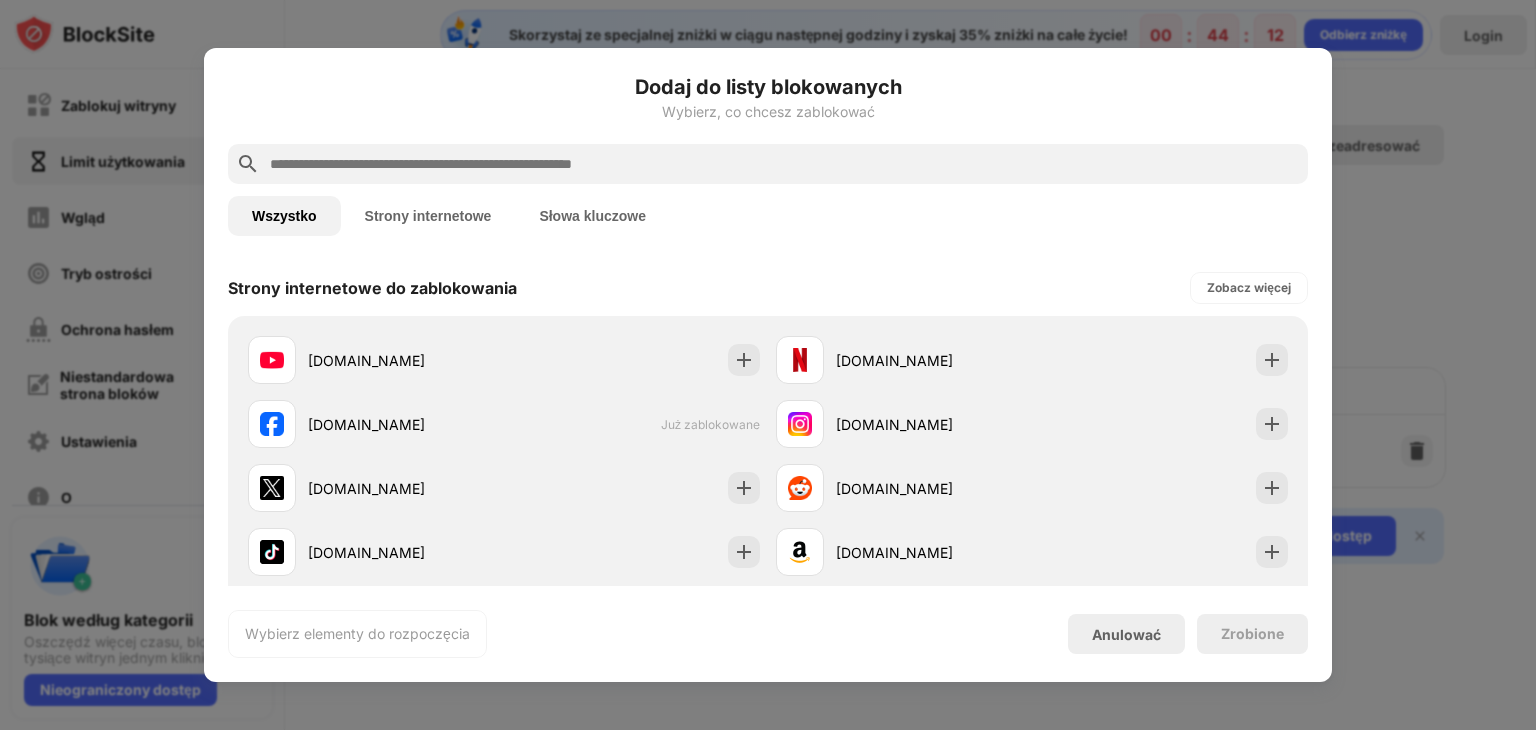 click on "Słowa kluczowe" at bounding box center (592, 216) 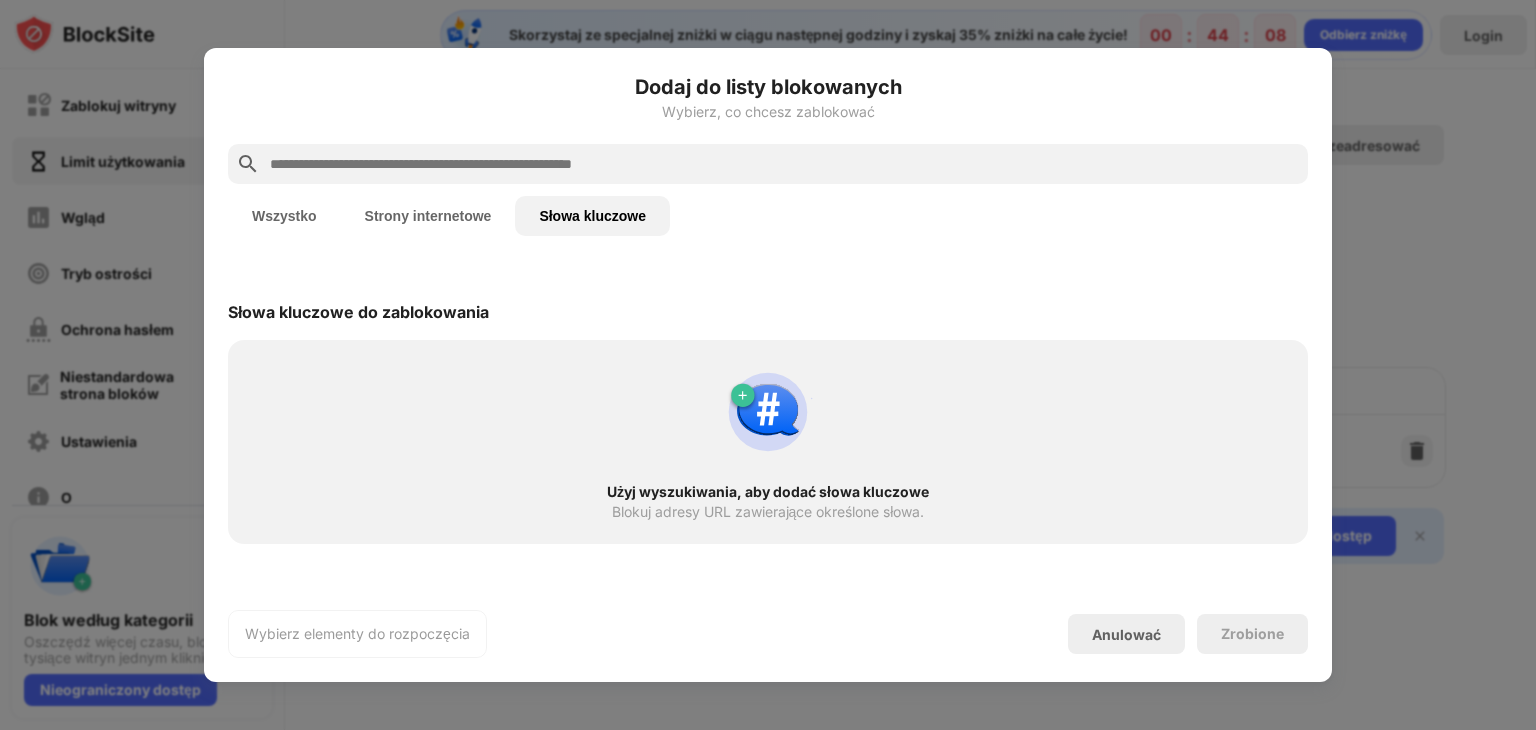 click on "Użyj wyszukiwania, aby dodać słowa kluczowe Blokuj adresy URL zawierające określone słowa." at bounding box center (768, 442) 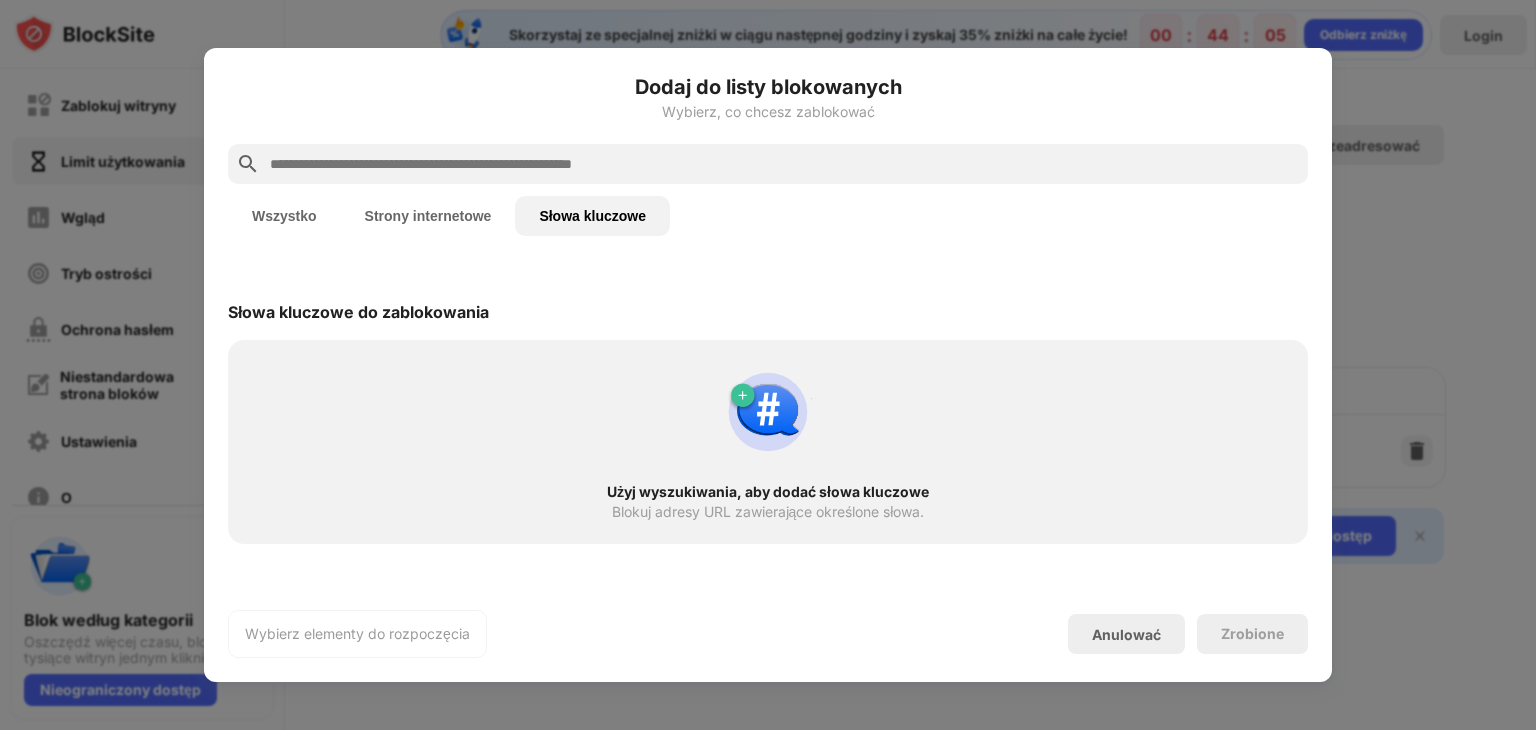 click on "Użyj wyszukiwania, aby dodać słowa kluczowe Blokuj adresy URL zawierające określone słowa." at bounding box center [768, 442] 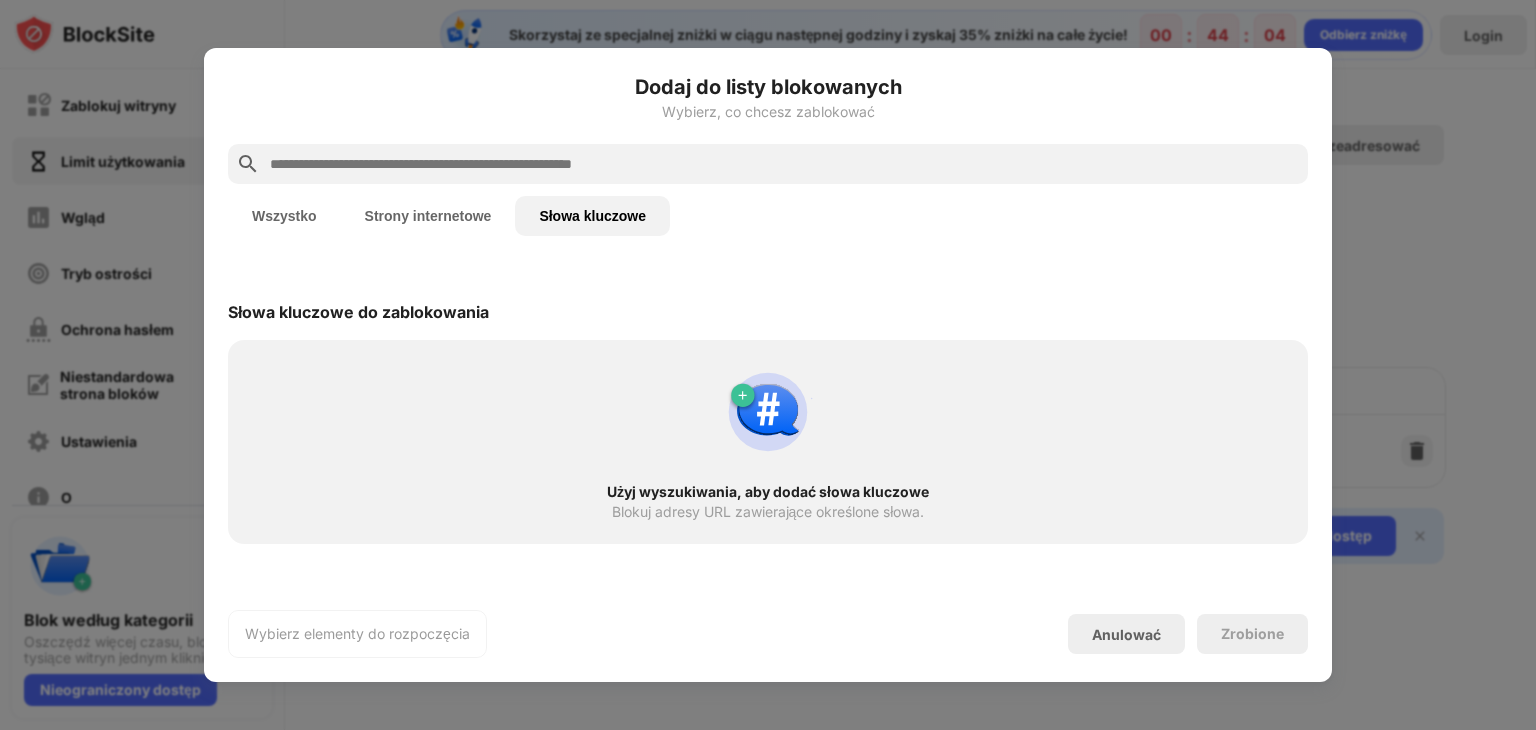 click at bounding box center [768, 164] 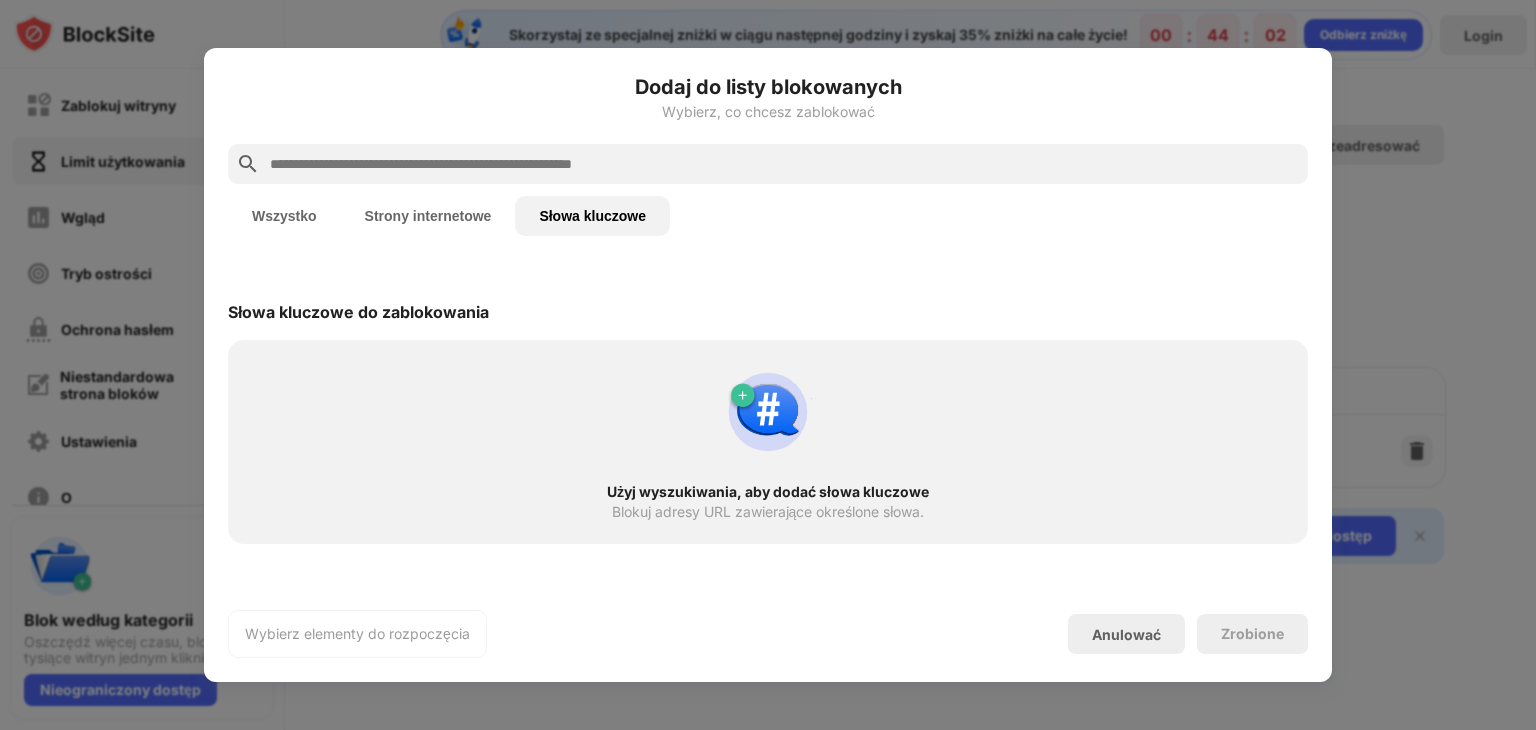 click at bounding box center [784, 164] 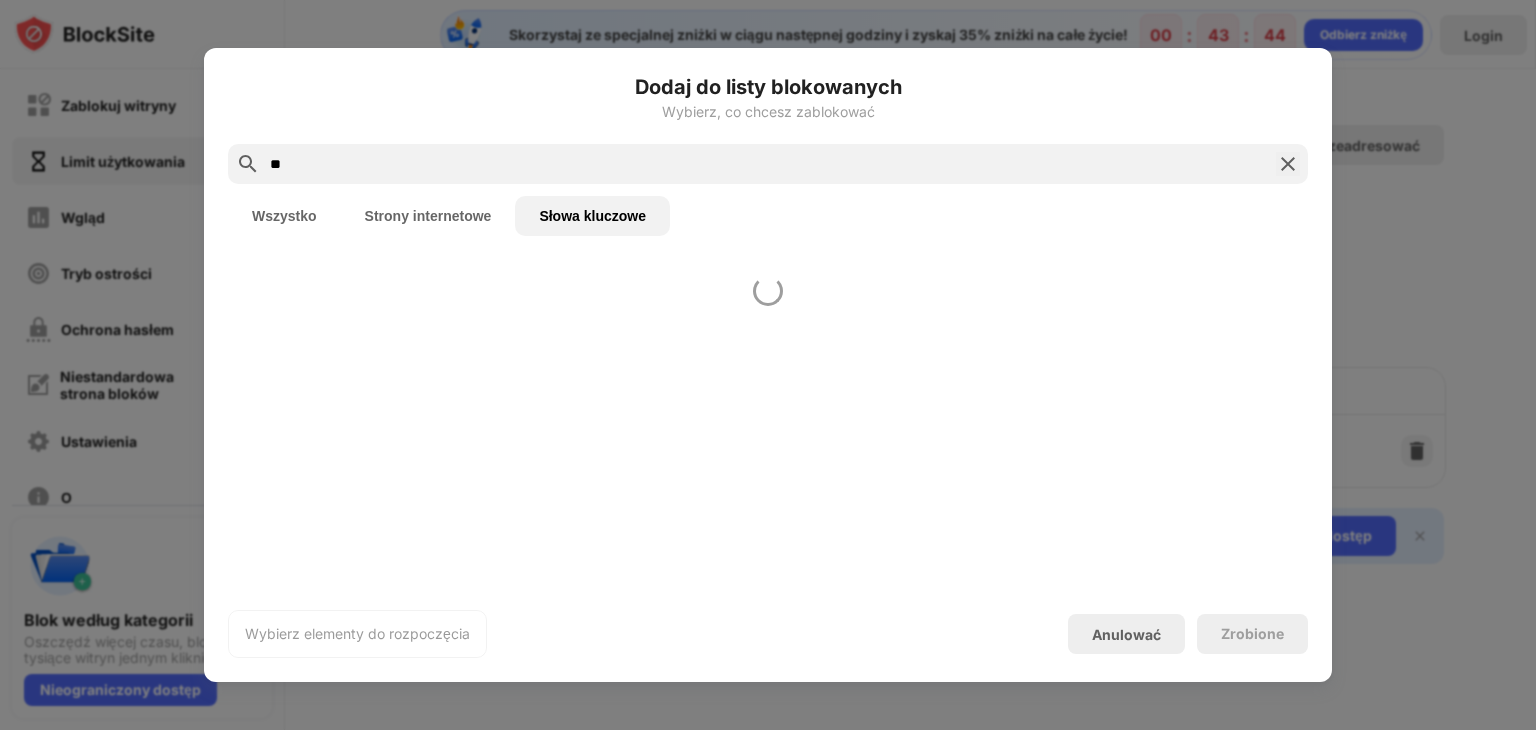 type on "*" 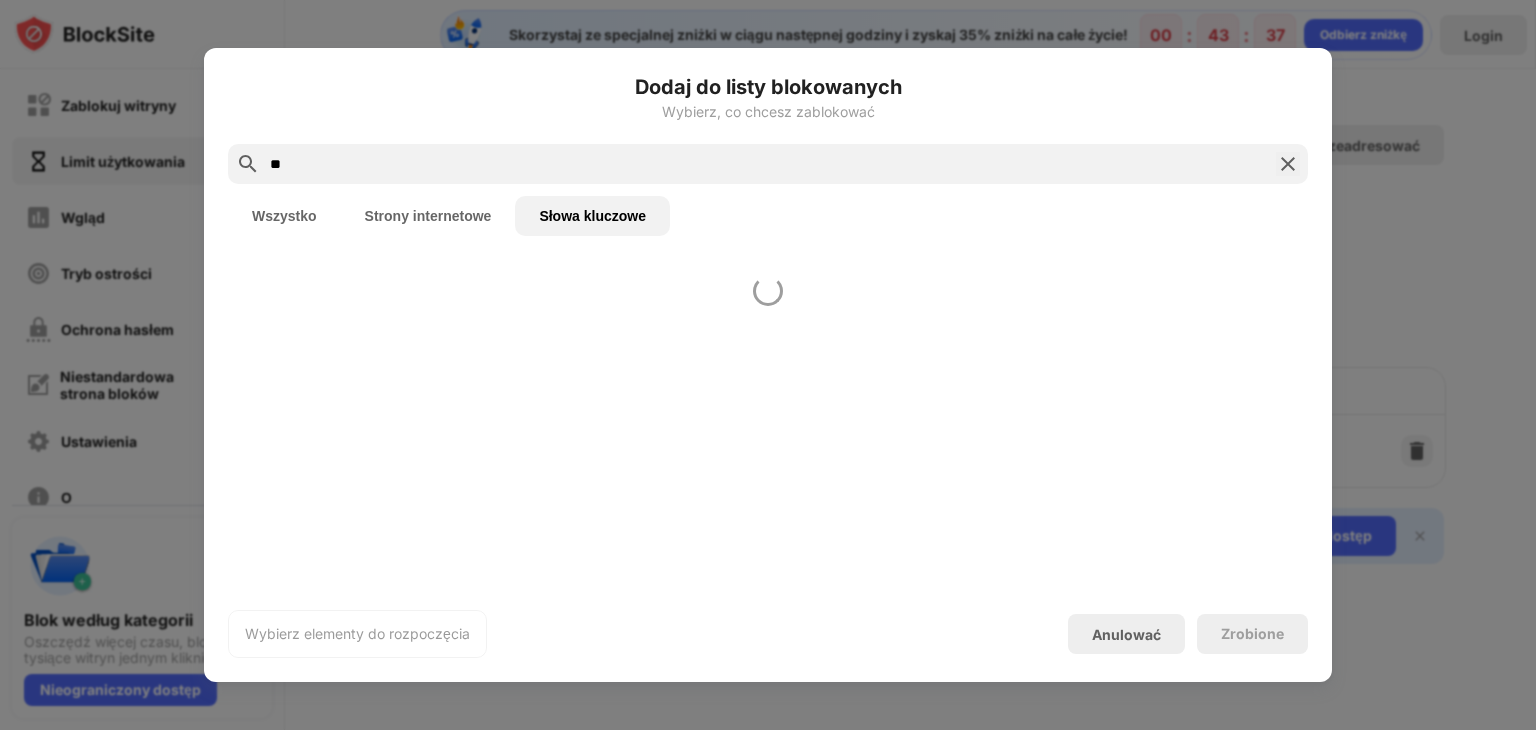 type on "*" 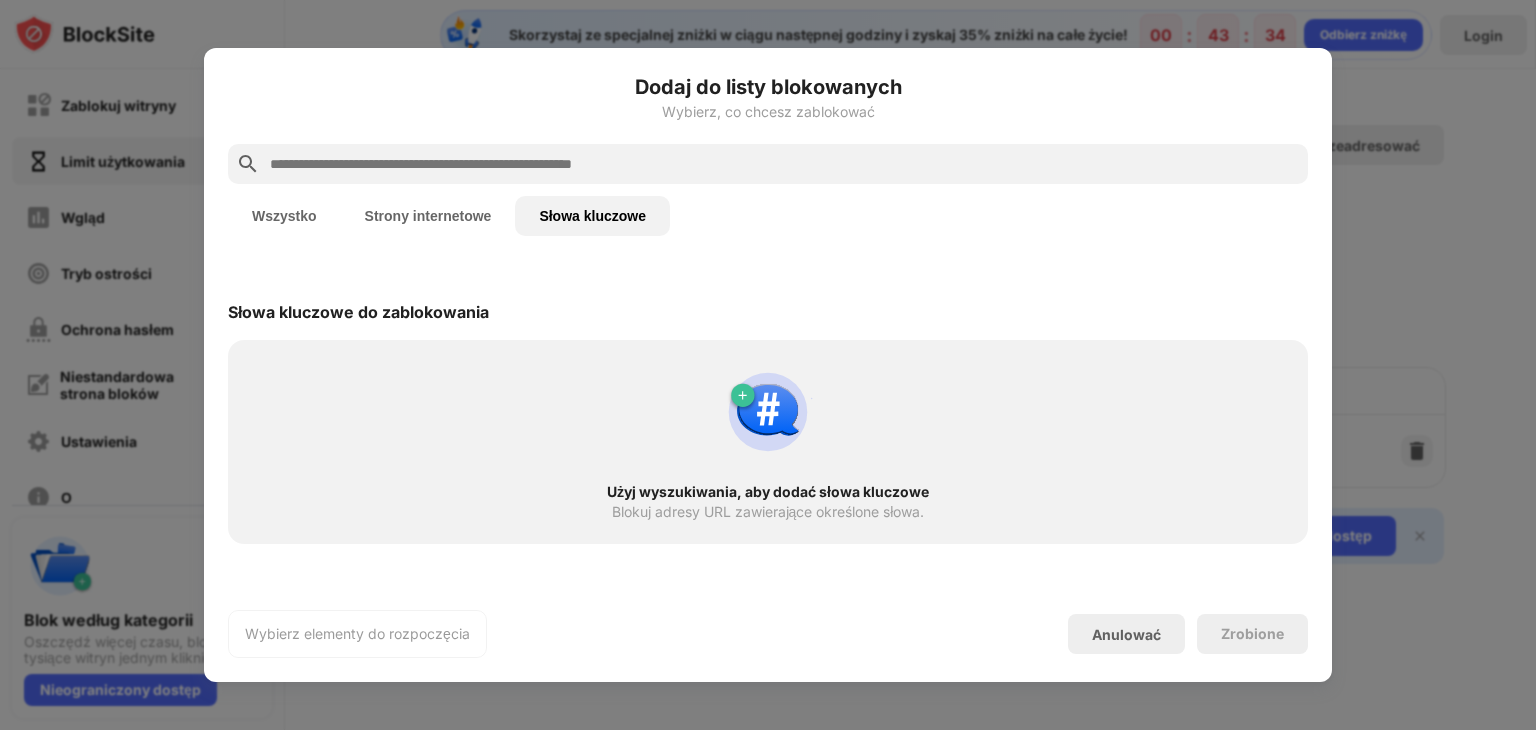 click on "Strony internetowe" at bounding box center [428, 216] 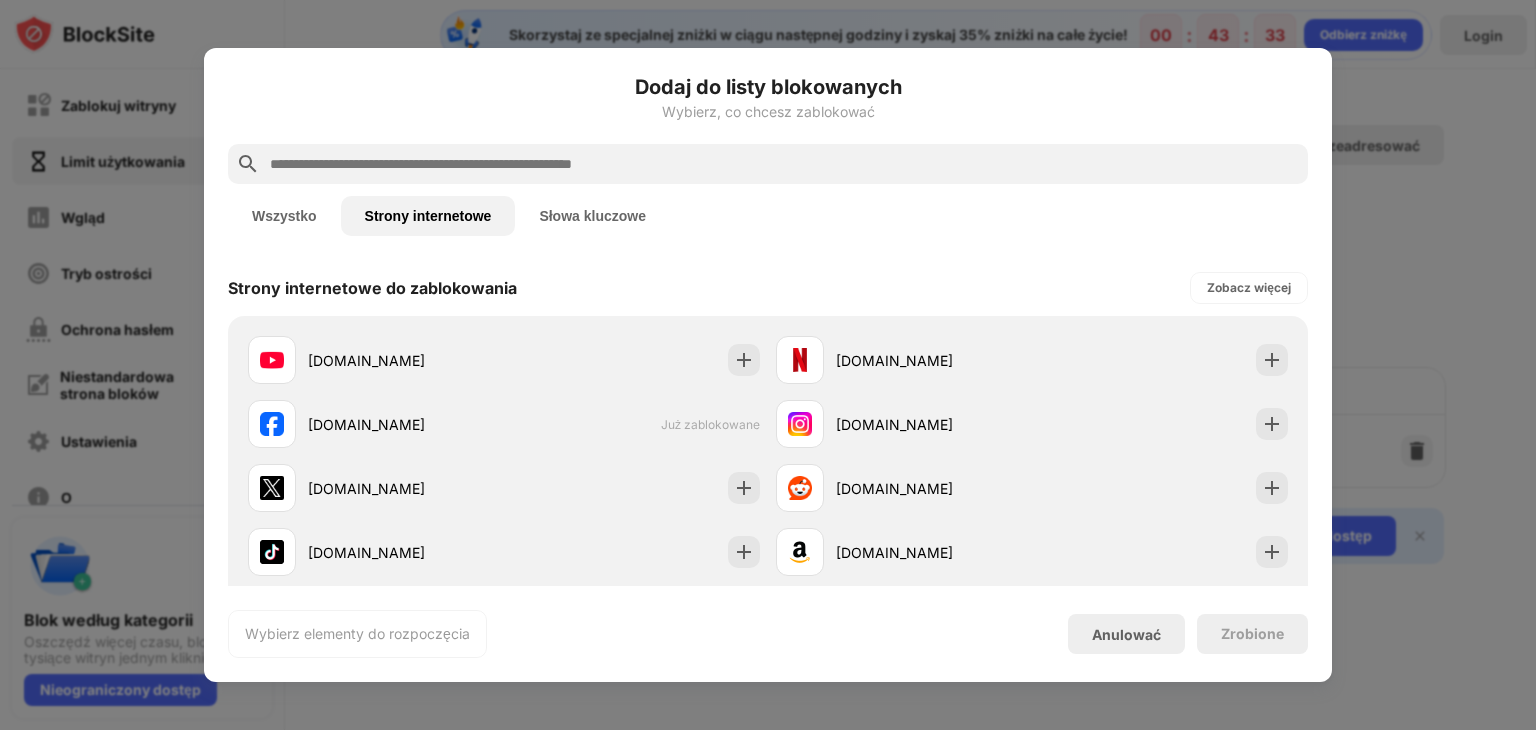 click at bounding box center [784, 164] 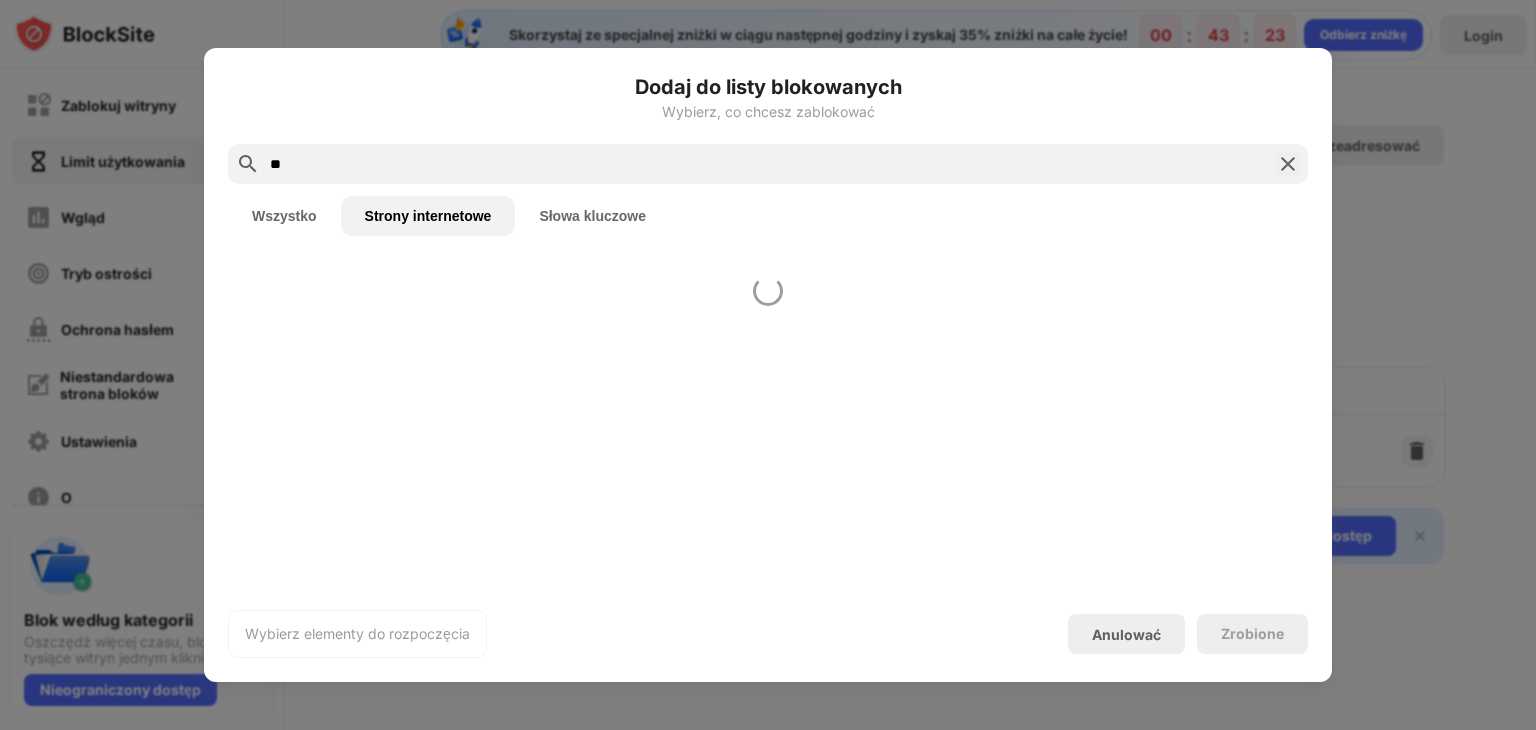 type on "*" 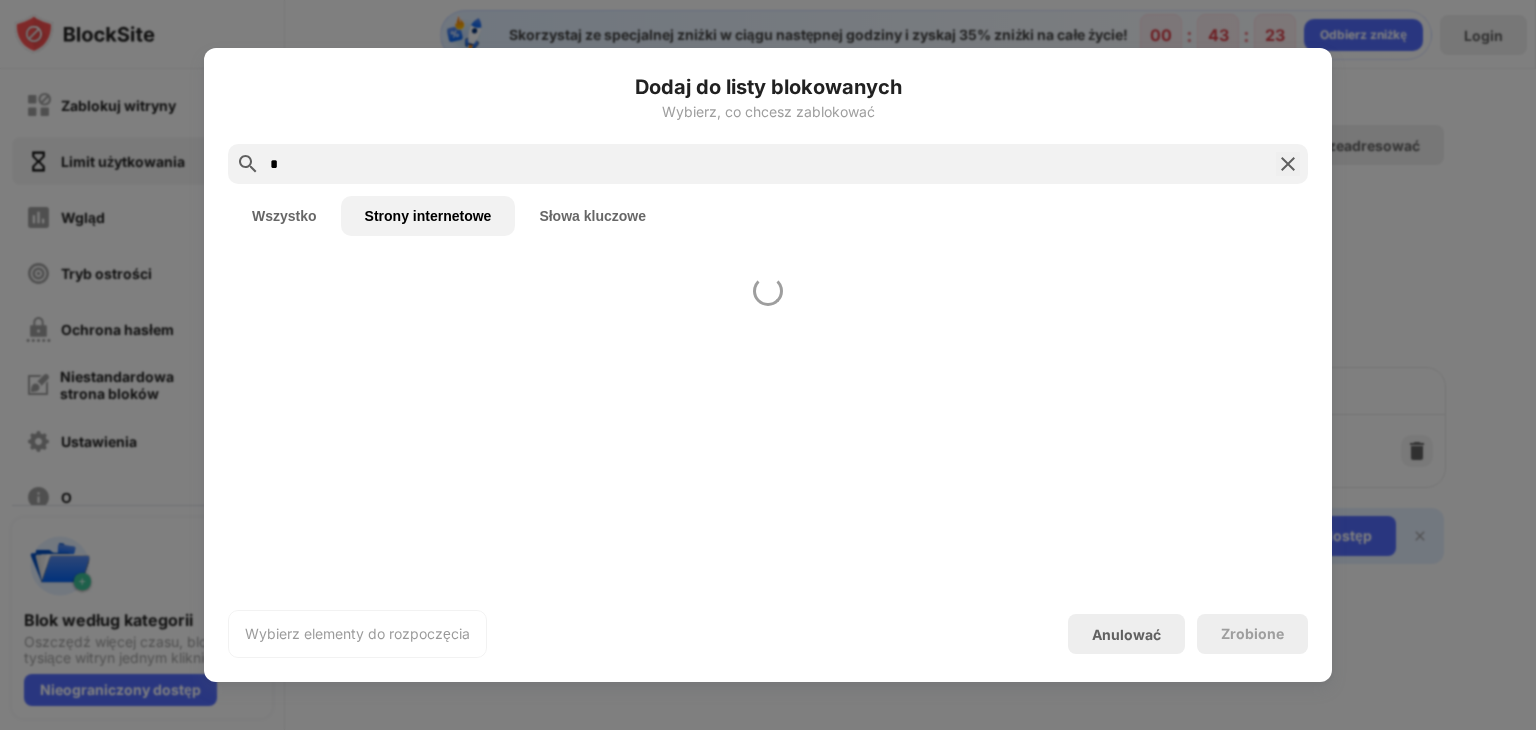 type 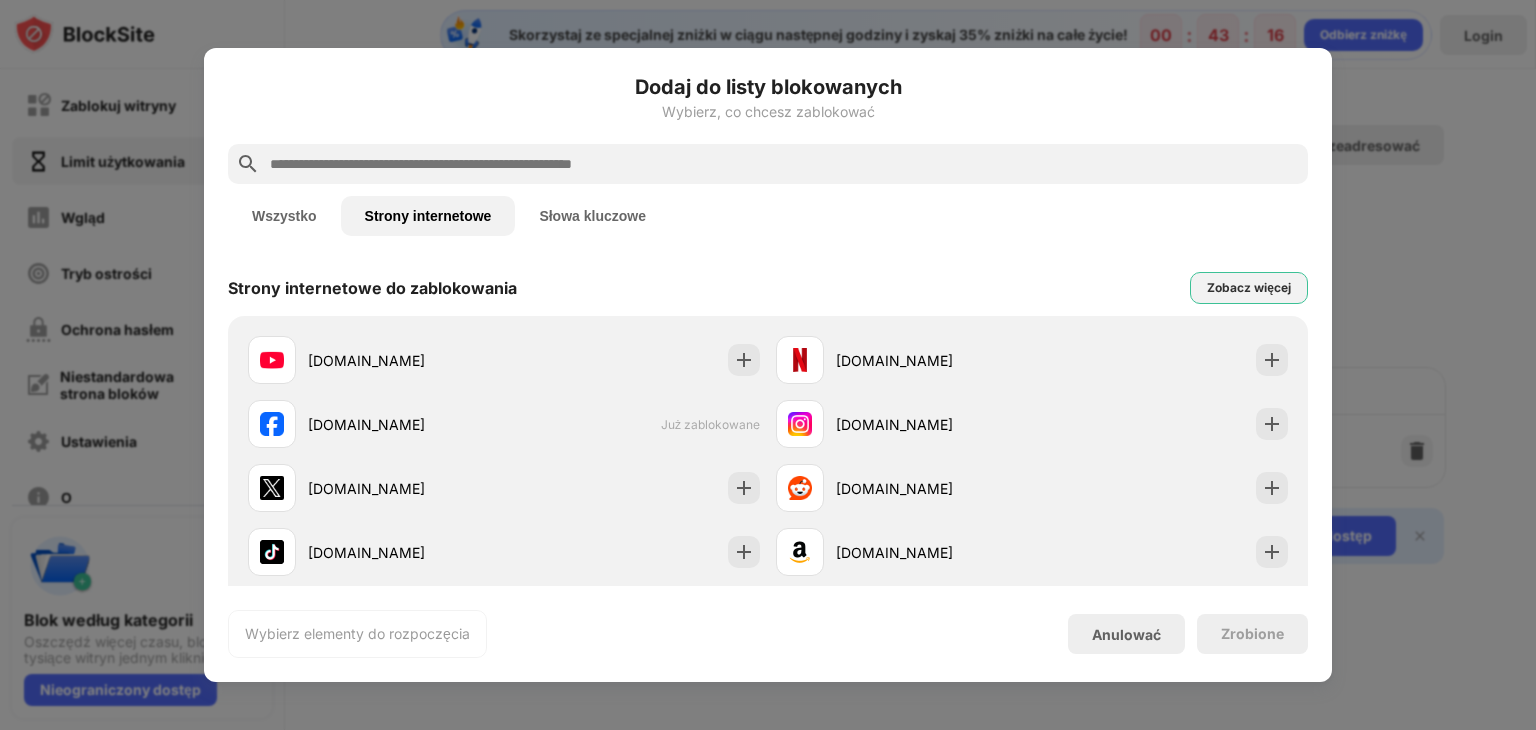 click on "Zobacz więcej" at bounding box center [1249, 287] 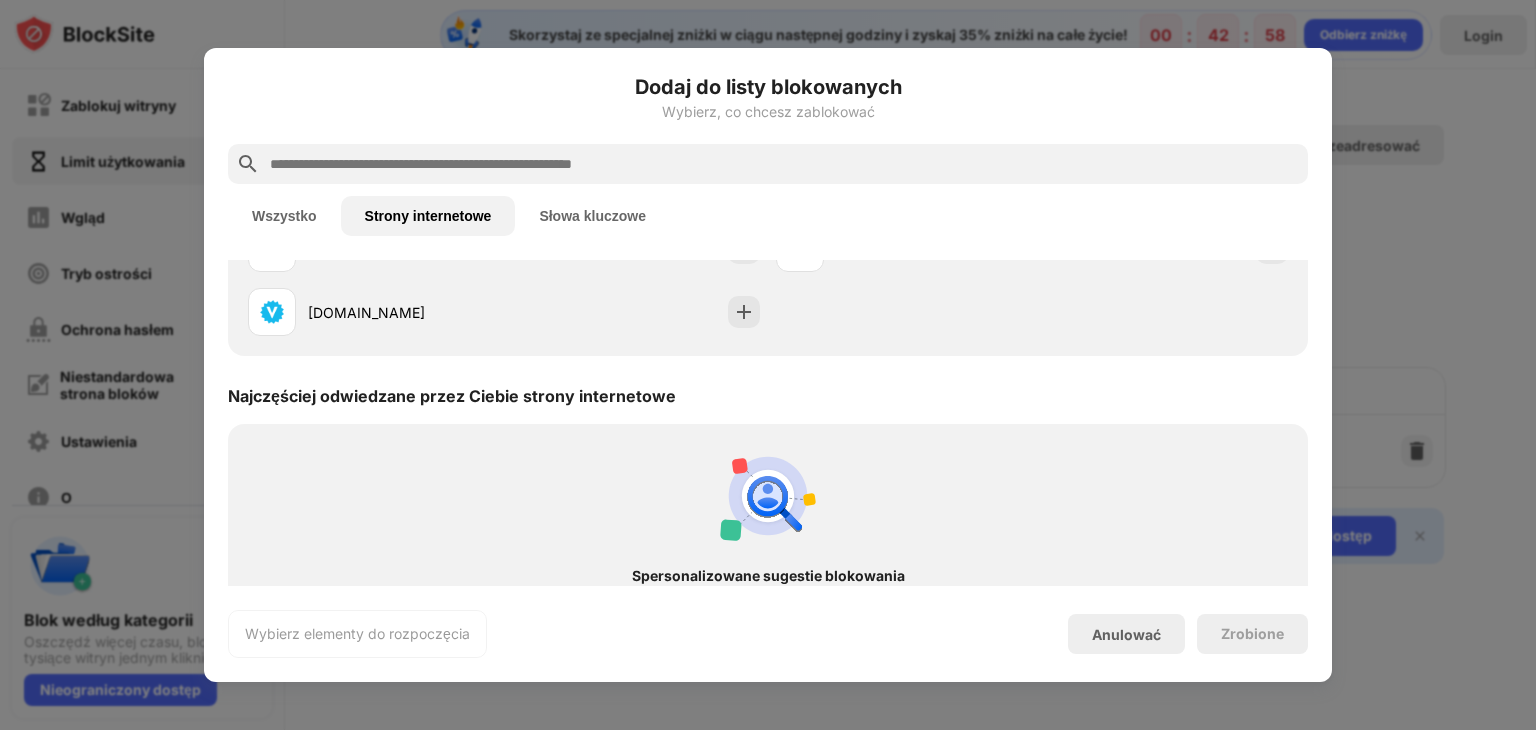 scroll, scrollTop: 2322, scrollLeft: 0, axis: vertical 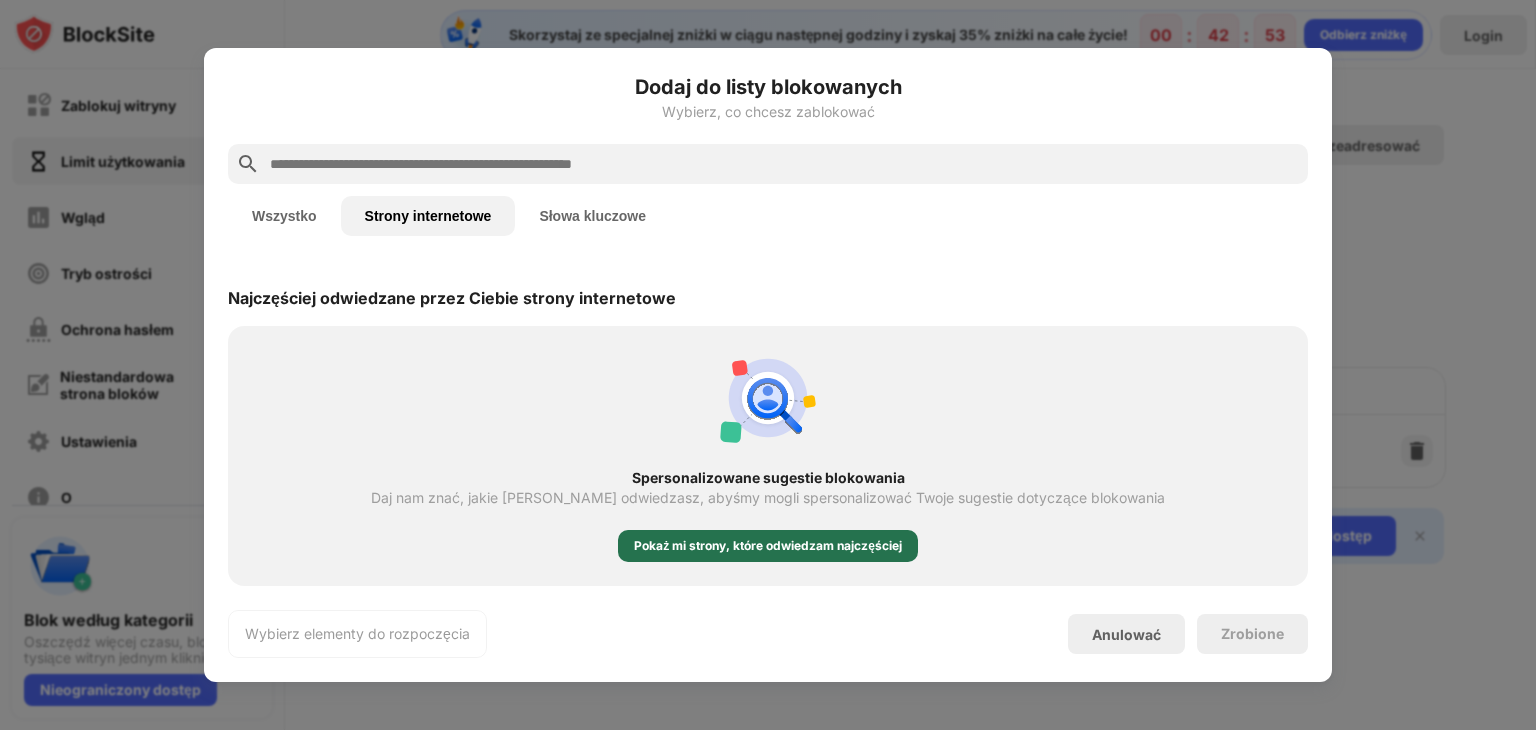 click on "Pokaż mi strony, które odwiedzam najczęściej" at bounding box center (768, 545) 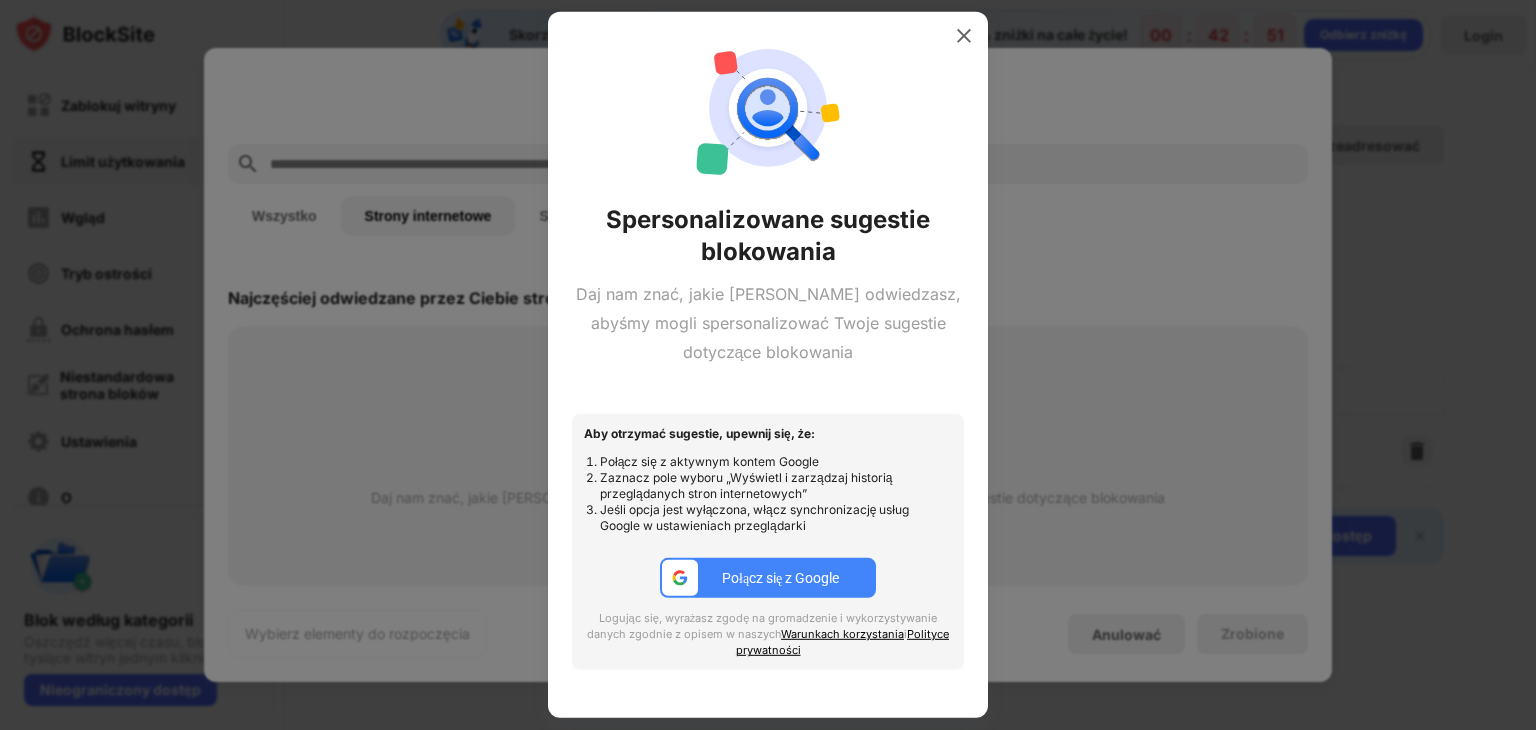 click at bounding box center [768, 365] 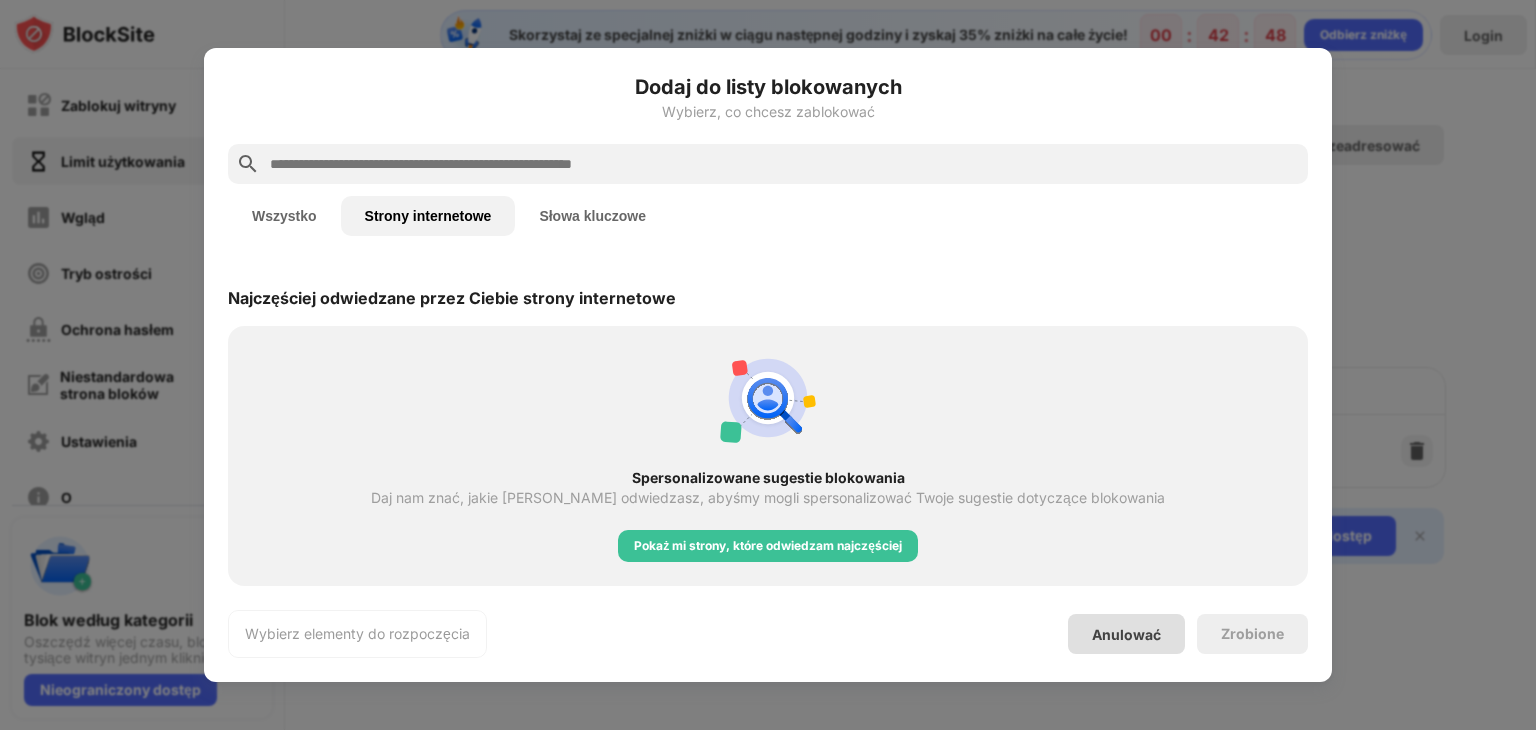 click on "Anulować" at bounding box center (1126, 634) 